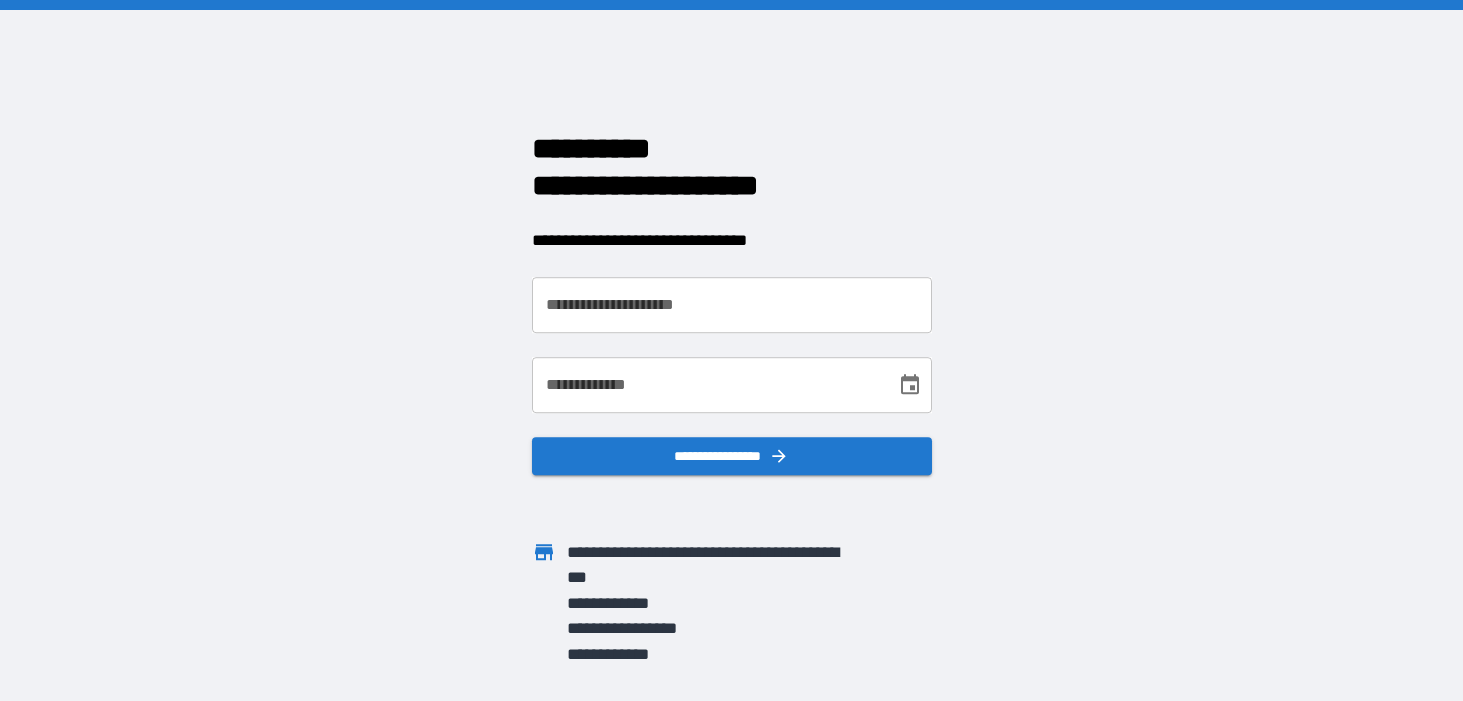 scroll, scrollTop: 0, scrollLeft: 0, axis: both 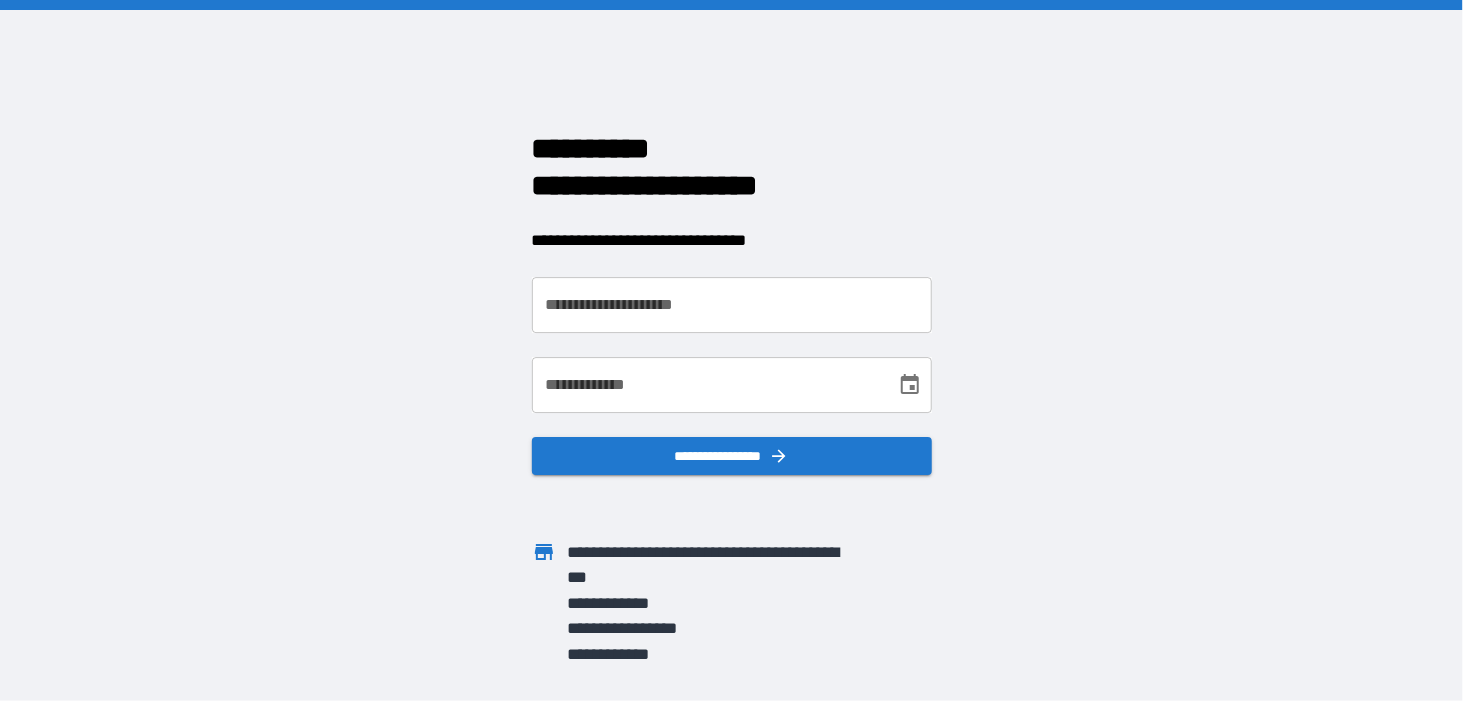 click on "**********" at bounding box center [732, 305] 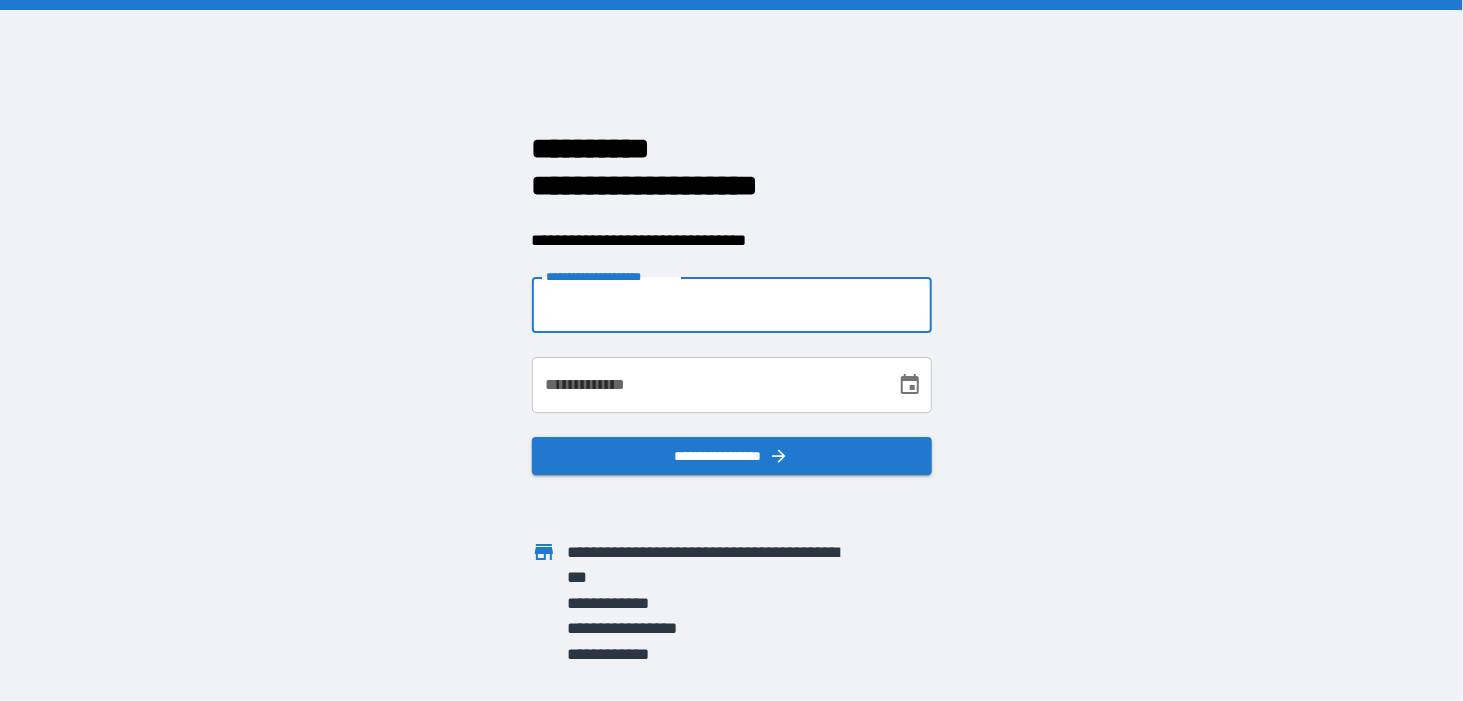 type on "**********" 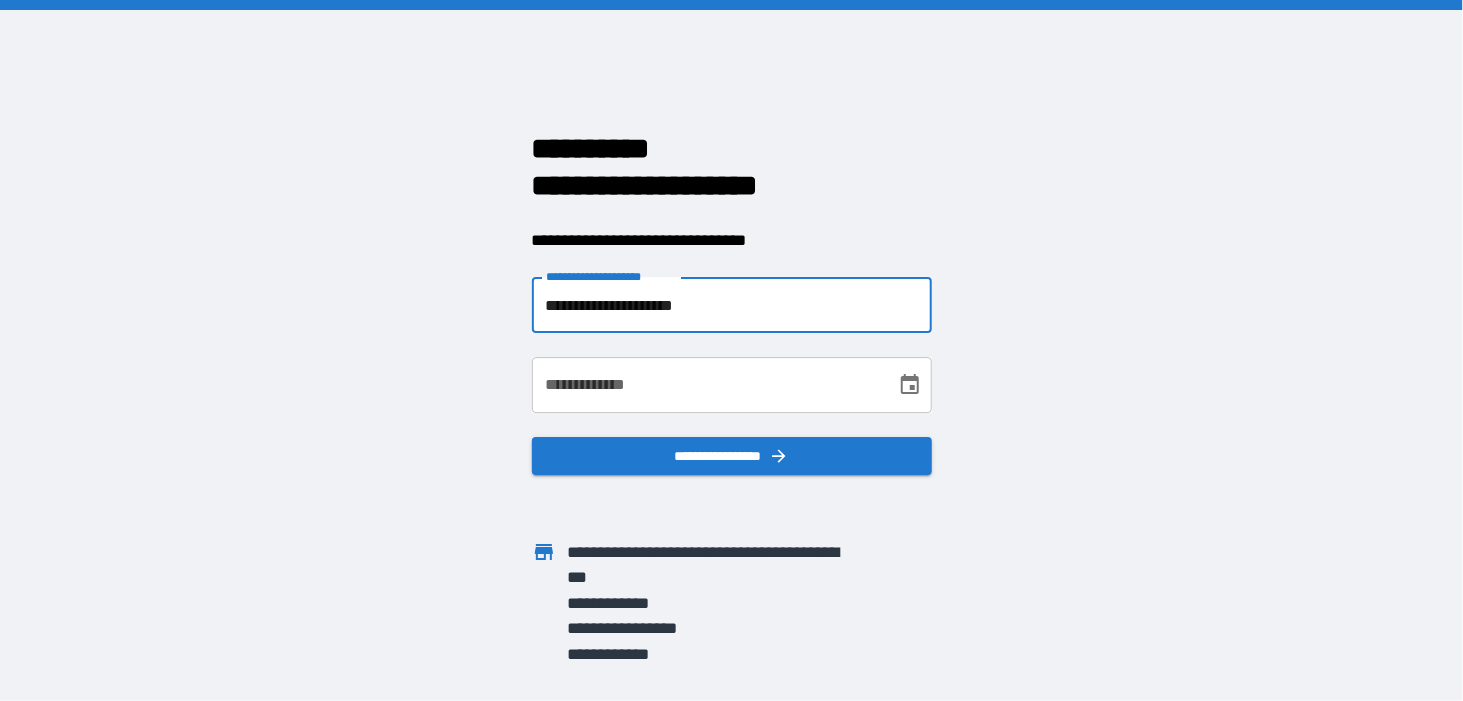 click on "**********" at bounding box center (707, 385) 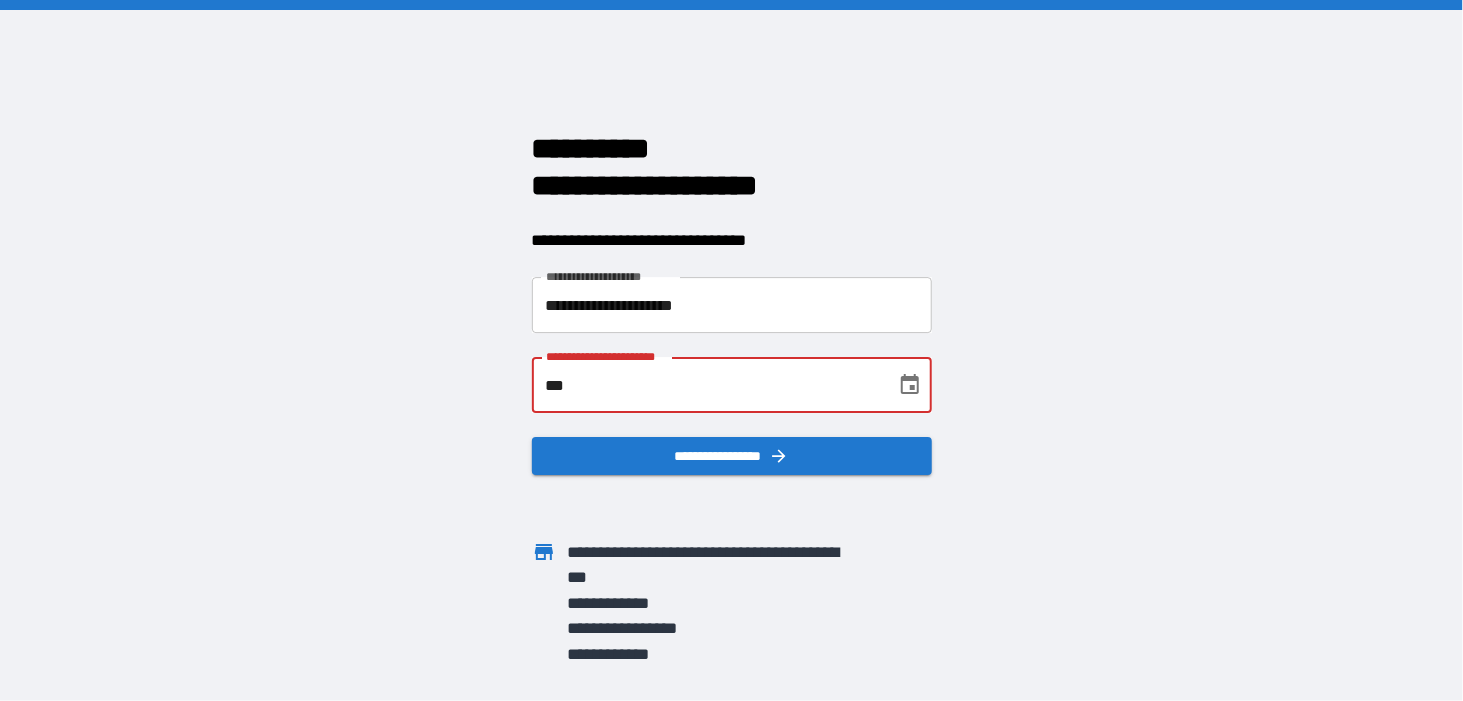 type on "*" 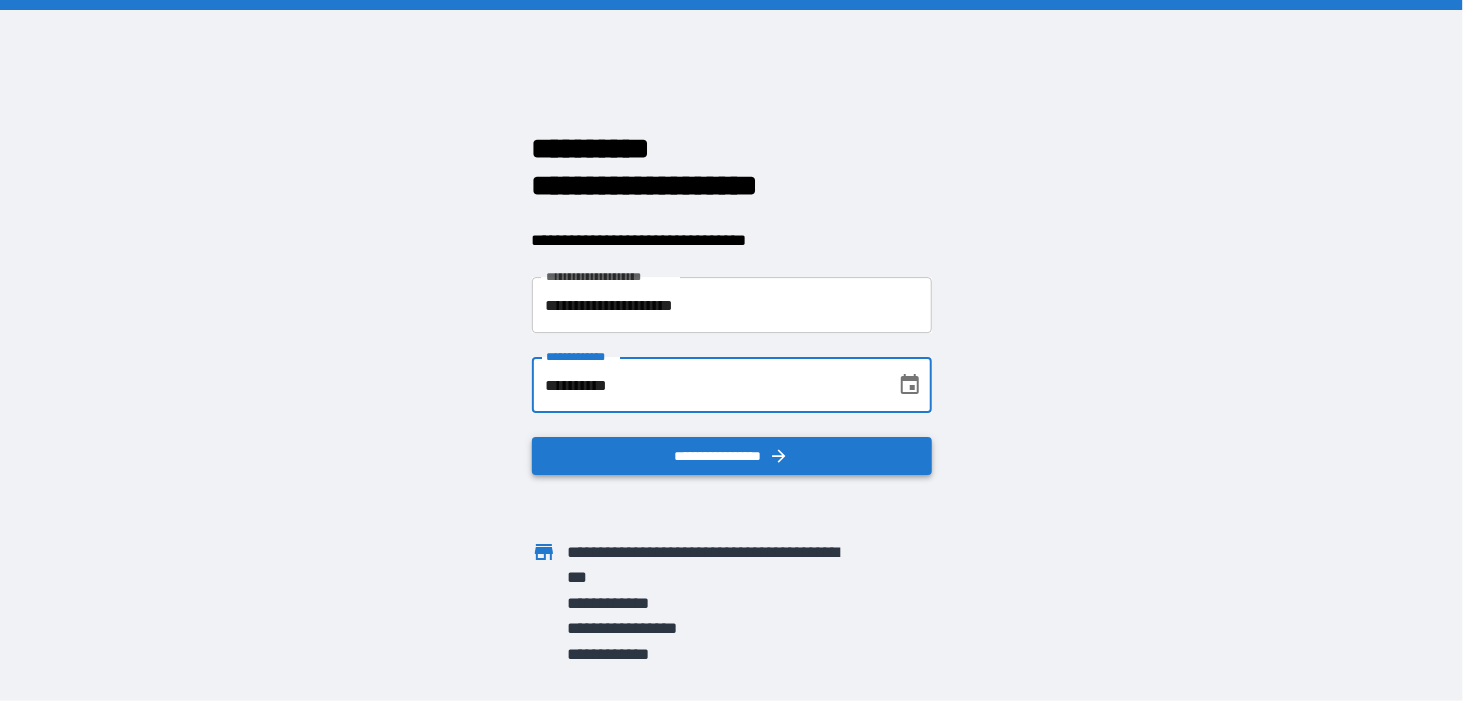 type on "**********" 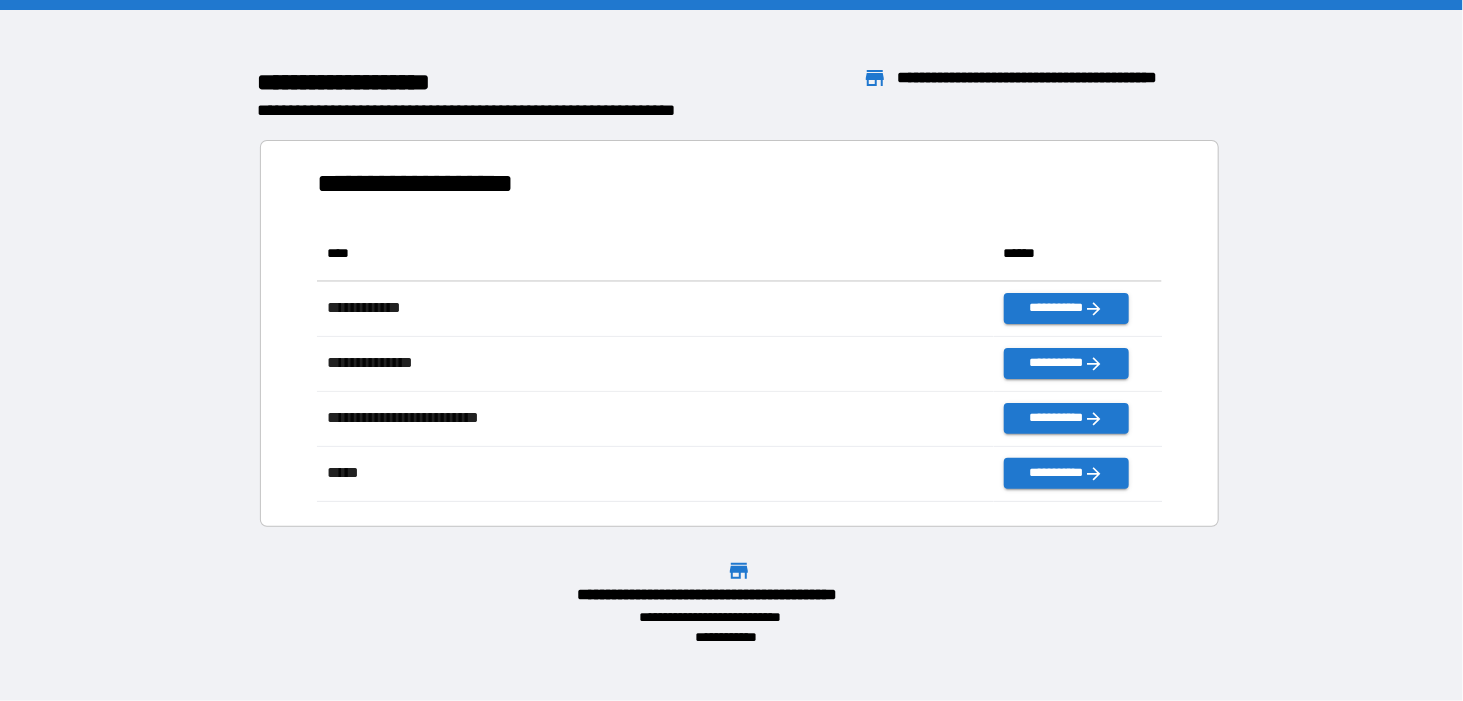 scroll, scrollTop: 16, scrollLeft: 15, axis: both 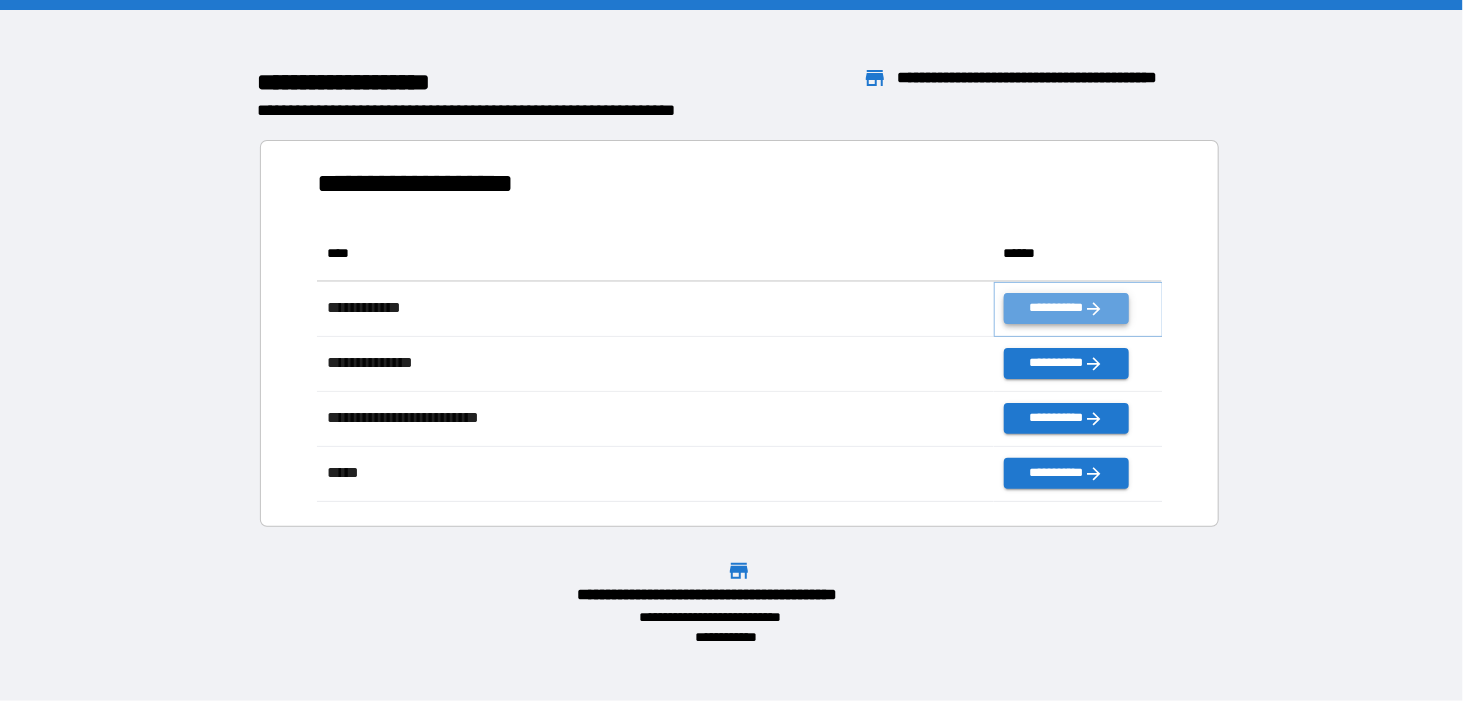 click on "**********" at bounding box center [1066, 308] 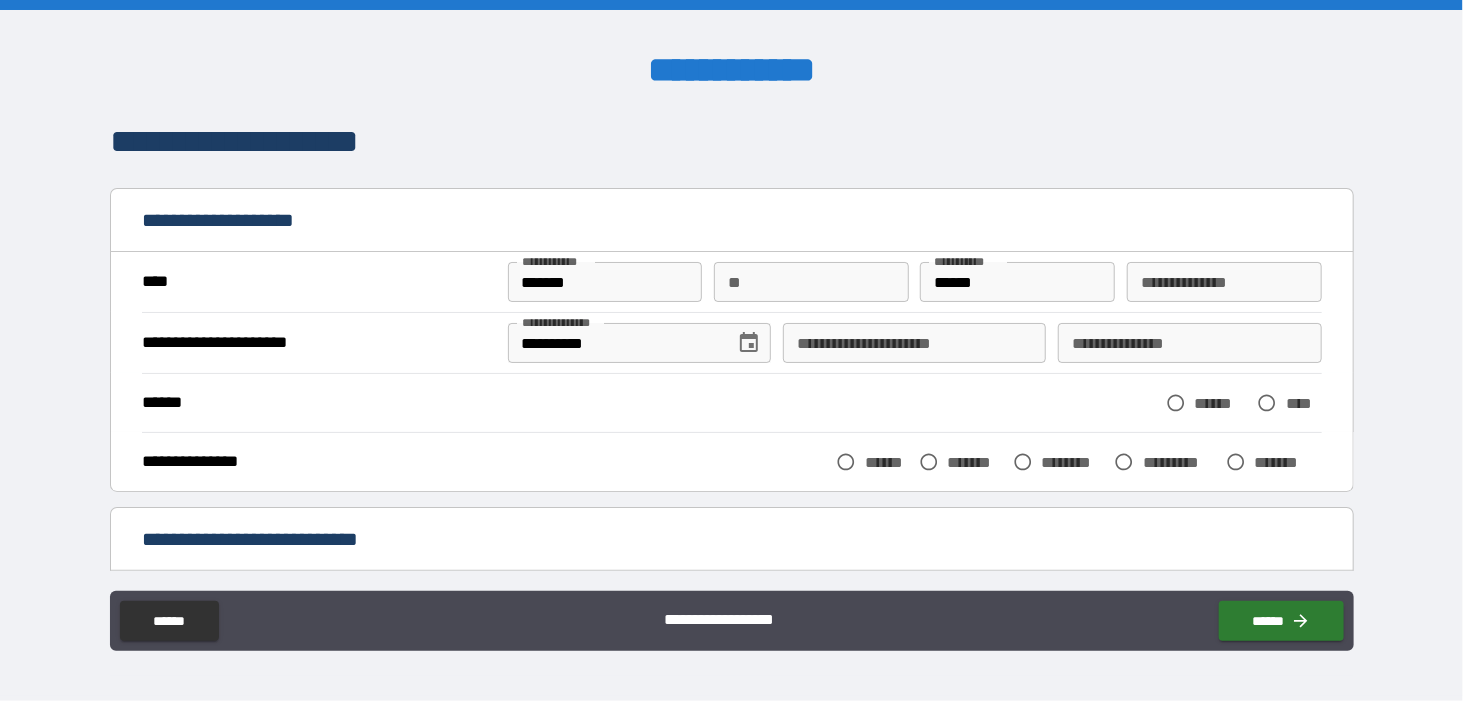 click on "**" at bounding box center (811, 282) 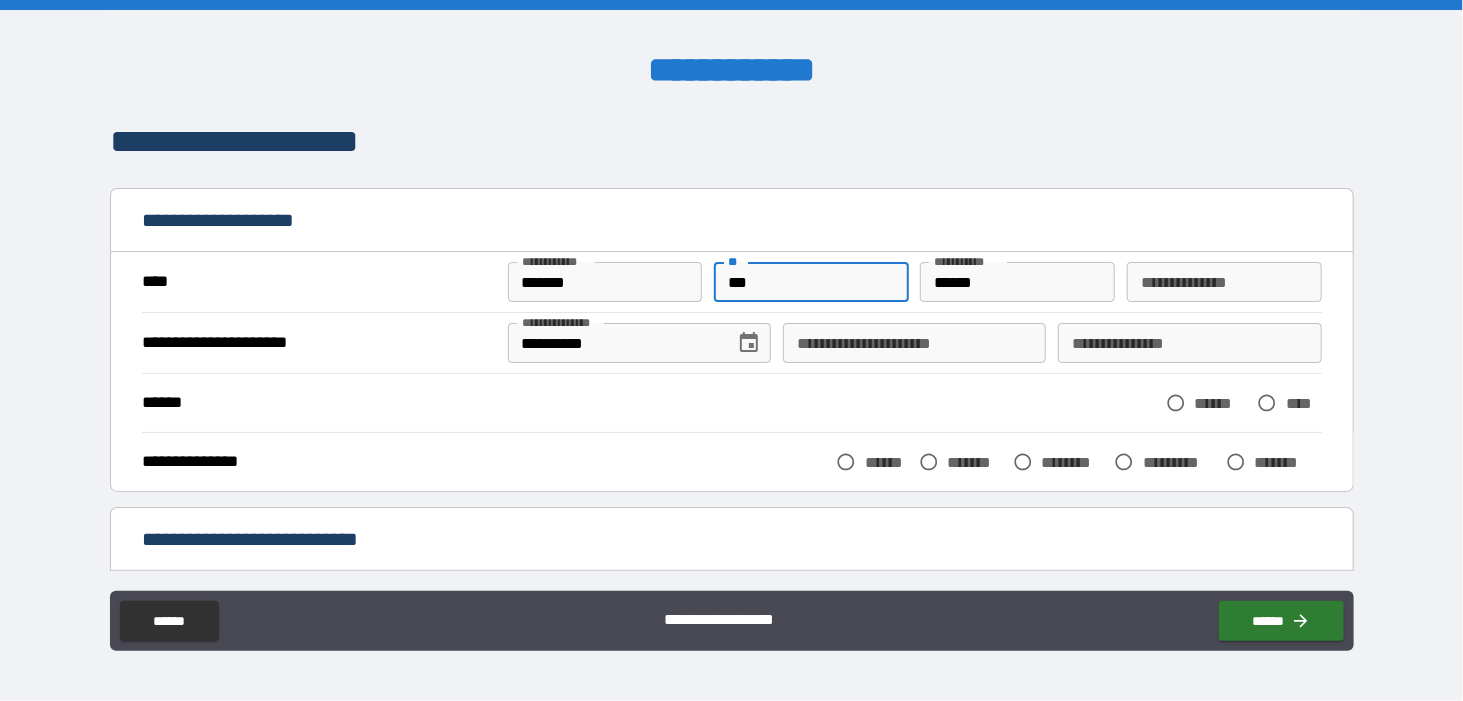 type on "***" 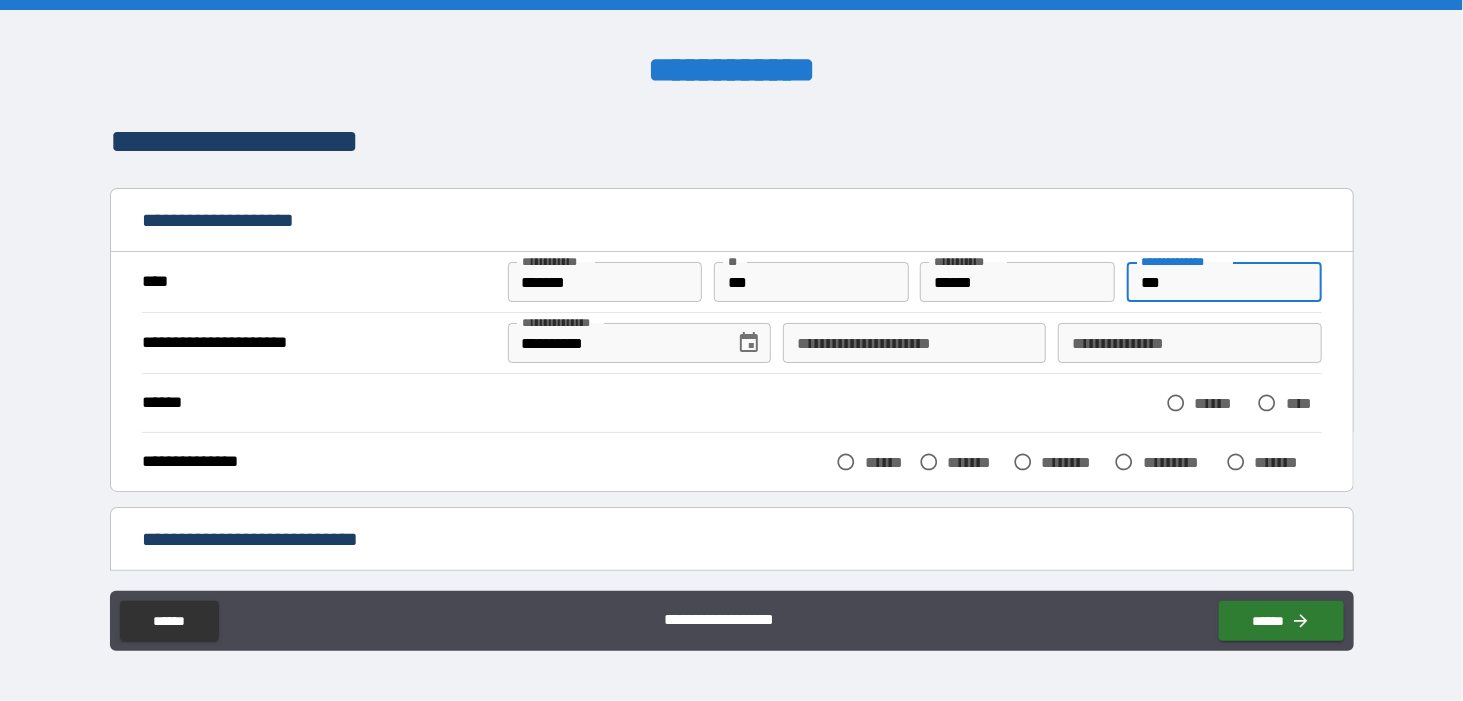 type on "***" 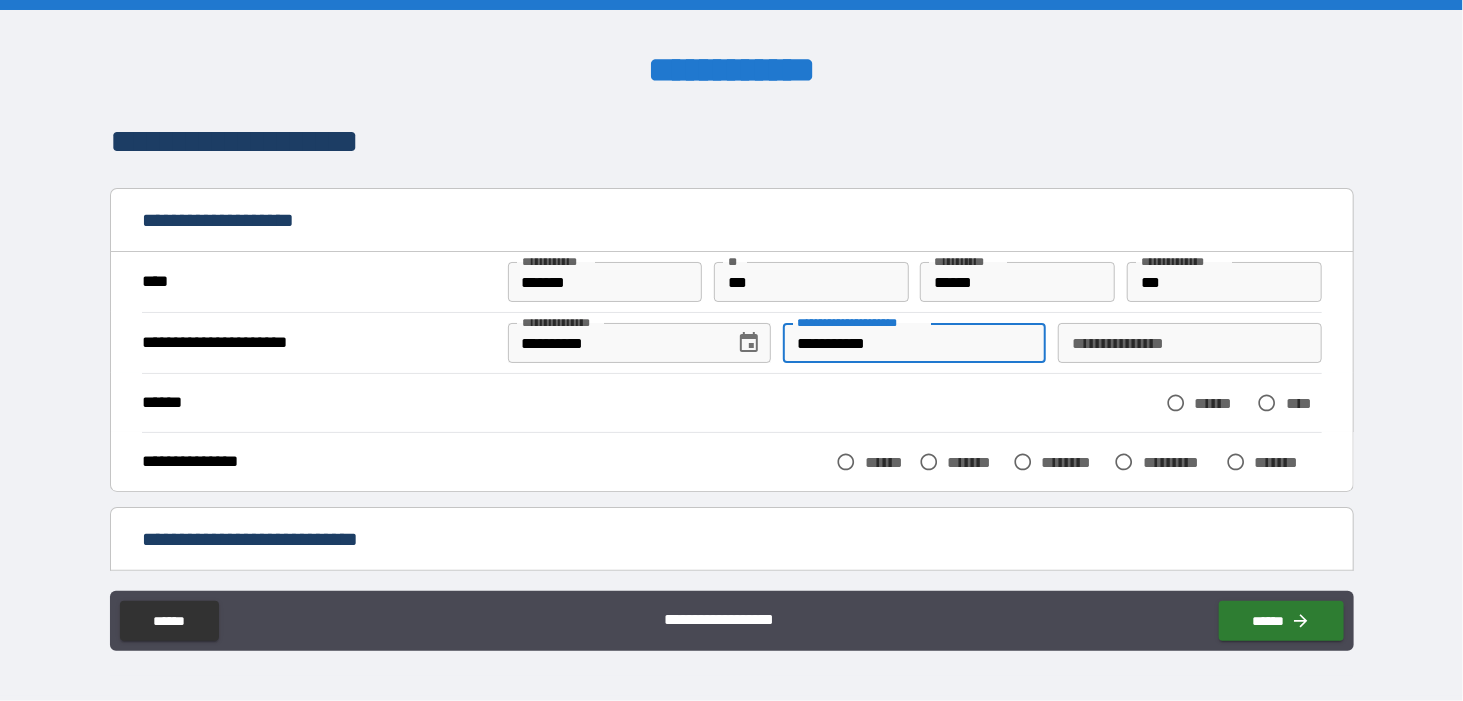 type on "**********" 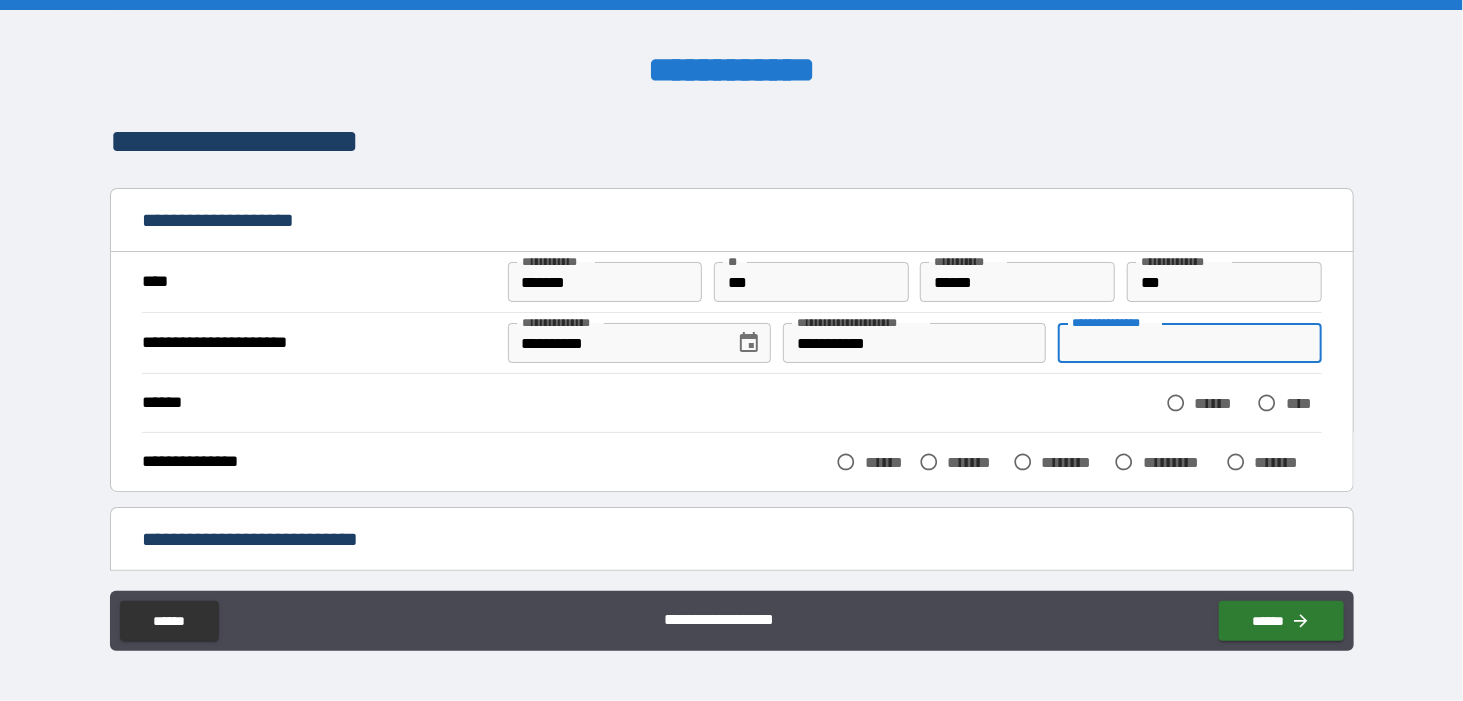 click on "**********" at bounding box center (1189, 343) 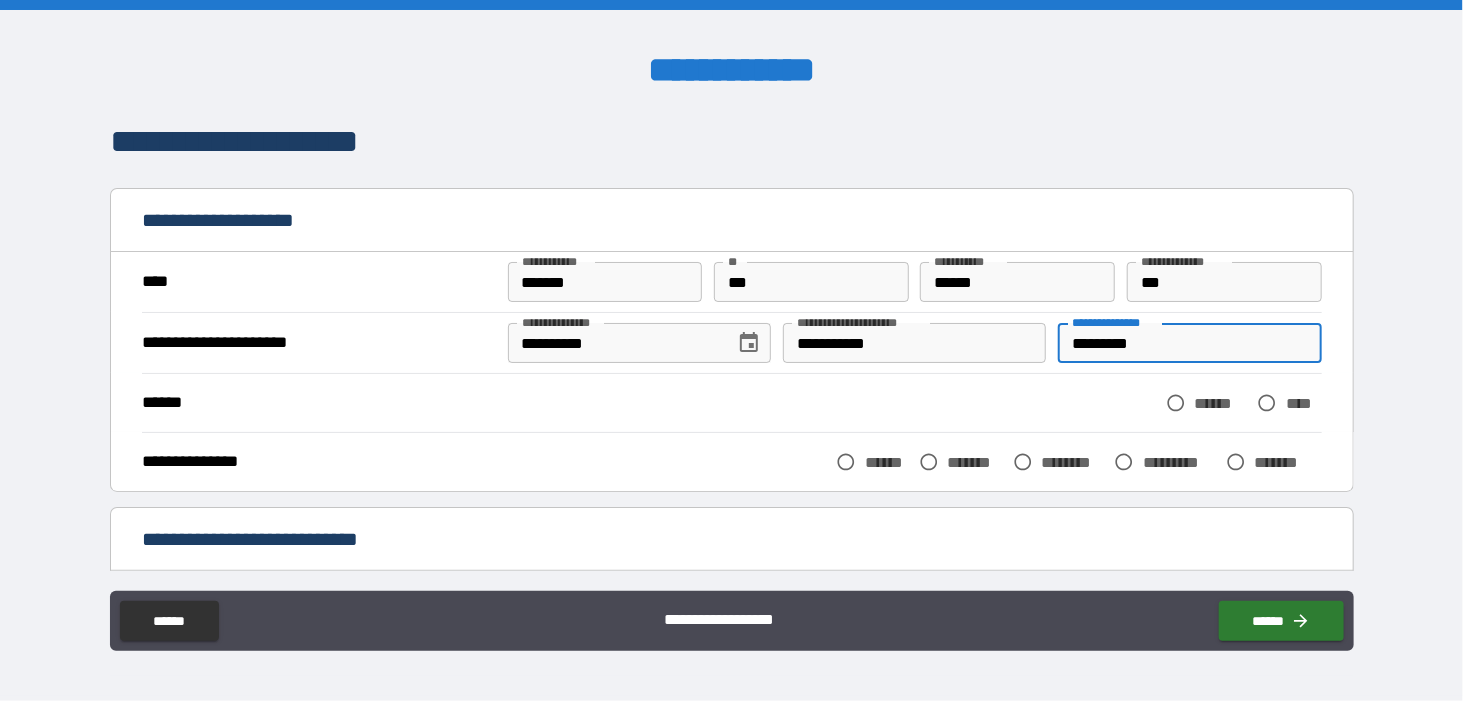 type on "*********" 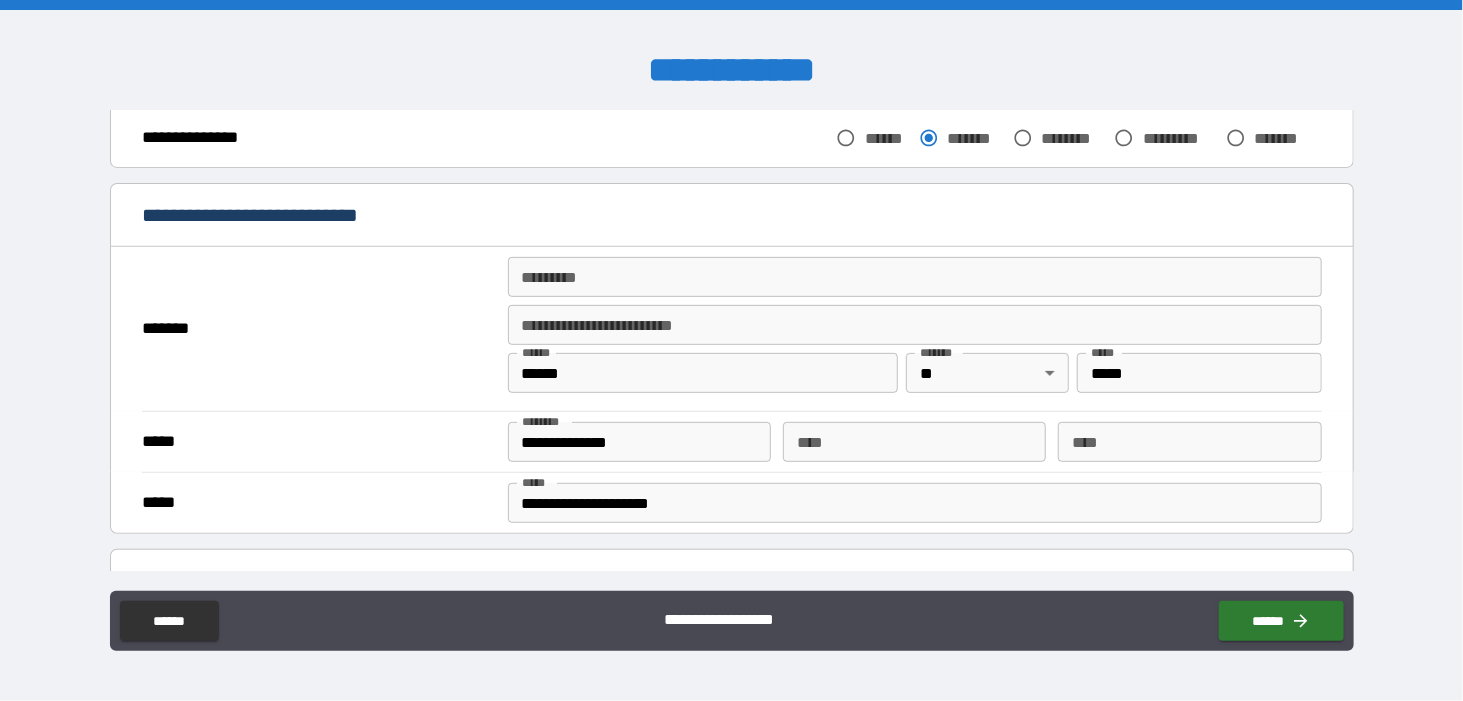 scroll, scrollTop: 306, scrollLeft: 0, axis: vertical 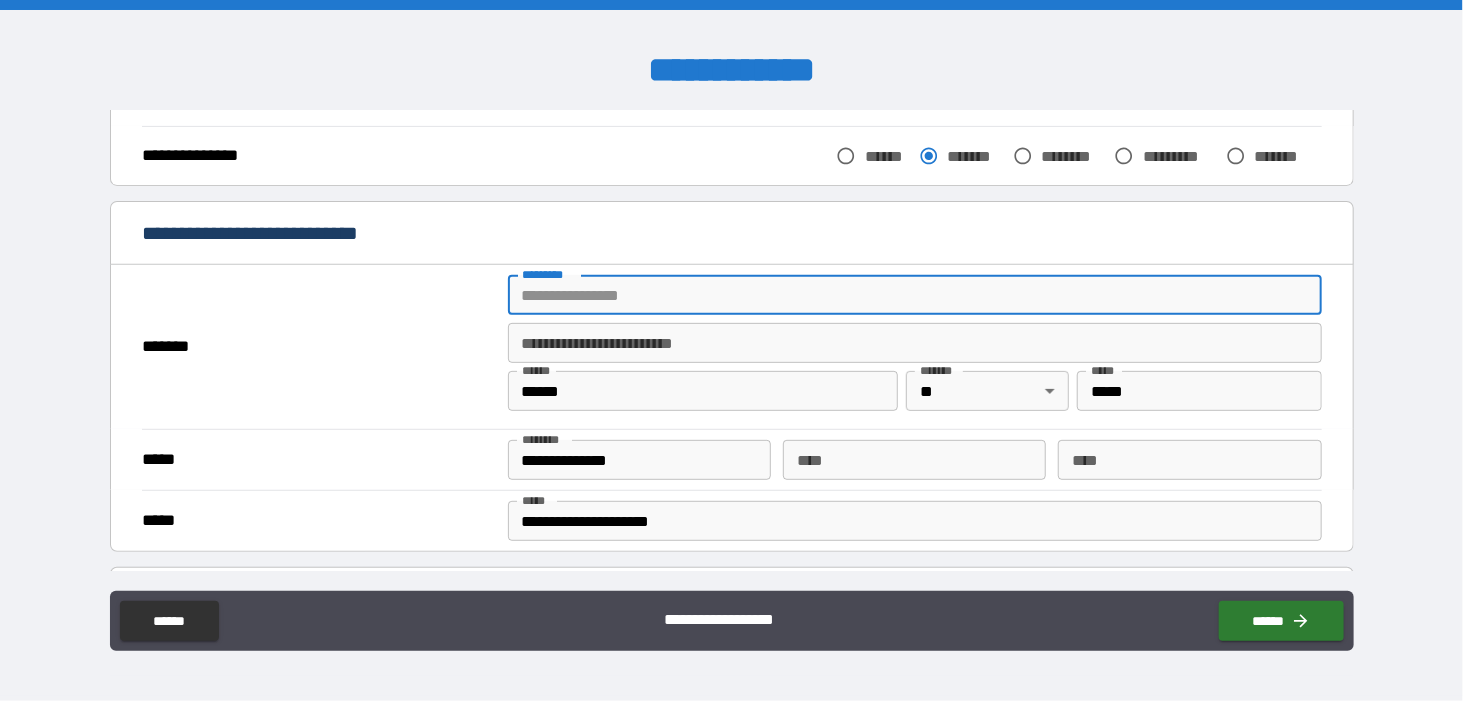 click on "*******   *" at bounding box center (915, 295) 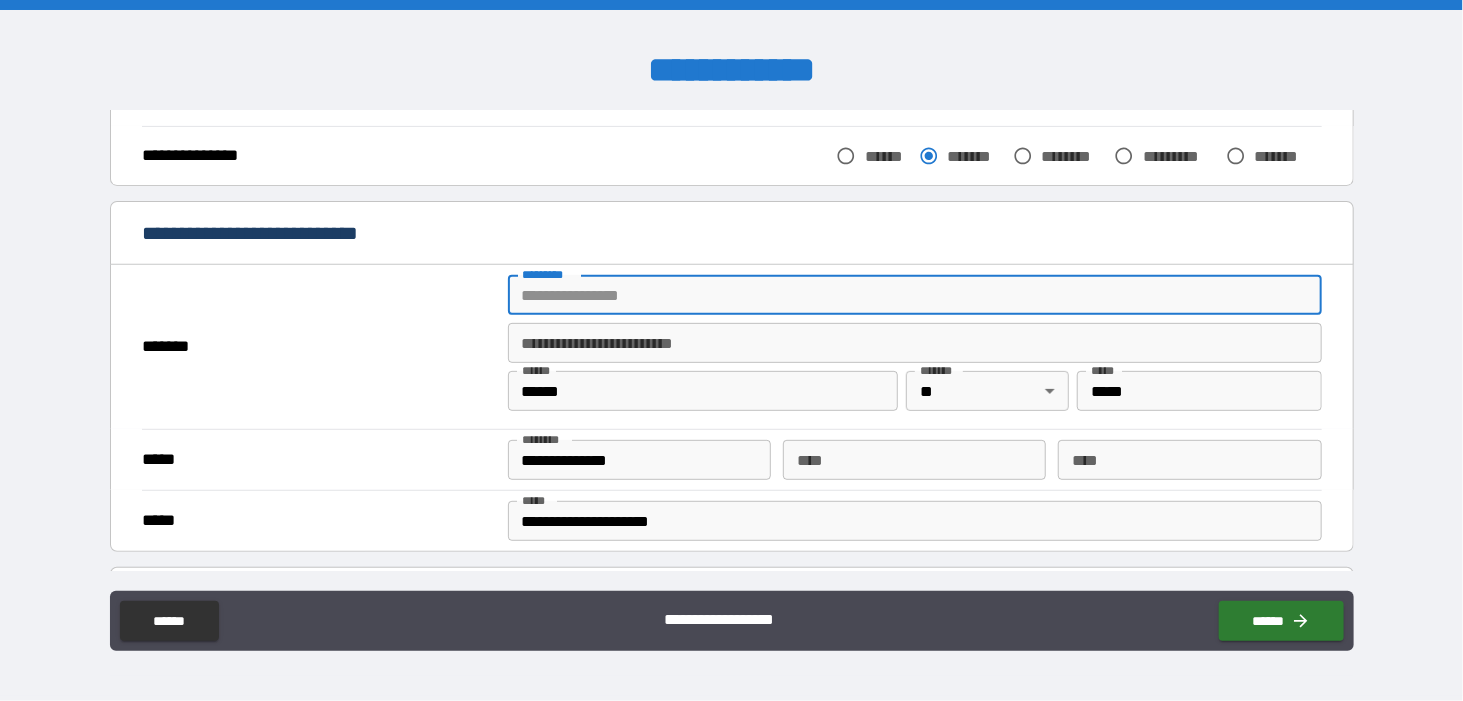 type on "**********" 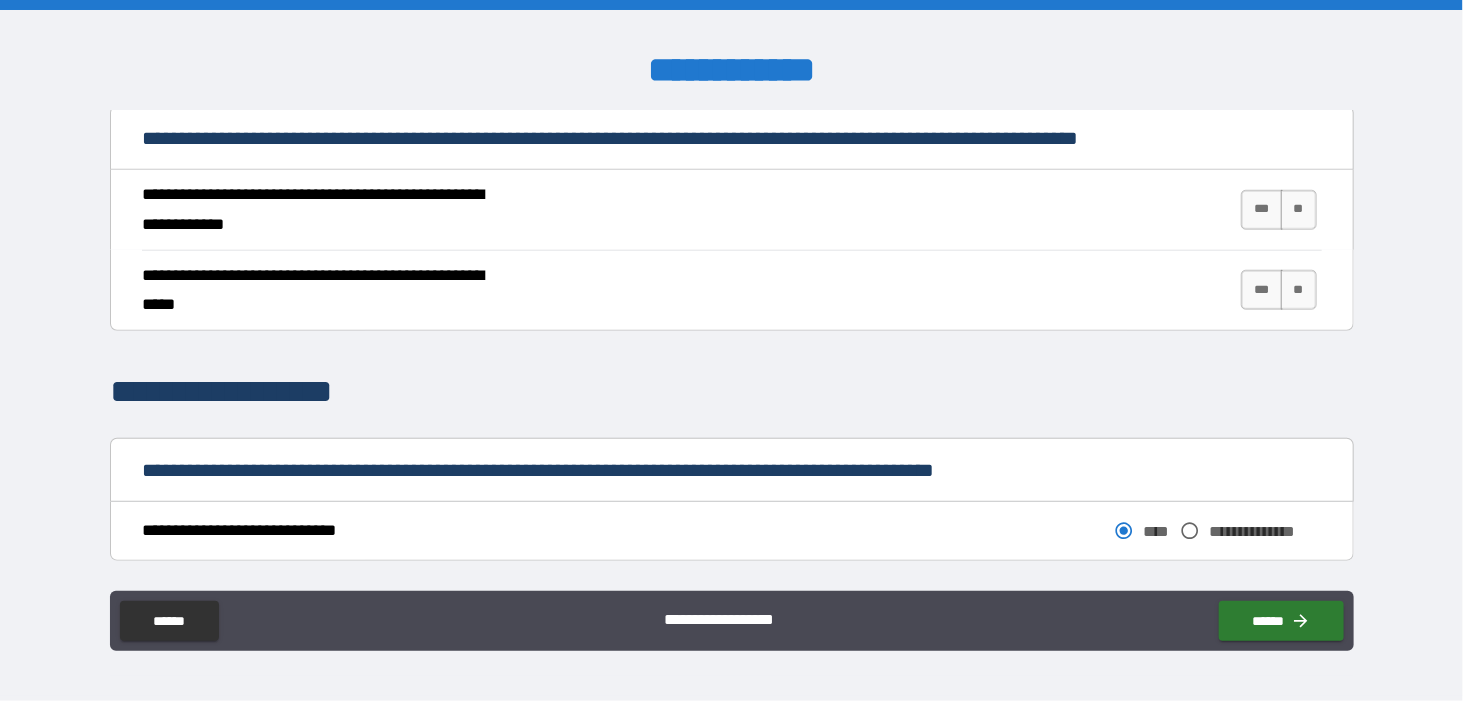 scroll, scrollTop: 785, scrollLeft: 0, axis: vertical 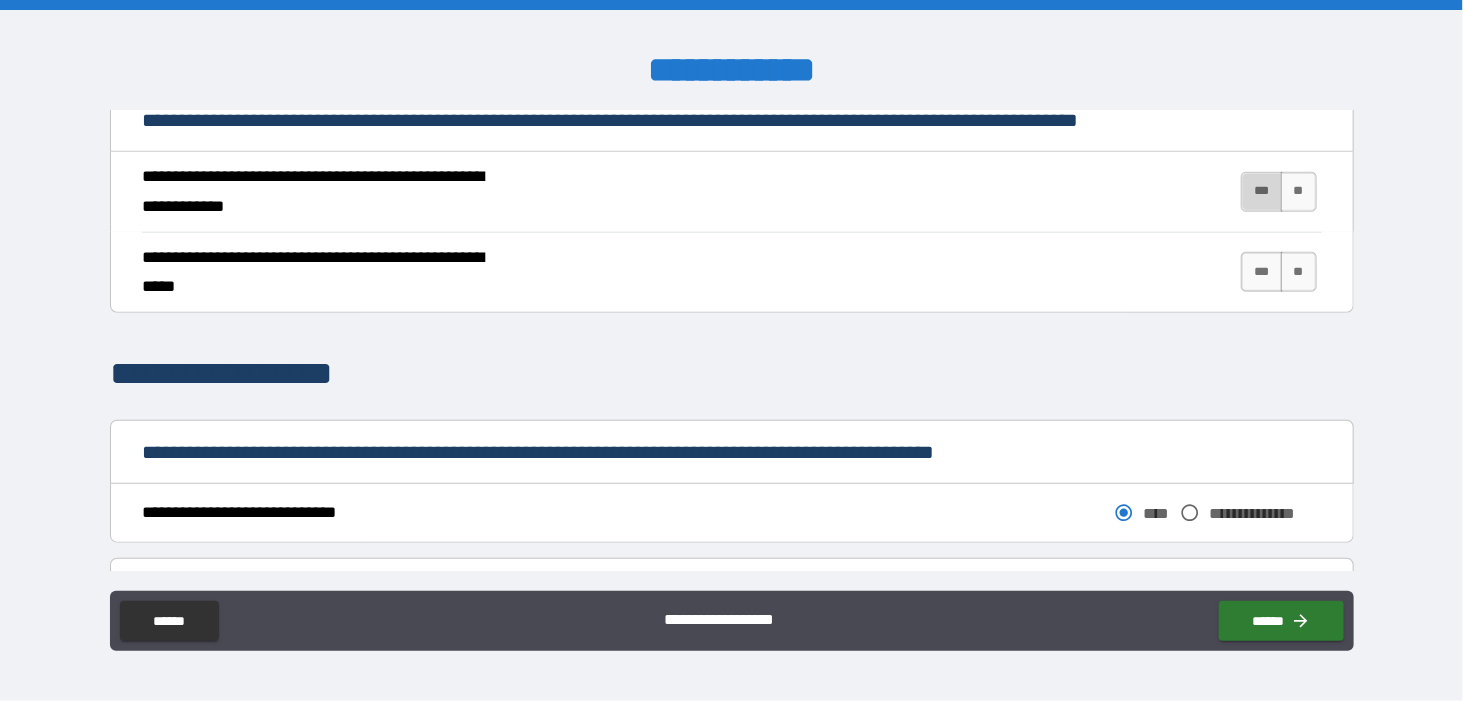 click on "***" at bounding box center (1261, 192) 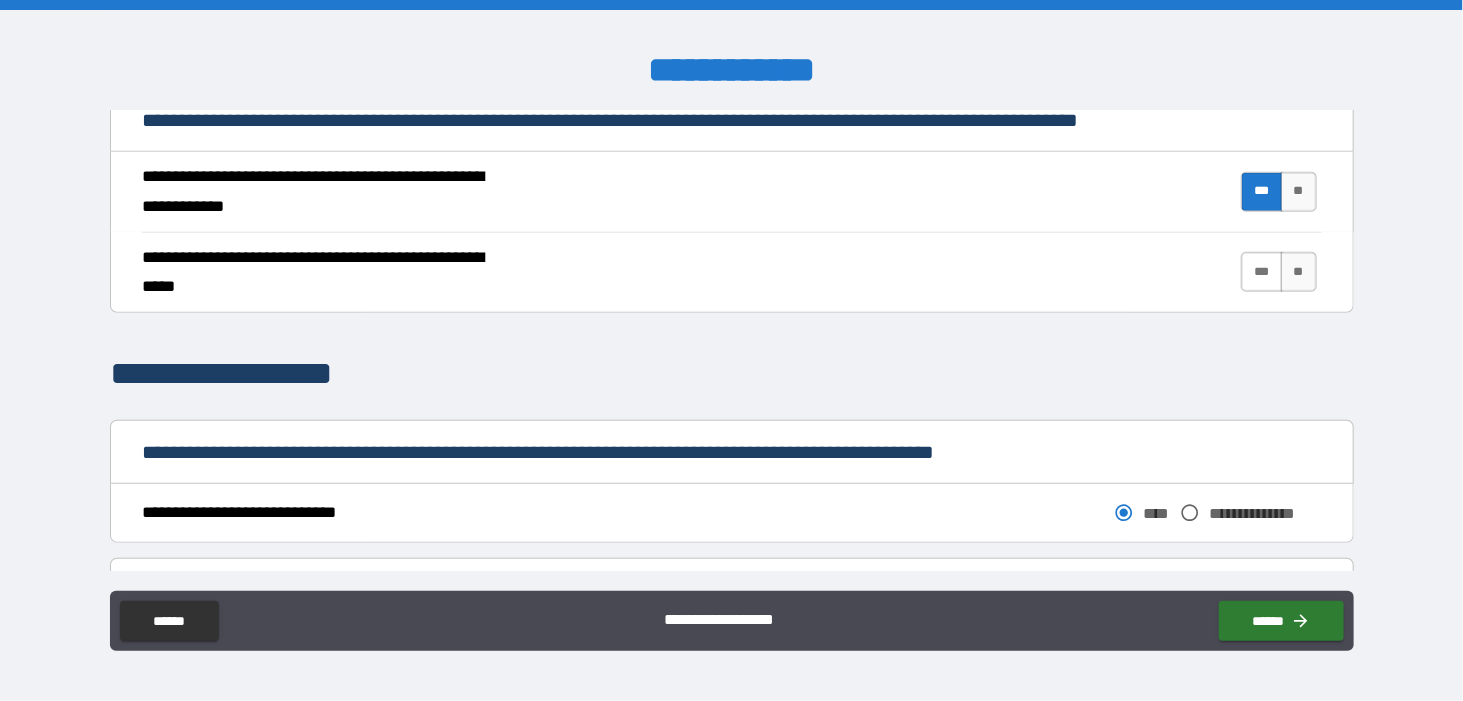 click on "***" at bounding box center [1261, 272] 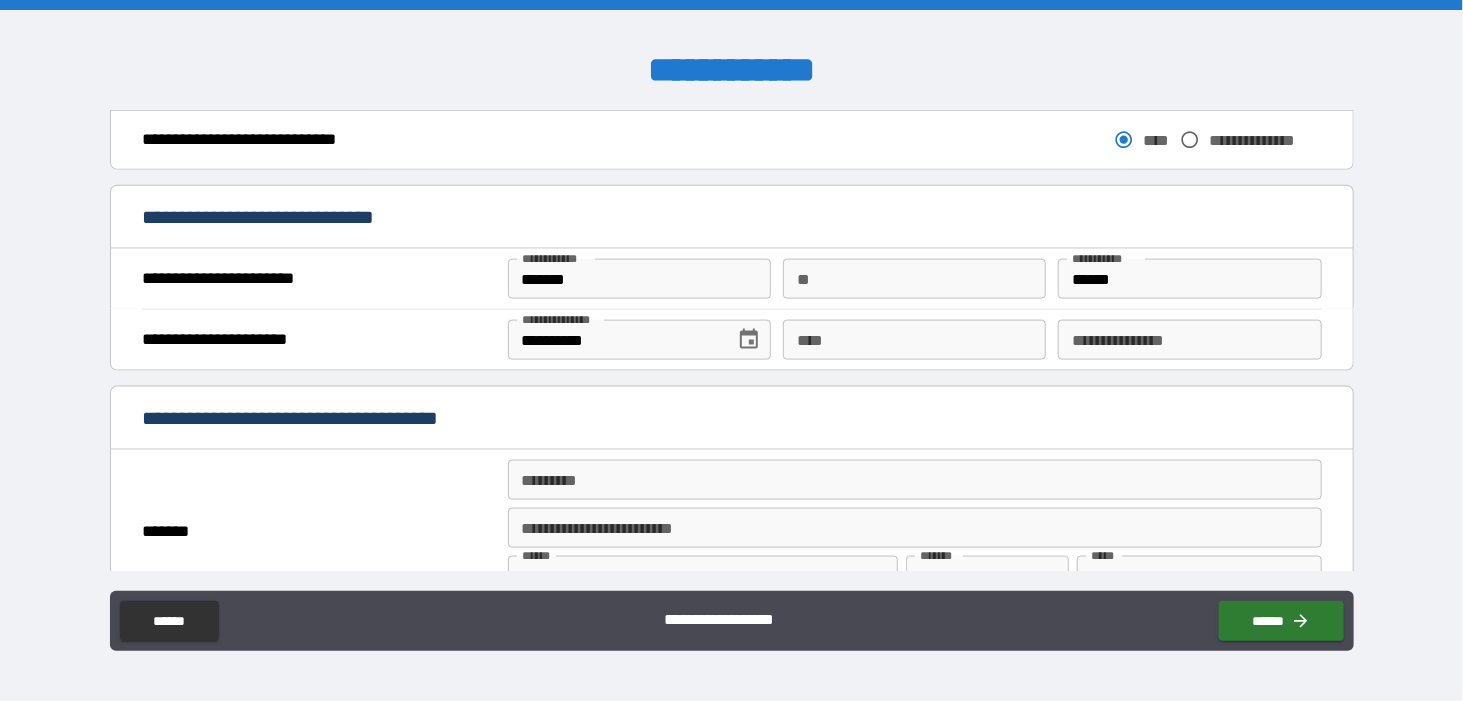 scroll, scrollTop: 1176, scrollLeft: 0, axis: vertical 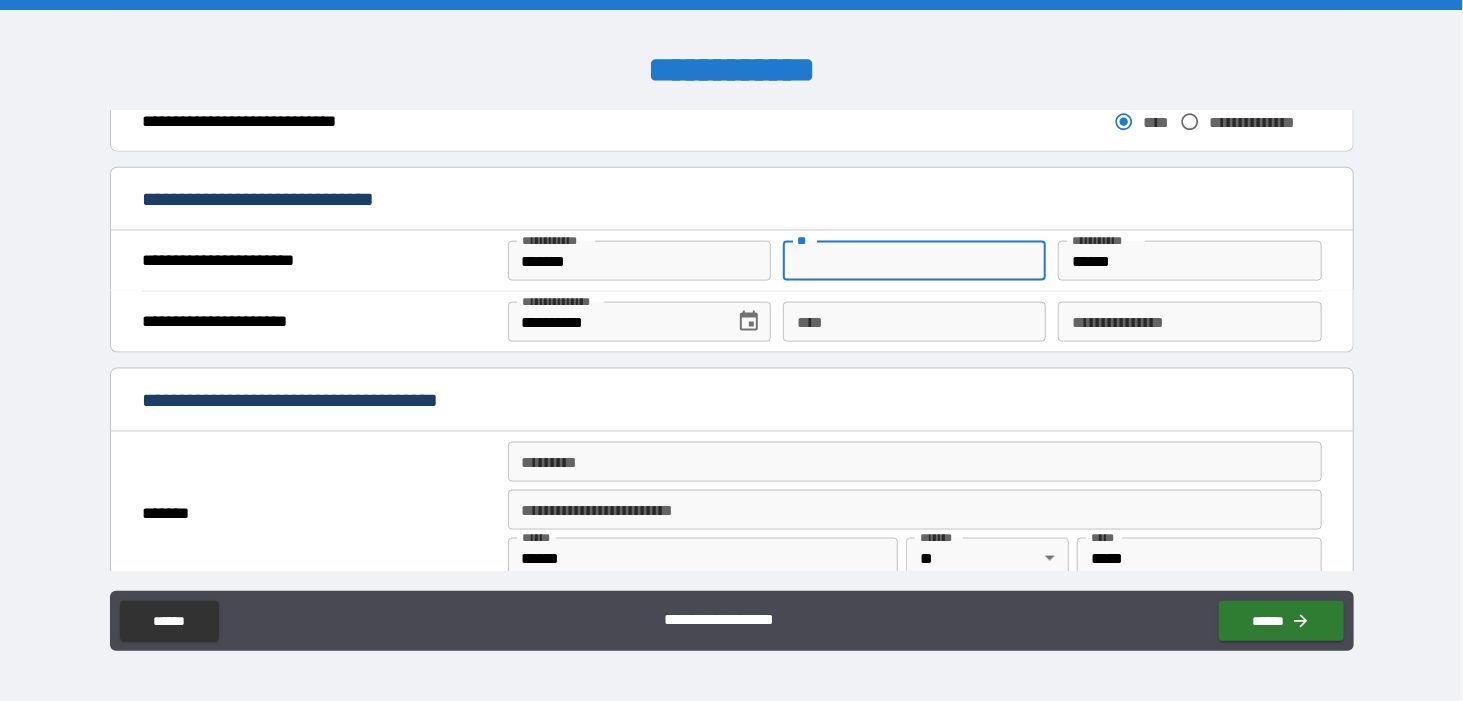 click on "**" at bounding box center (914, 261) 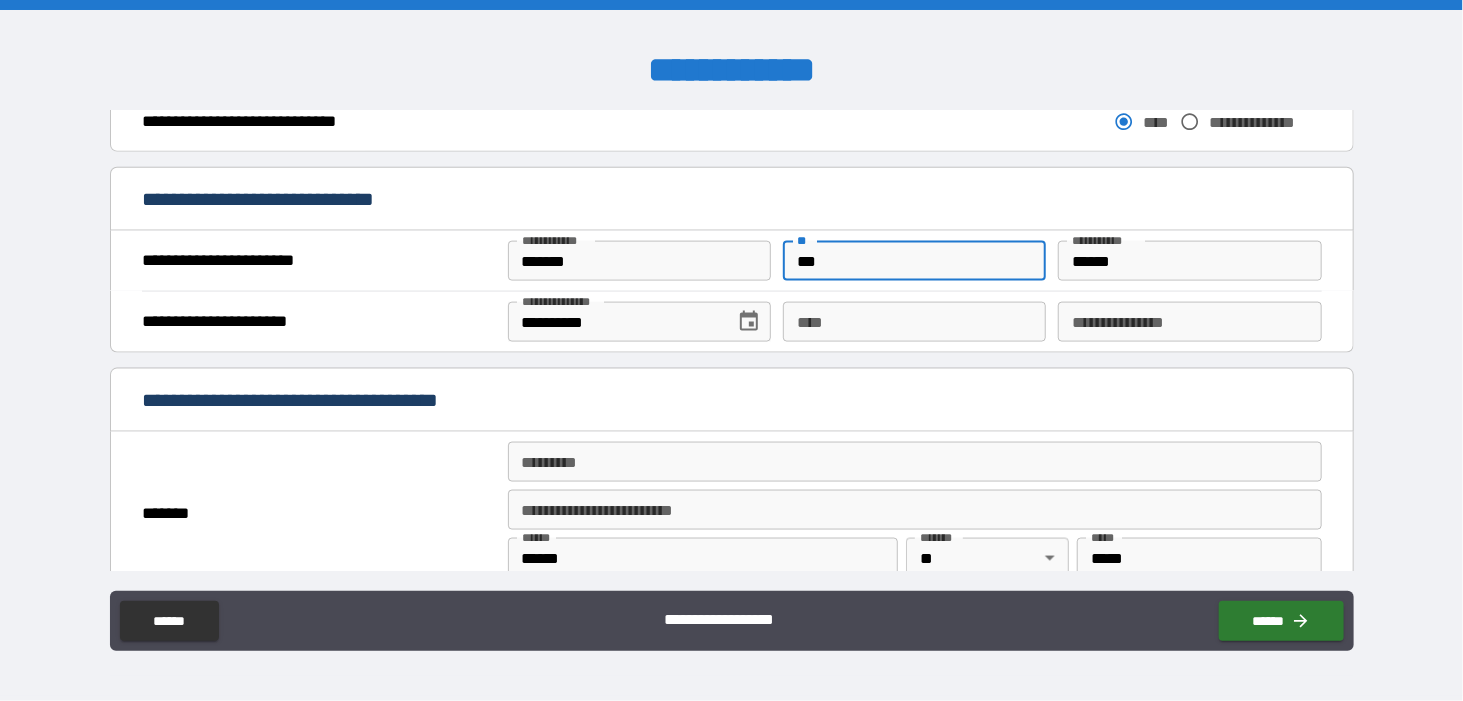 type on "***" 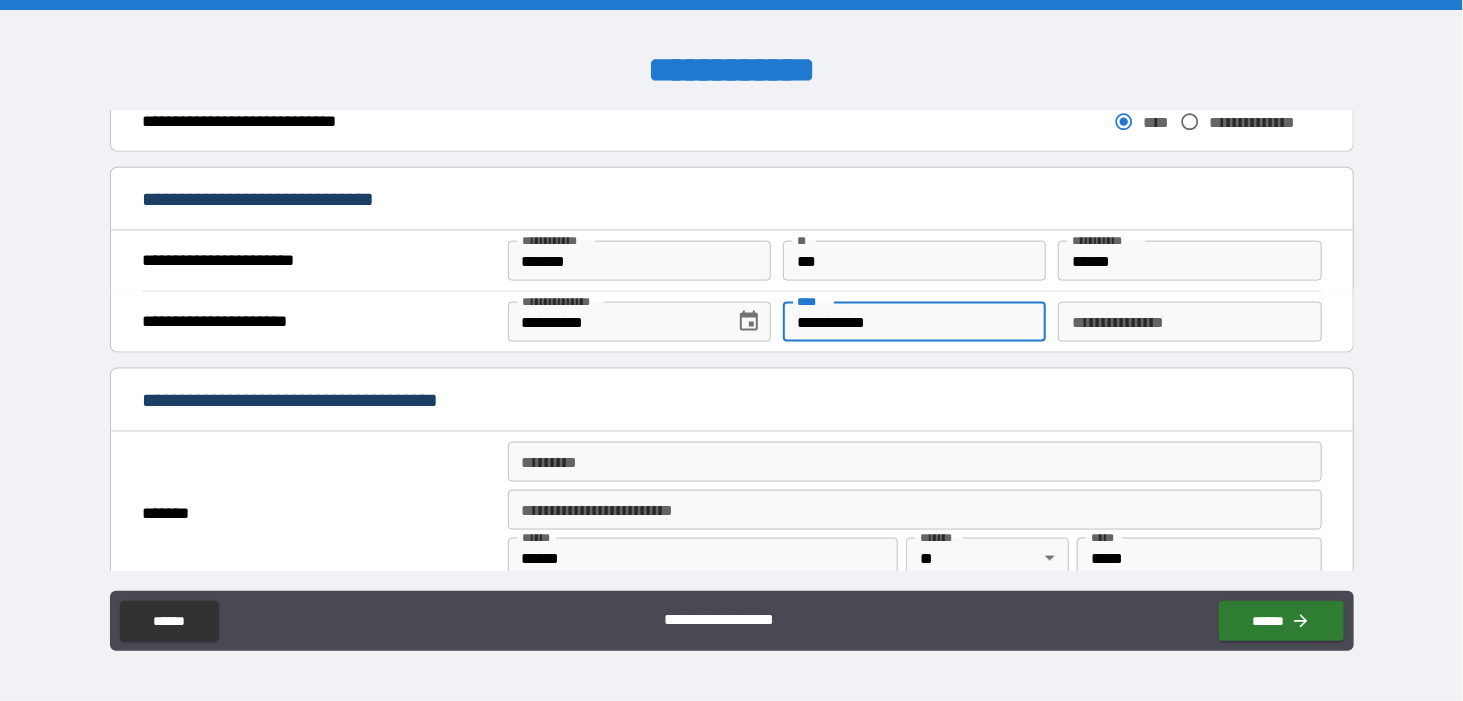 type on "**********" 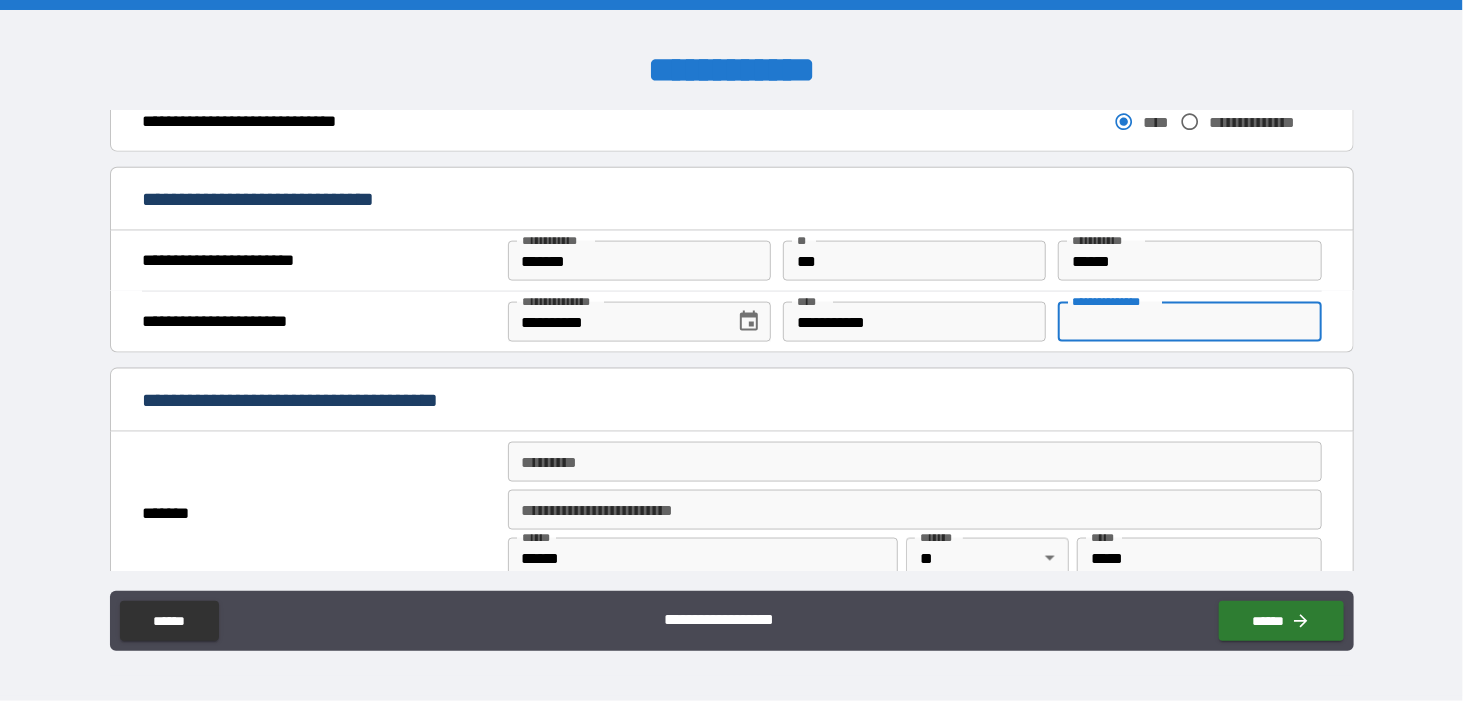 click on "**********" at bounding box center [1189, 322] 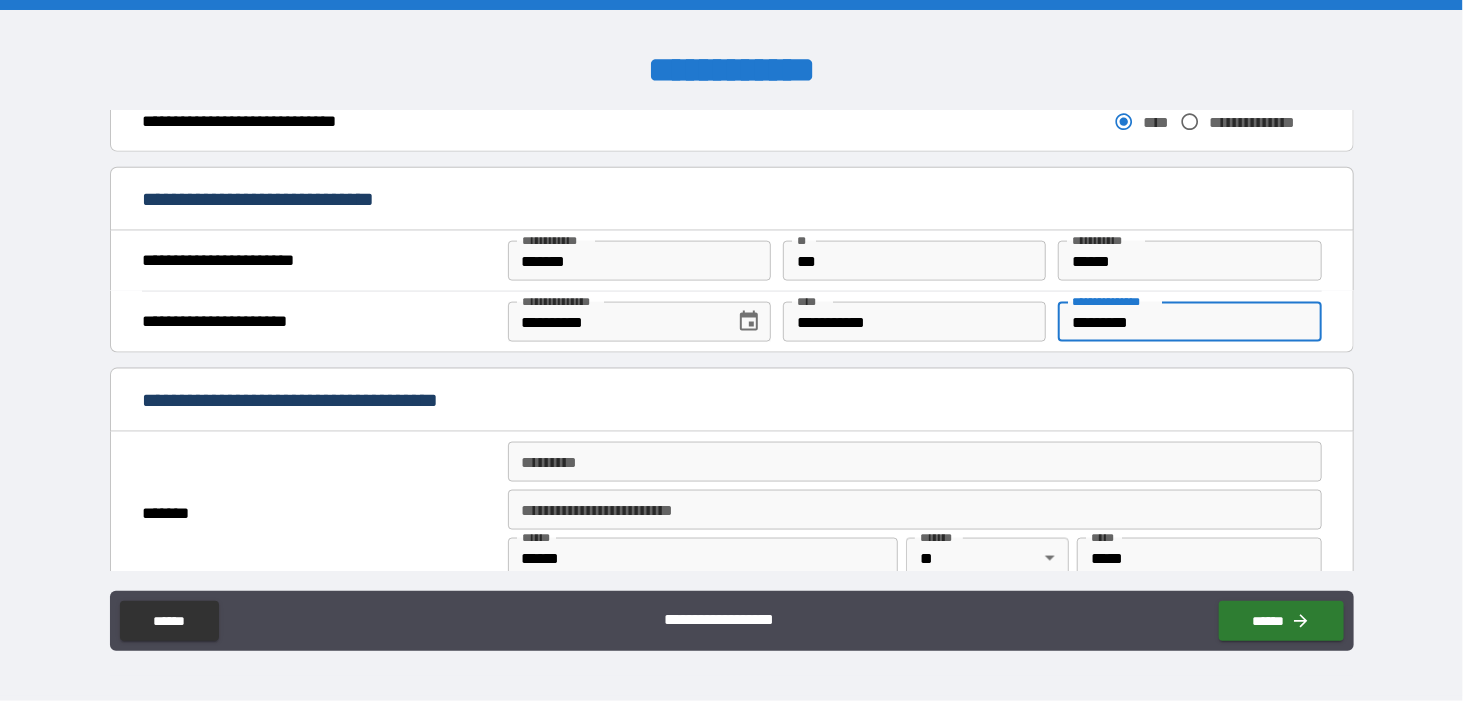 type on "*********" 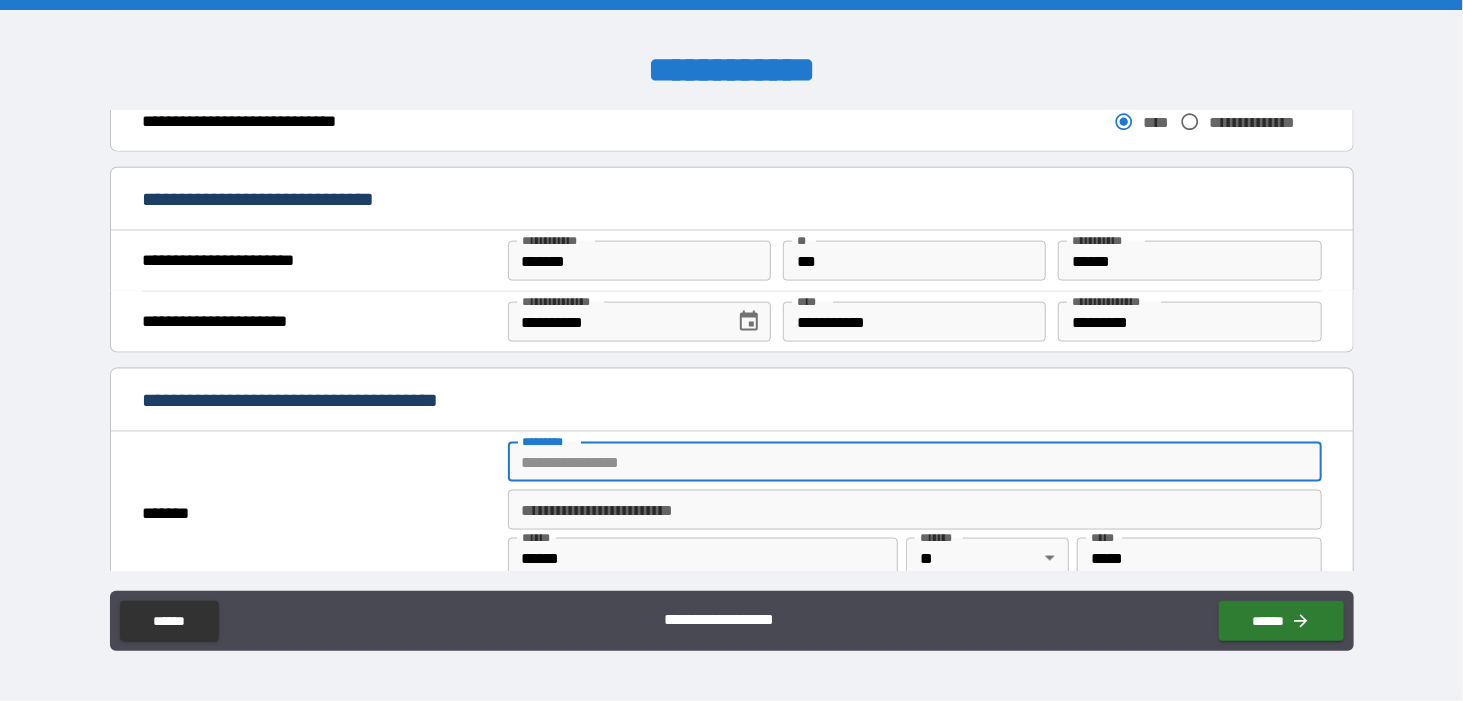 type on "**********" 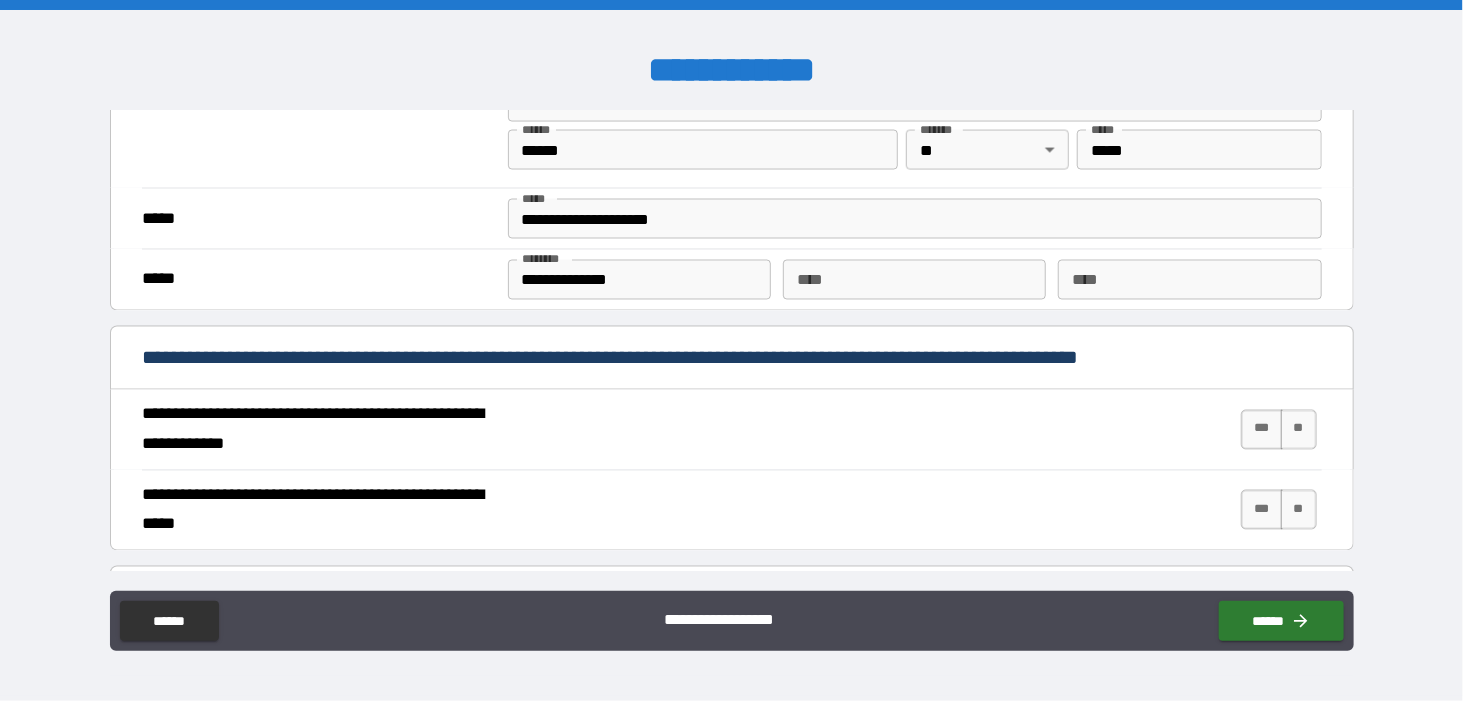 scroll, scrollTop: 1601, scrollLeft: 0, axis: vertical 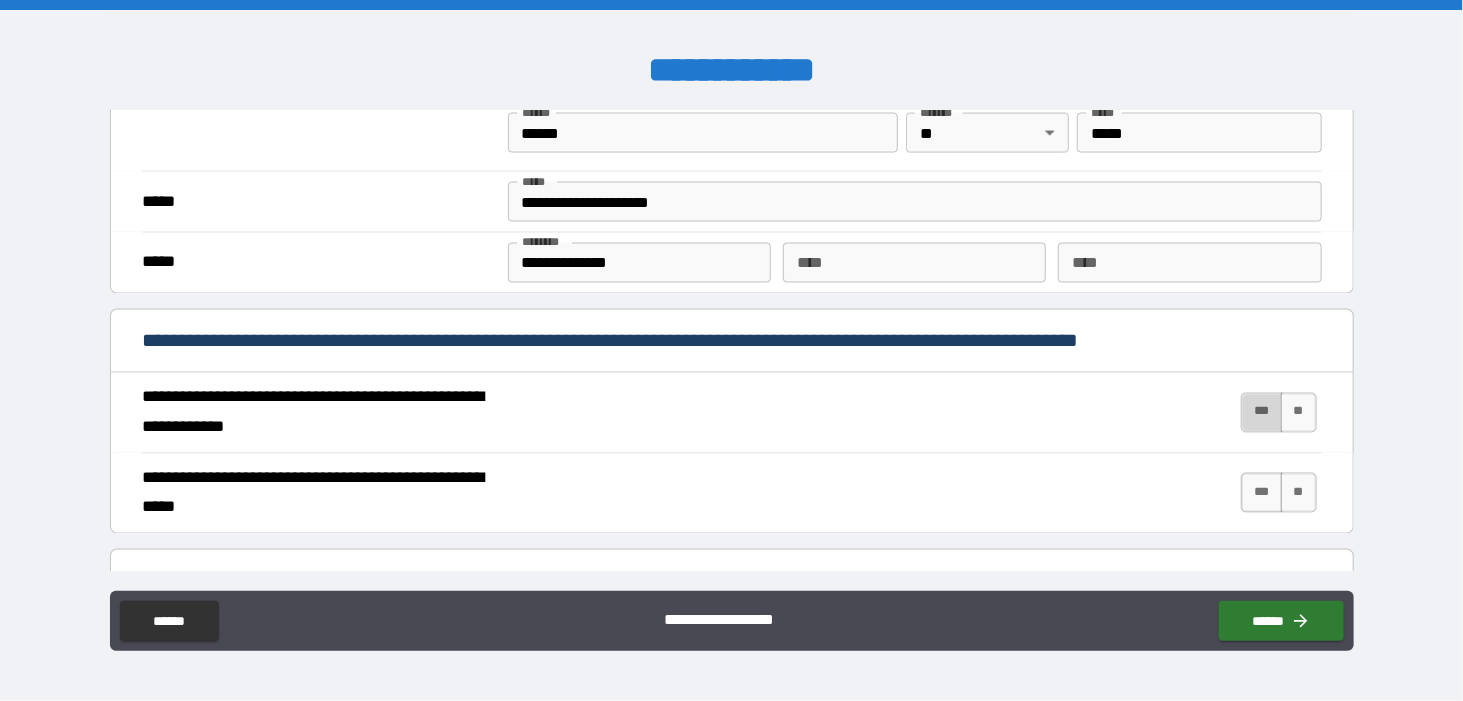 click on "***" at bounding box center (1261, 413) 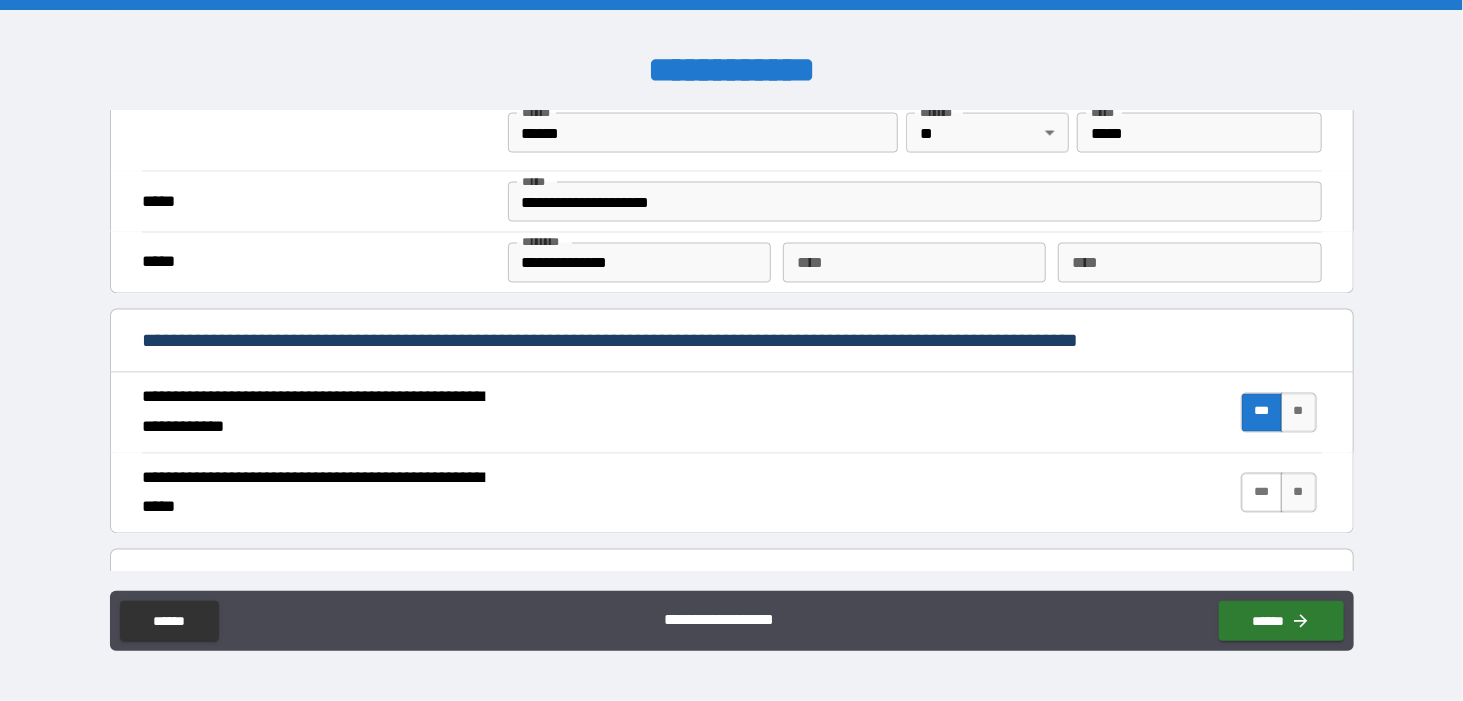 click on "***" at bounding box center (1261, 493) 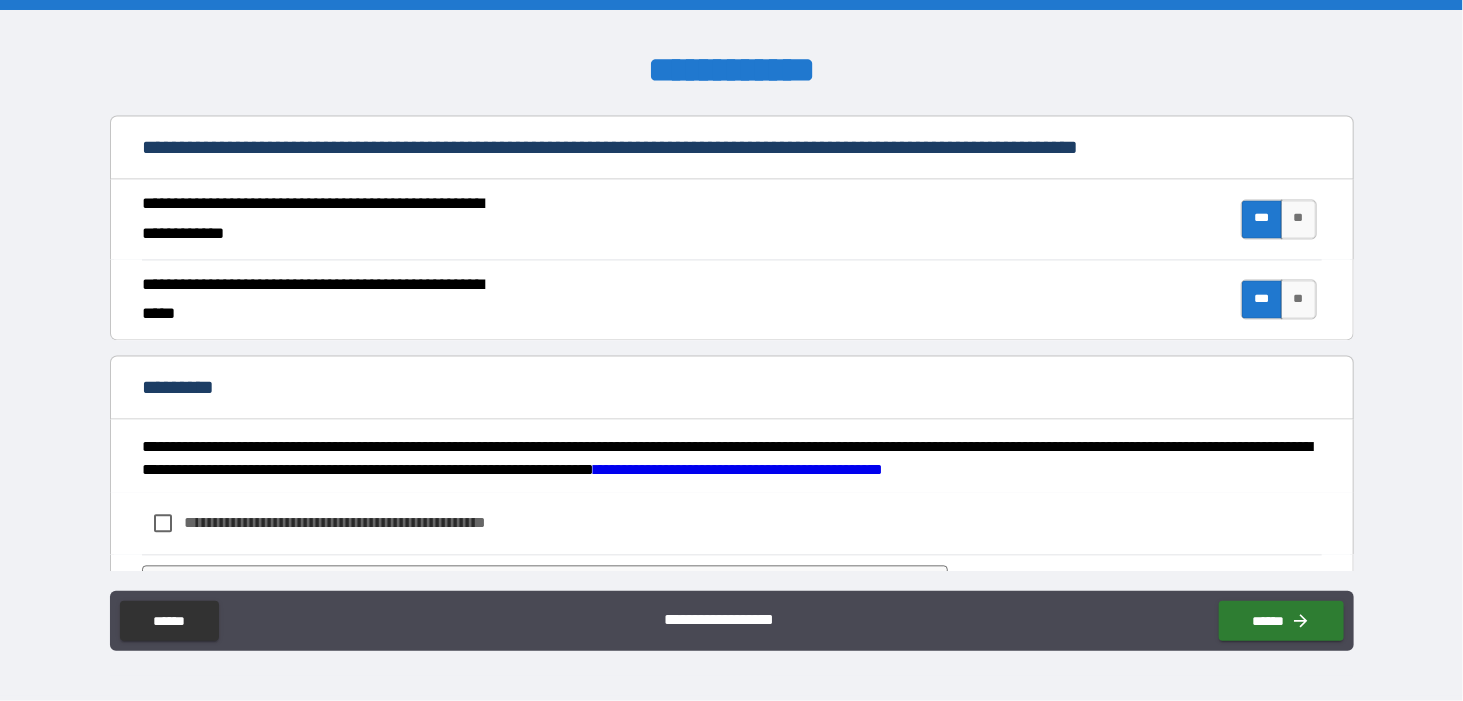 scroll, scrollTop: 1885, scrollLeft: 0, axis: vertical 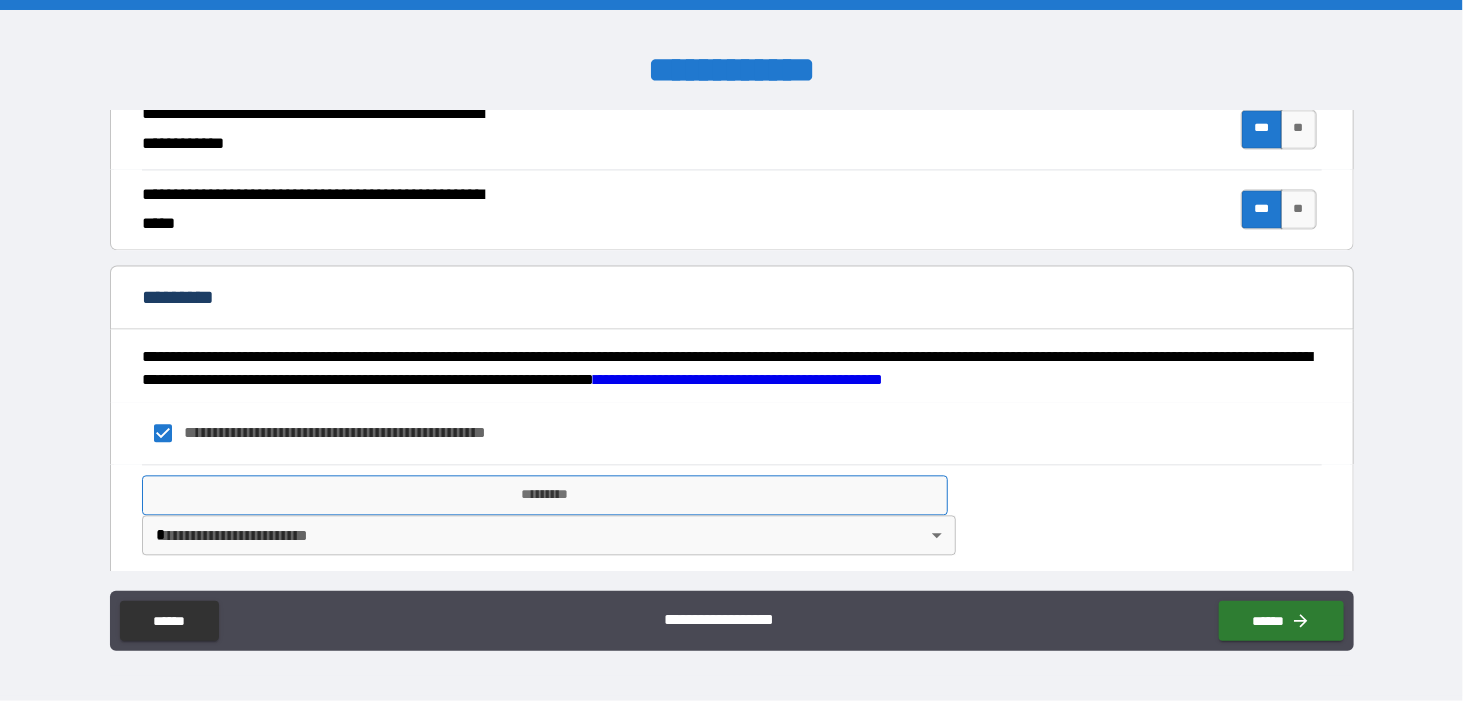 click on "*********" at bounding box center [545, 495] 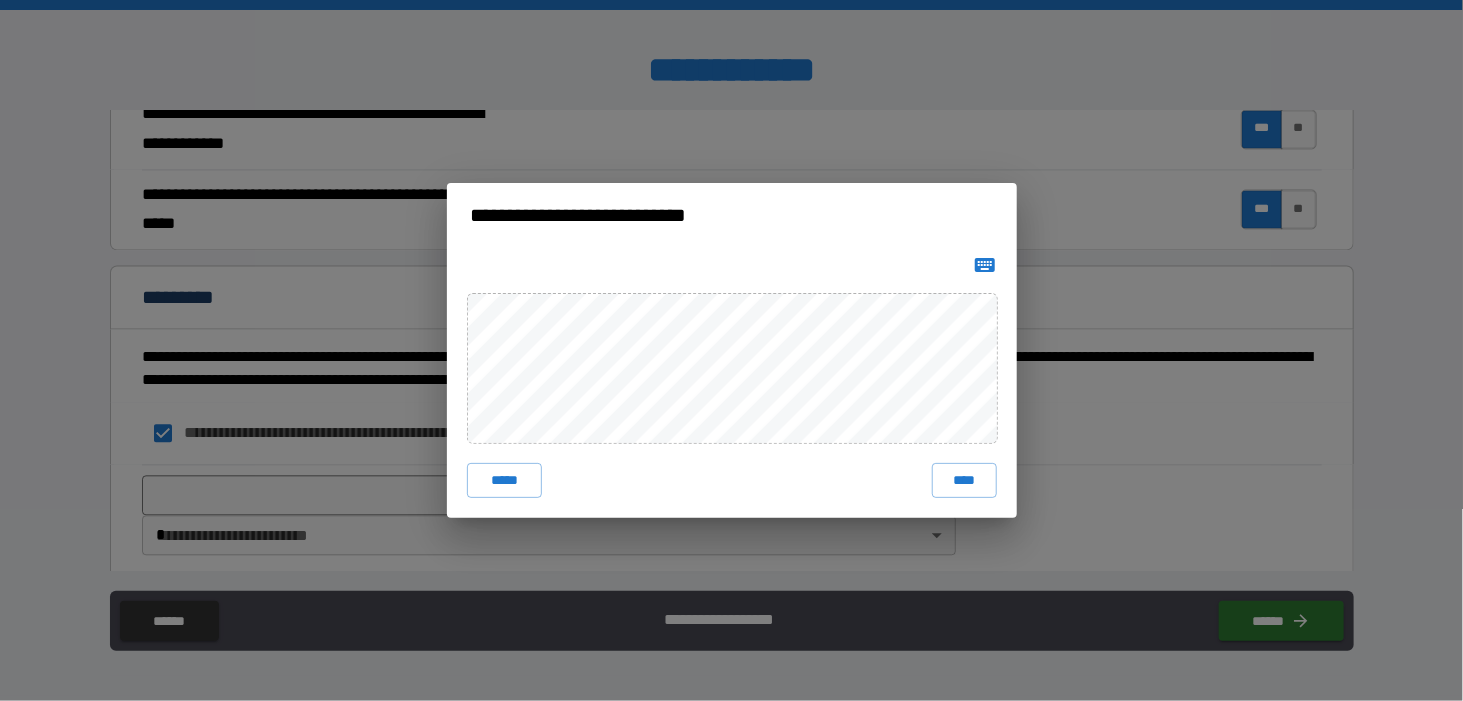 click on "***** ****" at bounding box center (732, 383) 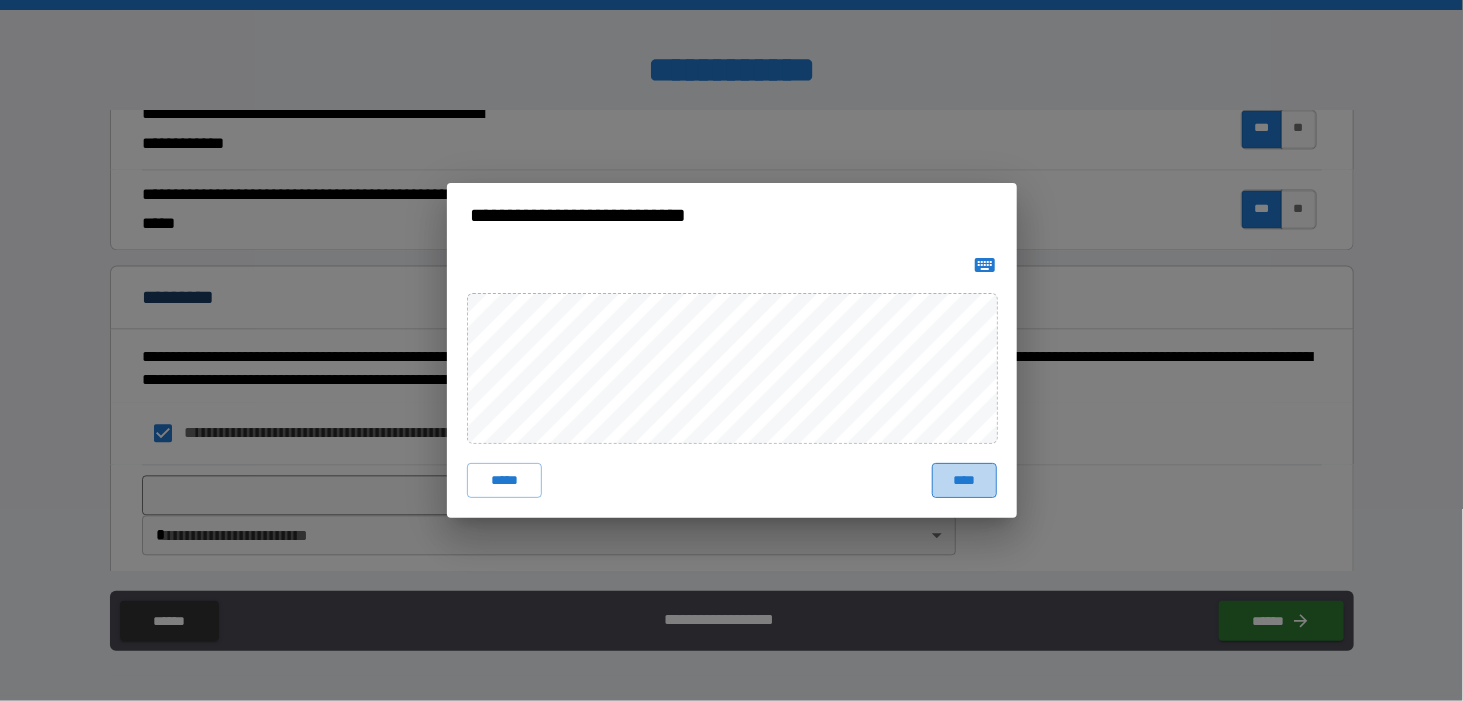 click on "****" at bounding box center [964, 481] 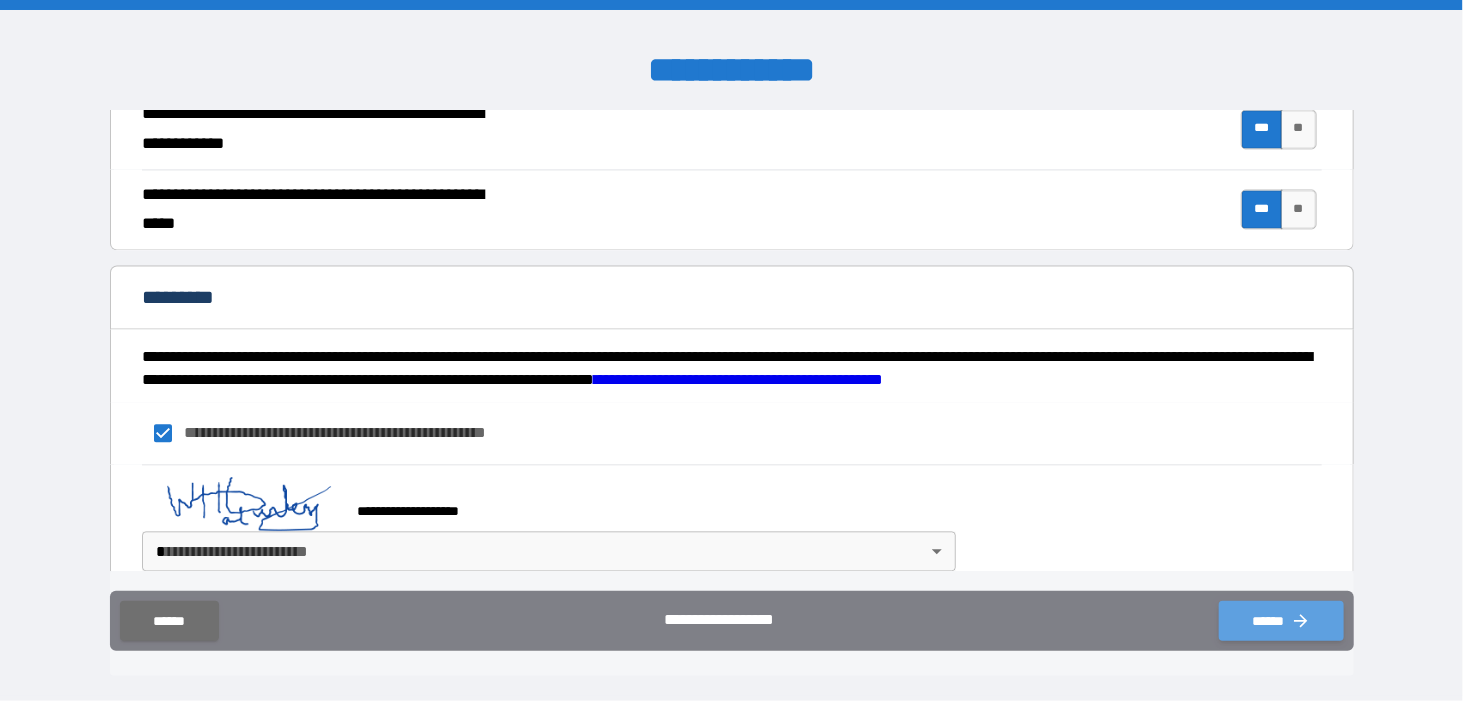 click on "******" at bounding box center [1281, 621] 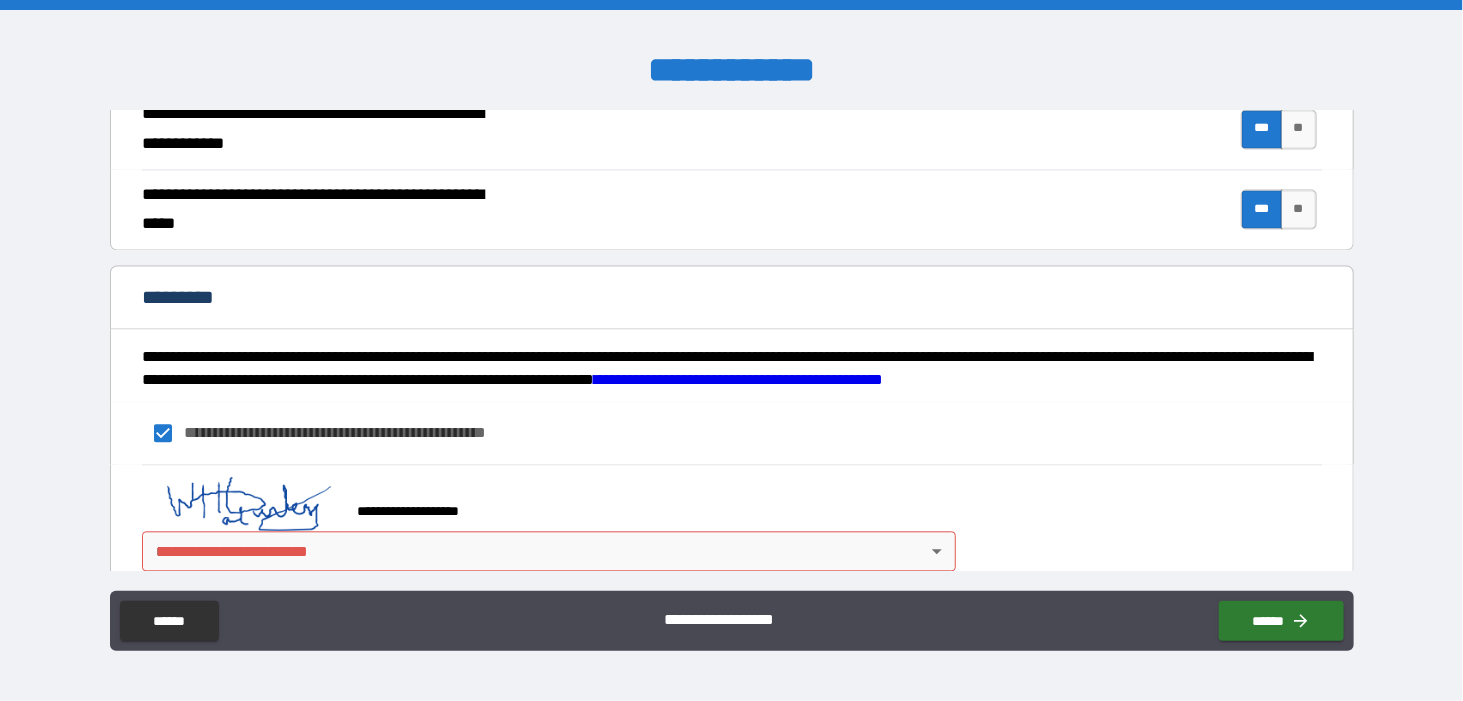 scroll, scrollTop: 1901, scrollLeft: 0, axis: vertical 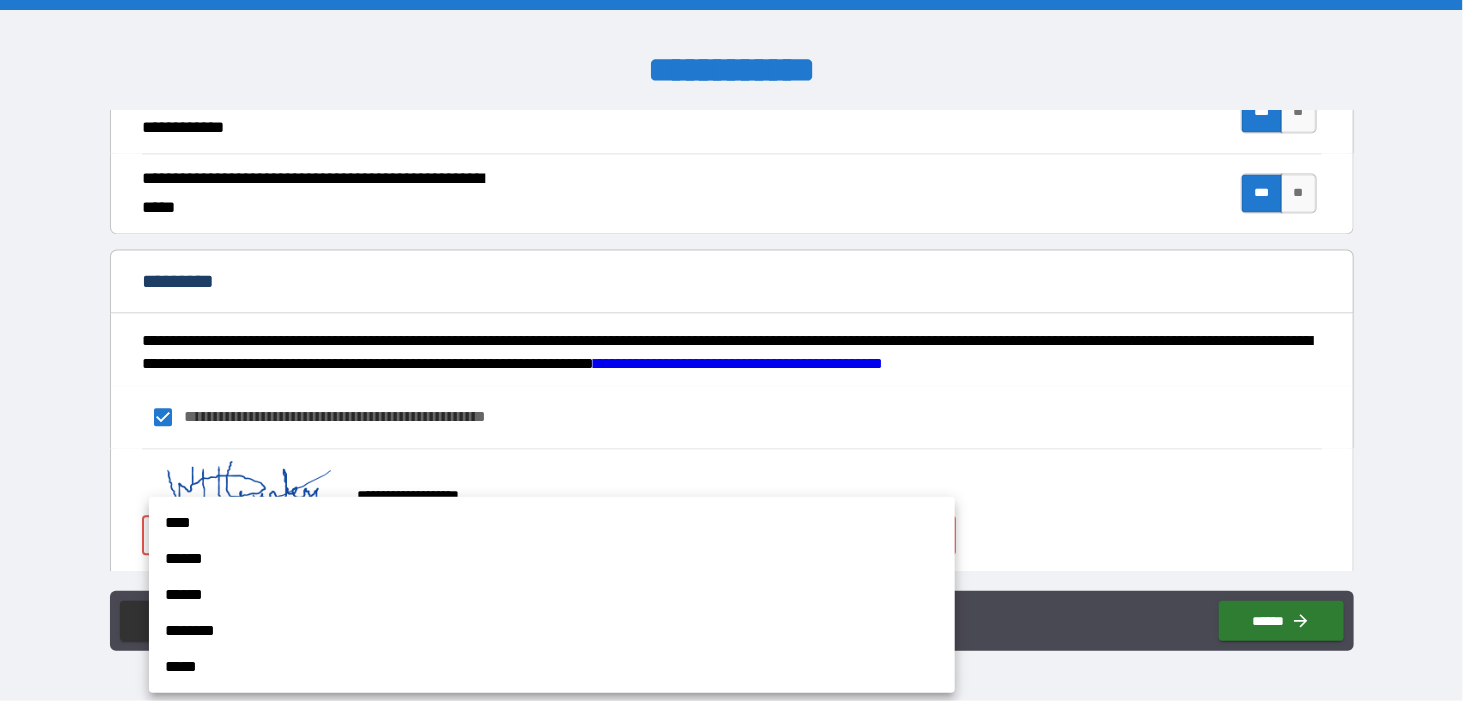 click on "[FIRST] [LAST] [STREET] [CITY] [STATE] [POSTAL_CODE] [COUNTRY] [PHONE] [EMAIL] [DOB] [SSN] [LICENSE] [CREDIT_CARD]" at bounding box center (731, 350) 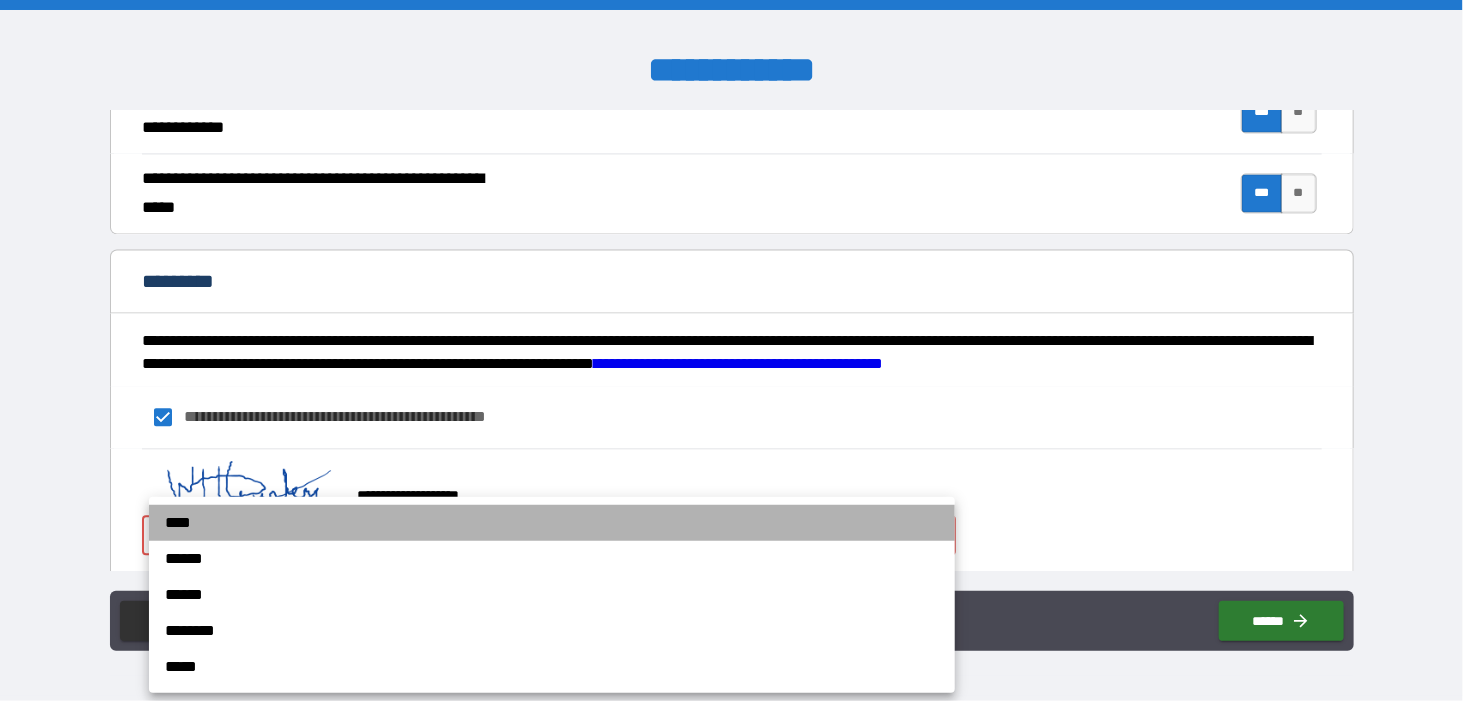 click on "****" at bounding box center [552, 523] 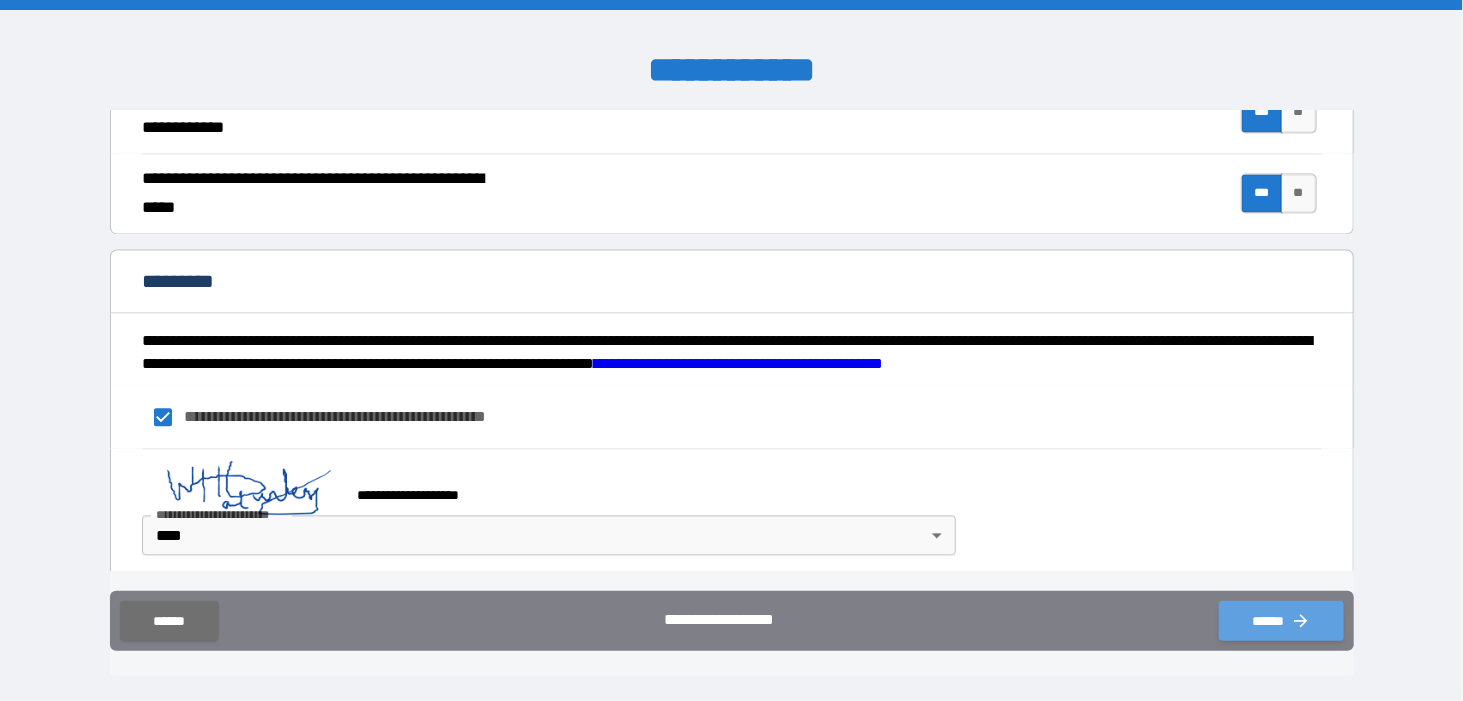 click on "******" at bounding box center [1281, 621] 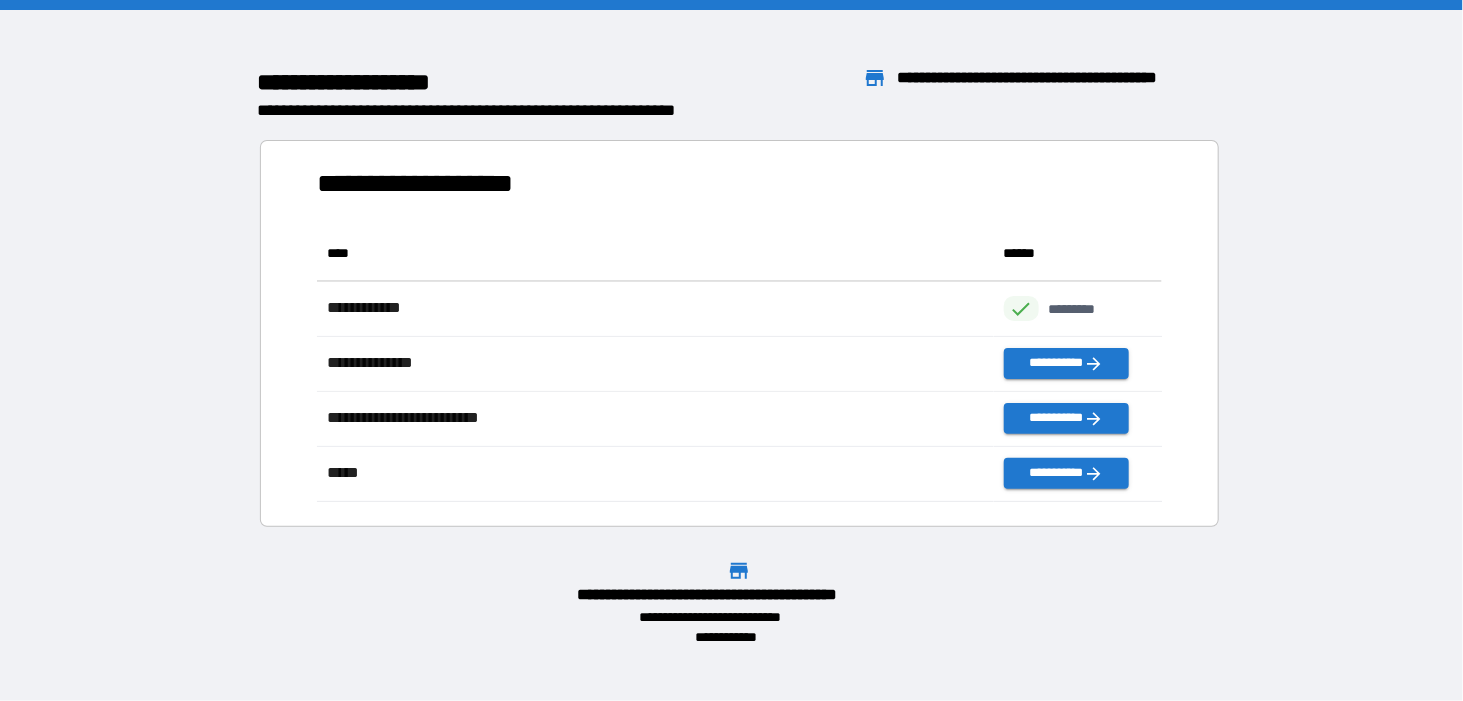 scroll, scrollTop: 16, scrollLeft: 15, axis: both 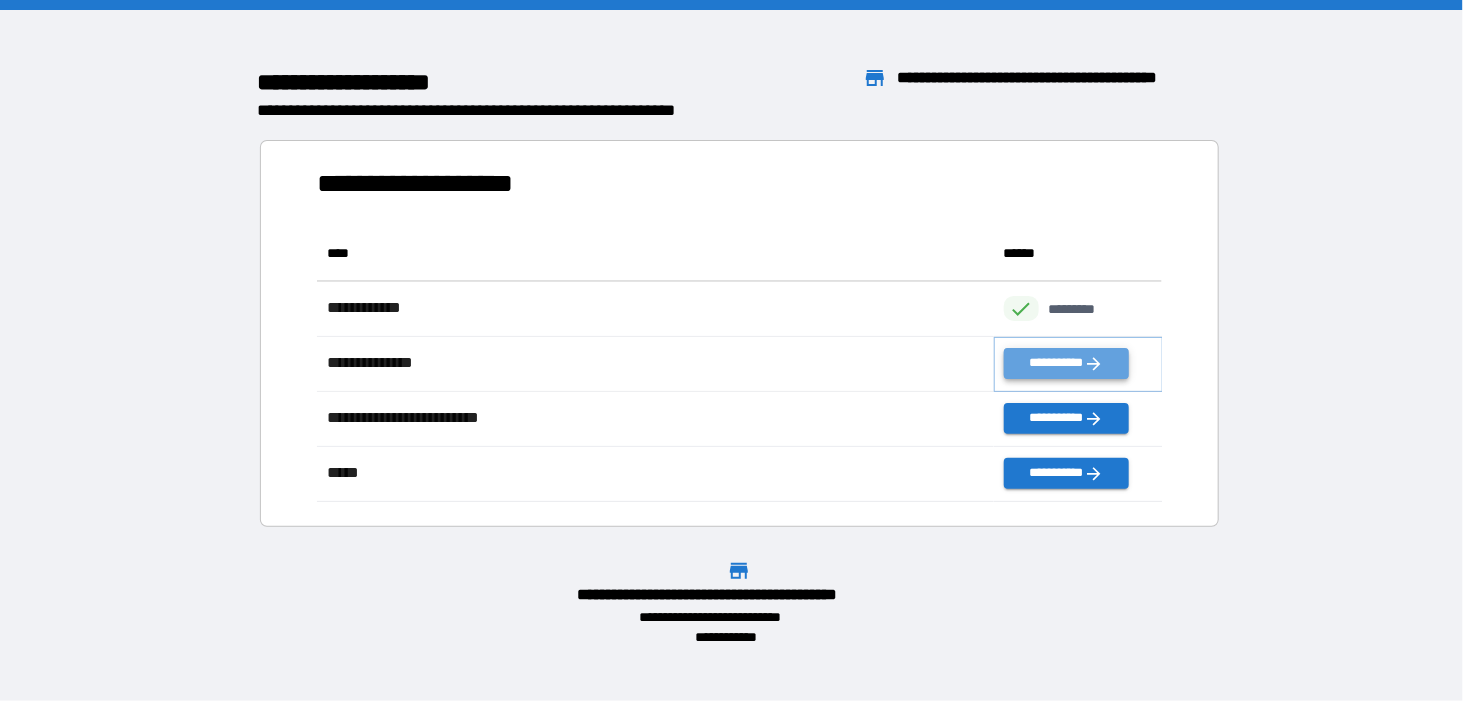 click on "**********" at bounding box center [1066, 363] 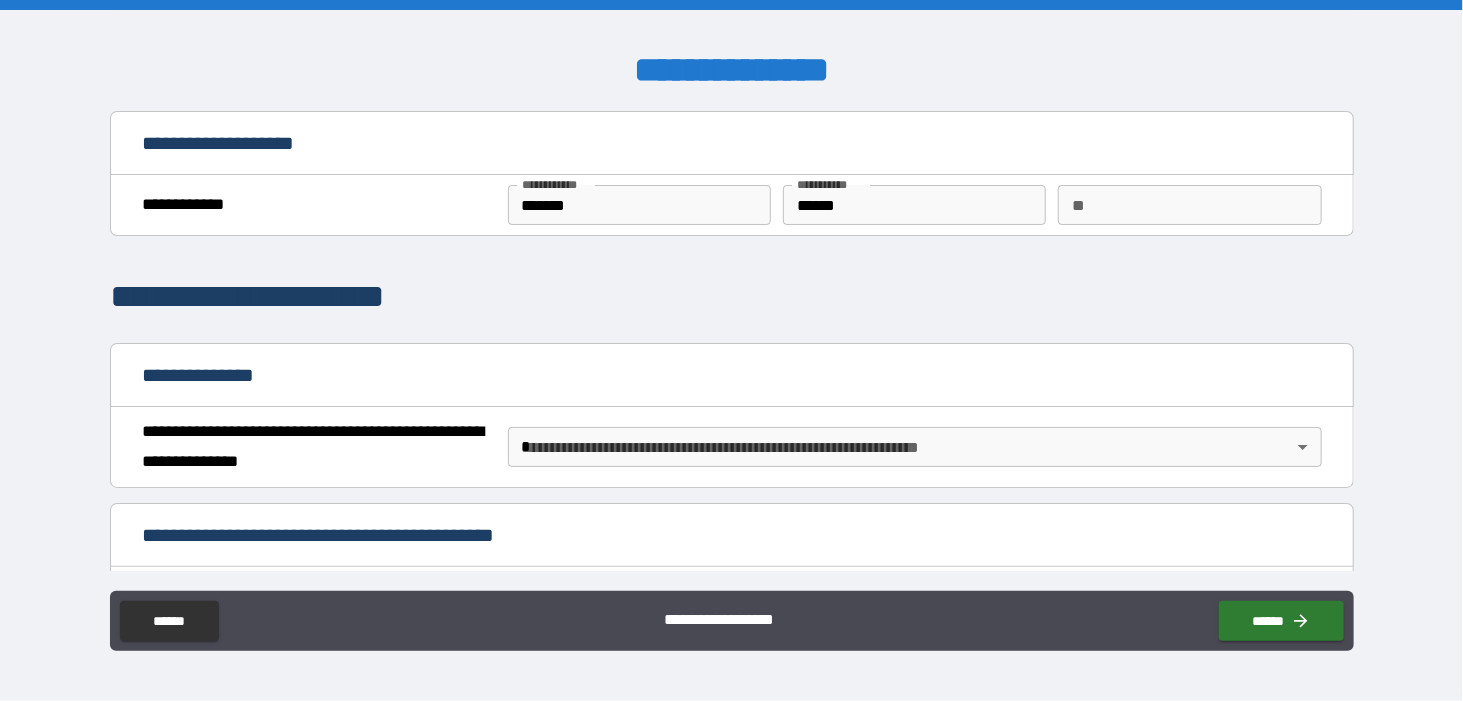 click on "**" at bounding box center (1189, 205) 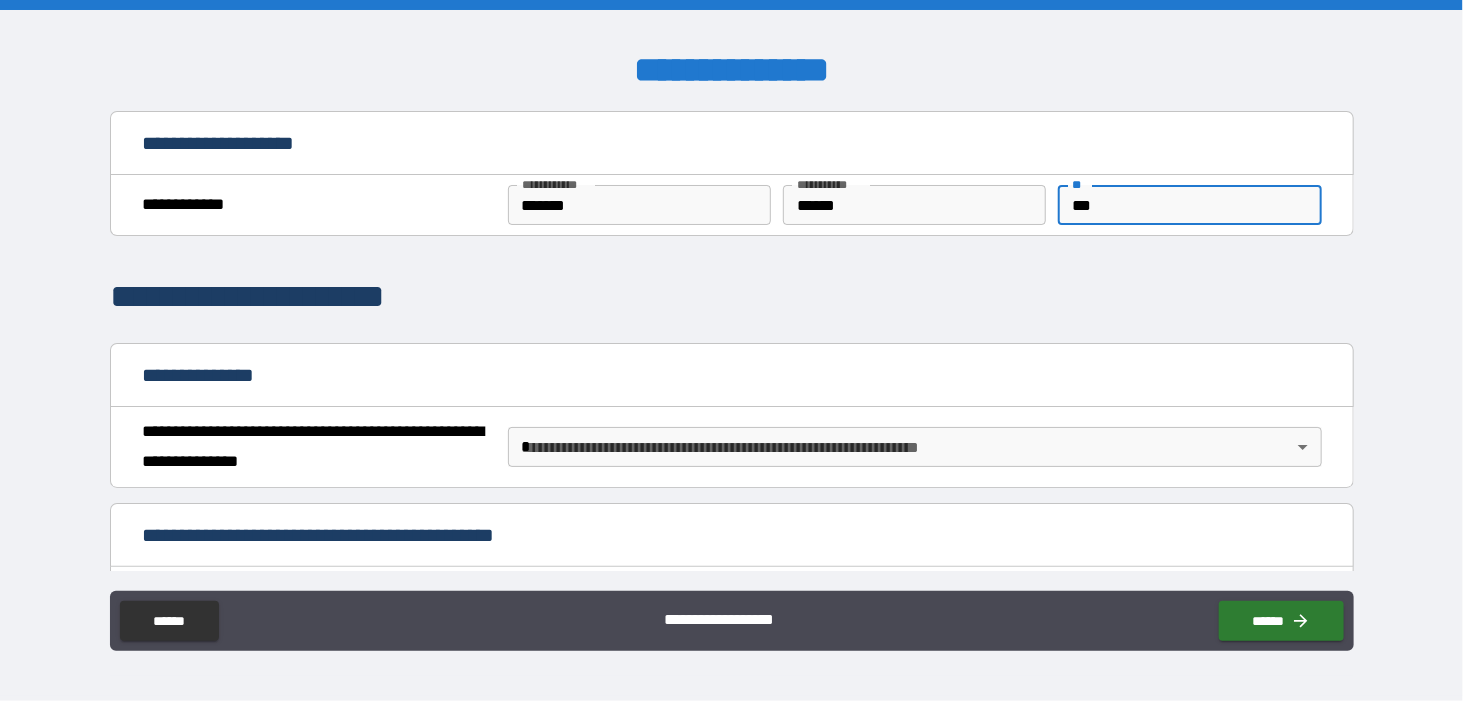 type on "***" 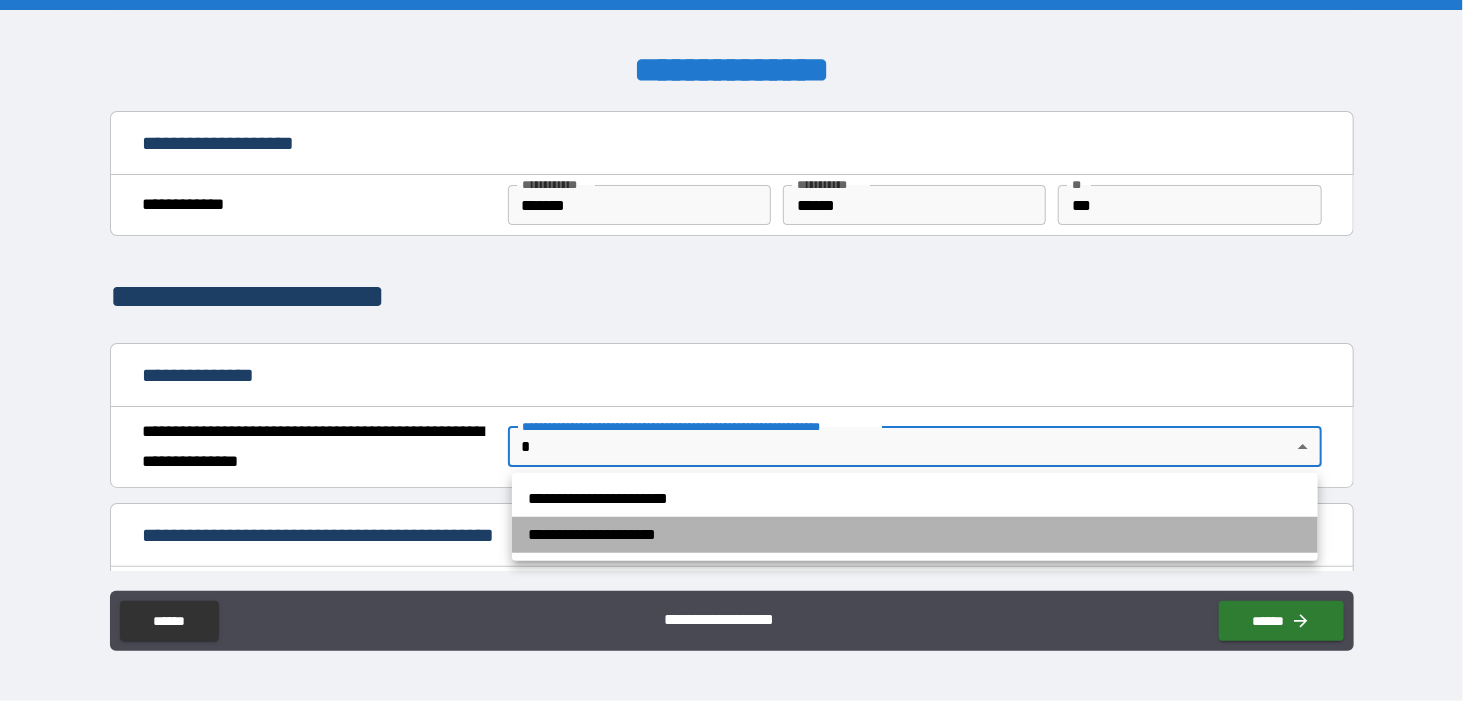 click on "**********" at bounding box center (915, 535) 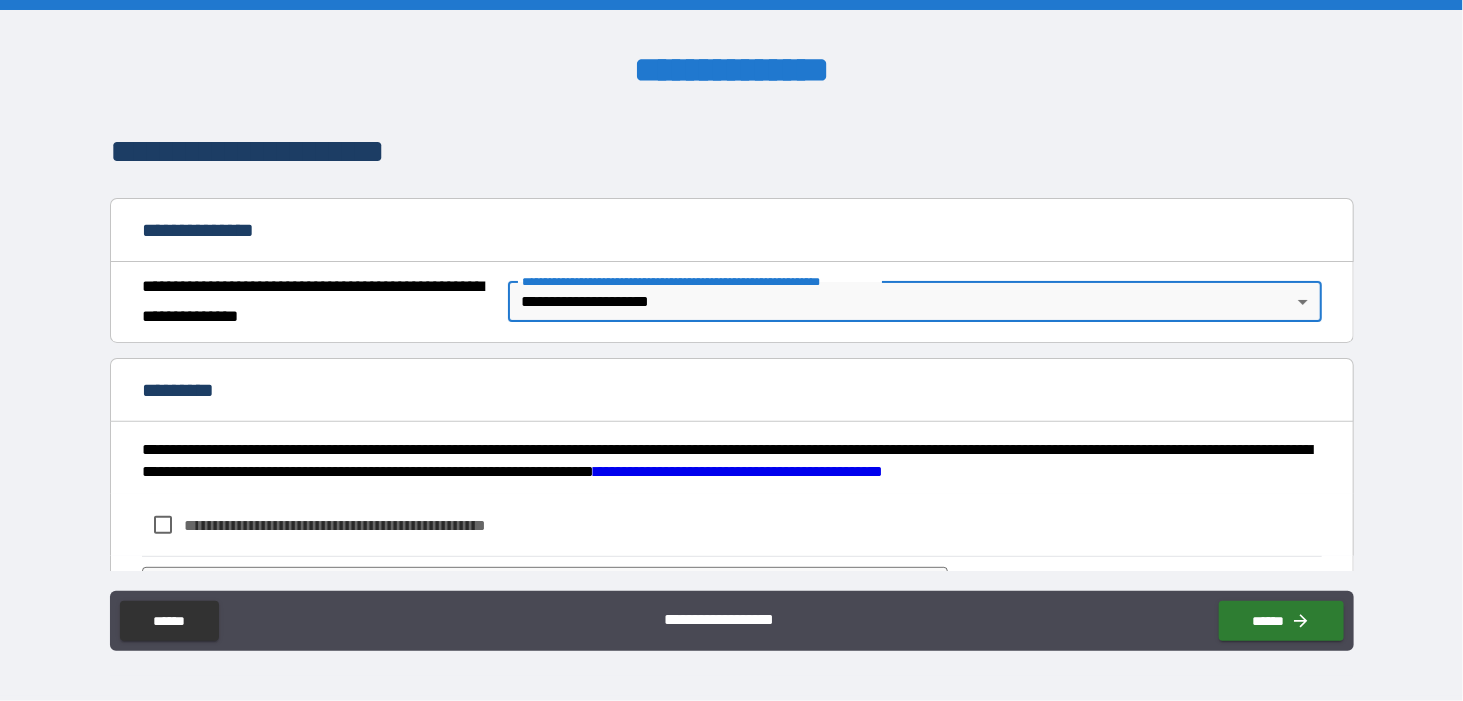 scroll, scrollTop: 248, scrollLeft: 0, axis: vertical 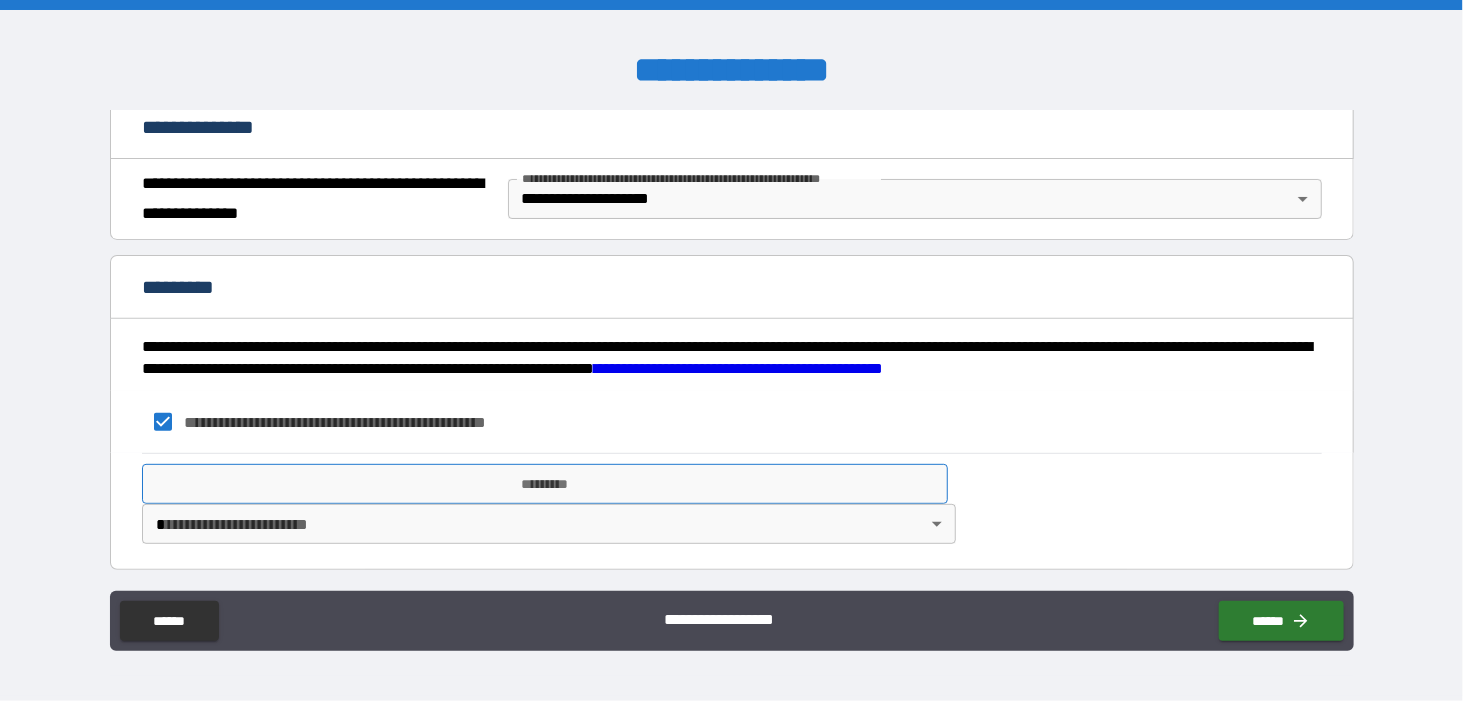 click on "*********" at bounding box center (545, 484) 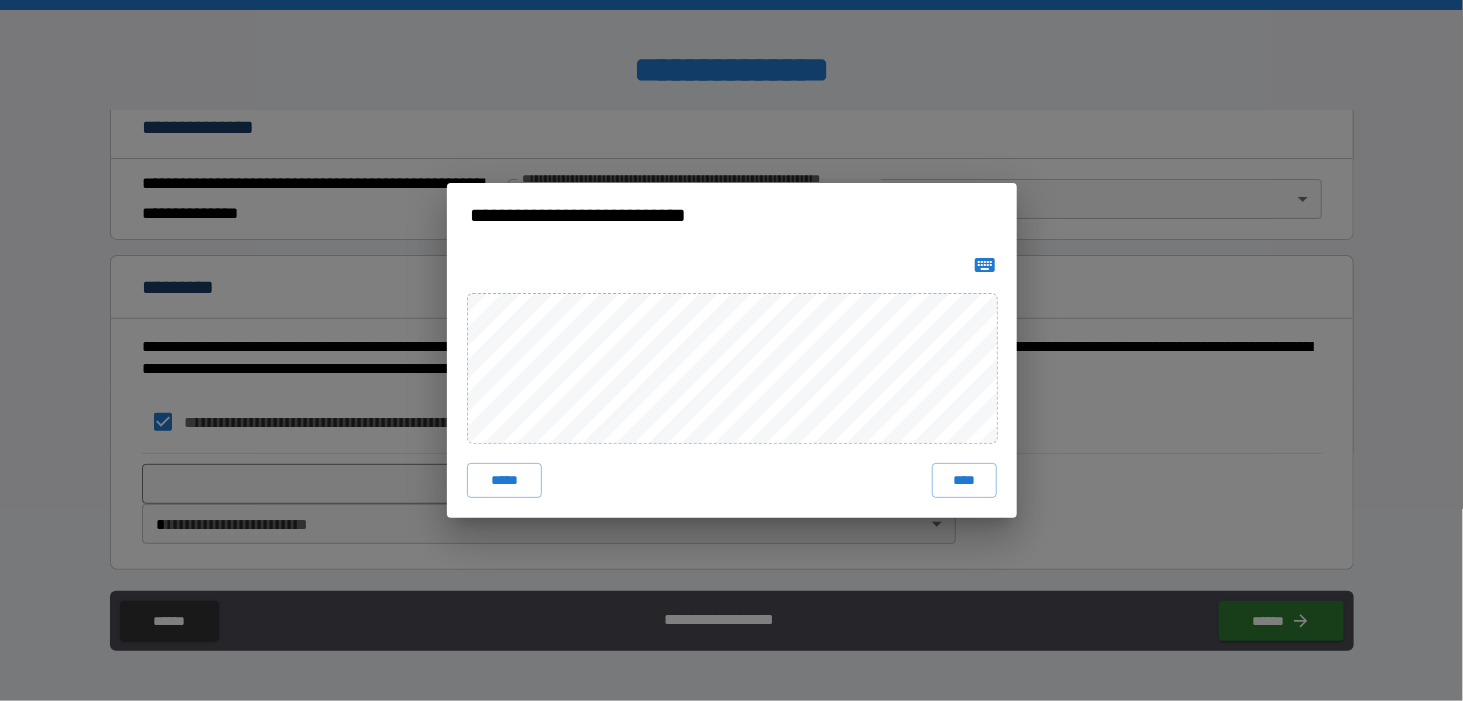 click on "***** ****" at bounding box center [732, 383] 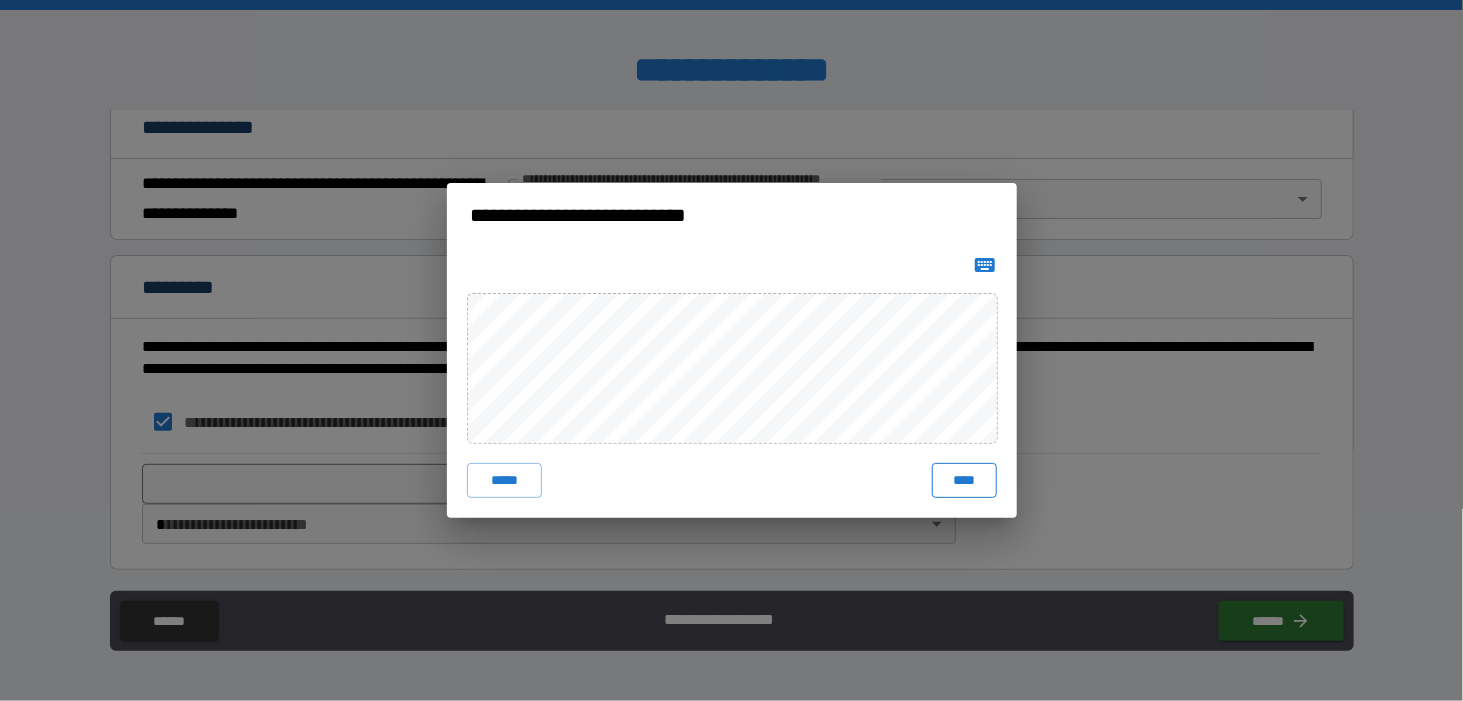 click on "****" at bounding box center (964, 481) 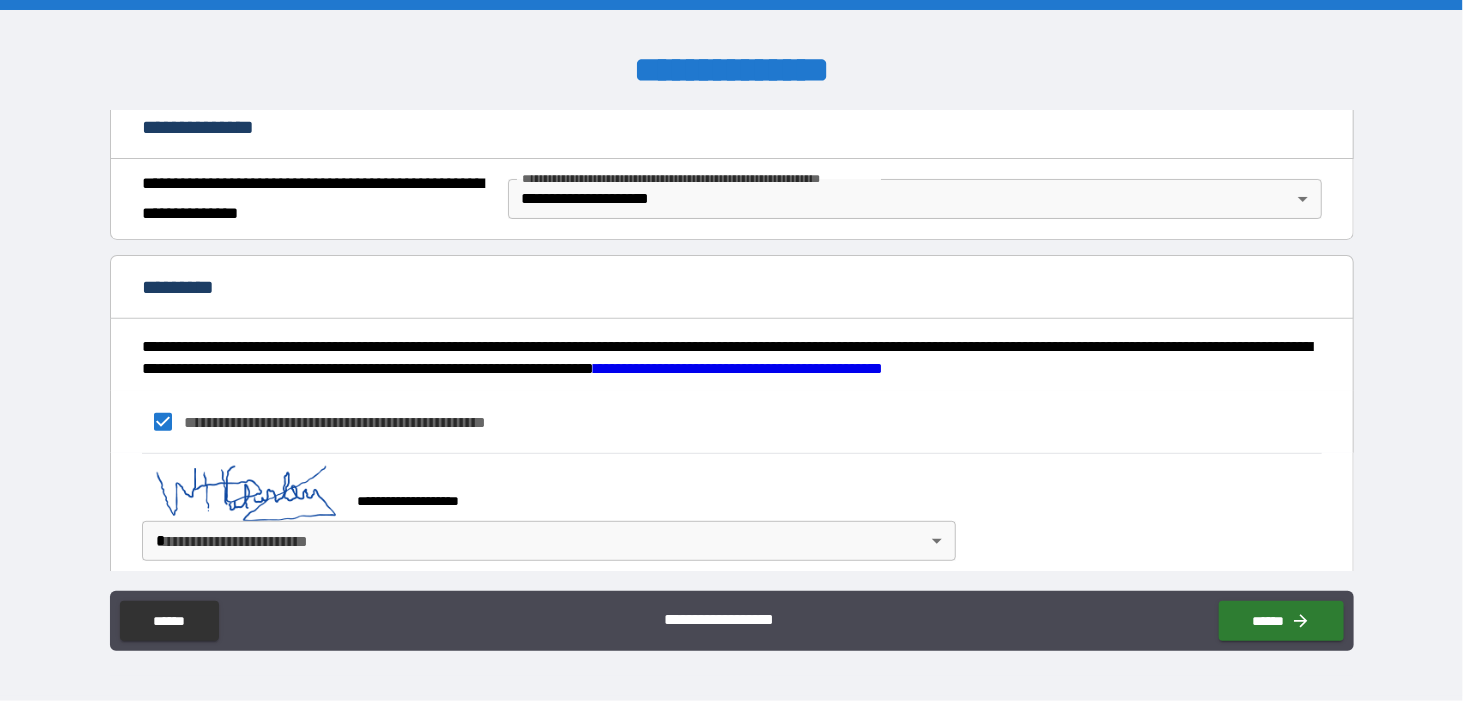 click on "[FIRST] [LAST] [STREET] [CITY] [STATE] [POSTAL_CODE] [COUNTRY] [PHONE] [EMAIL] [DOB] [SSN] [LICENSE] [CREDIT_CARD]" at bounding box center [731, 350] 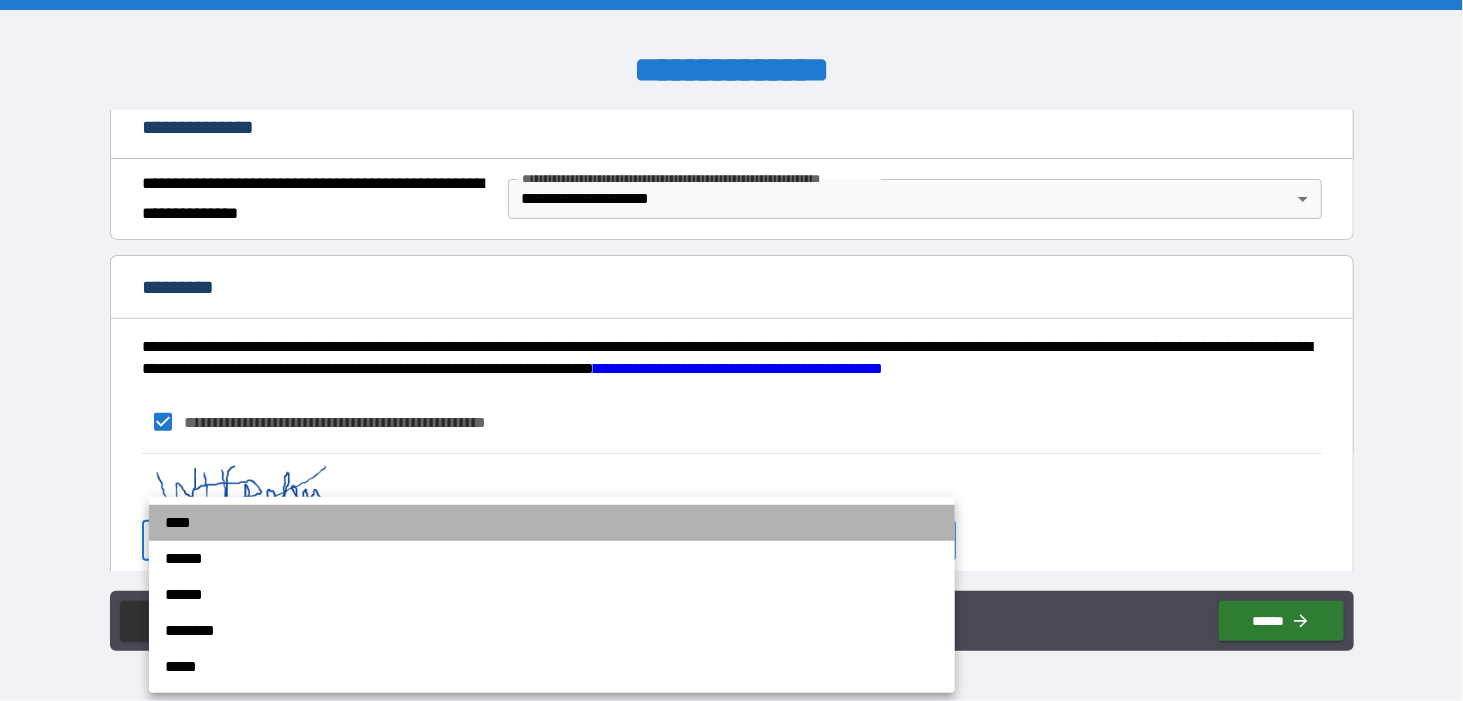 click on "****" at bounding box center (552, 523) 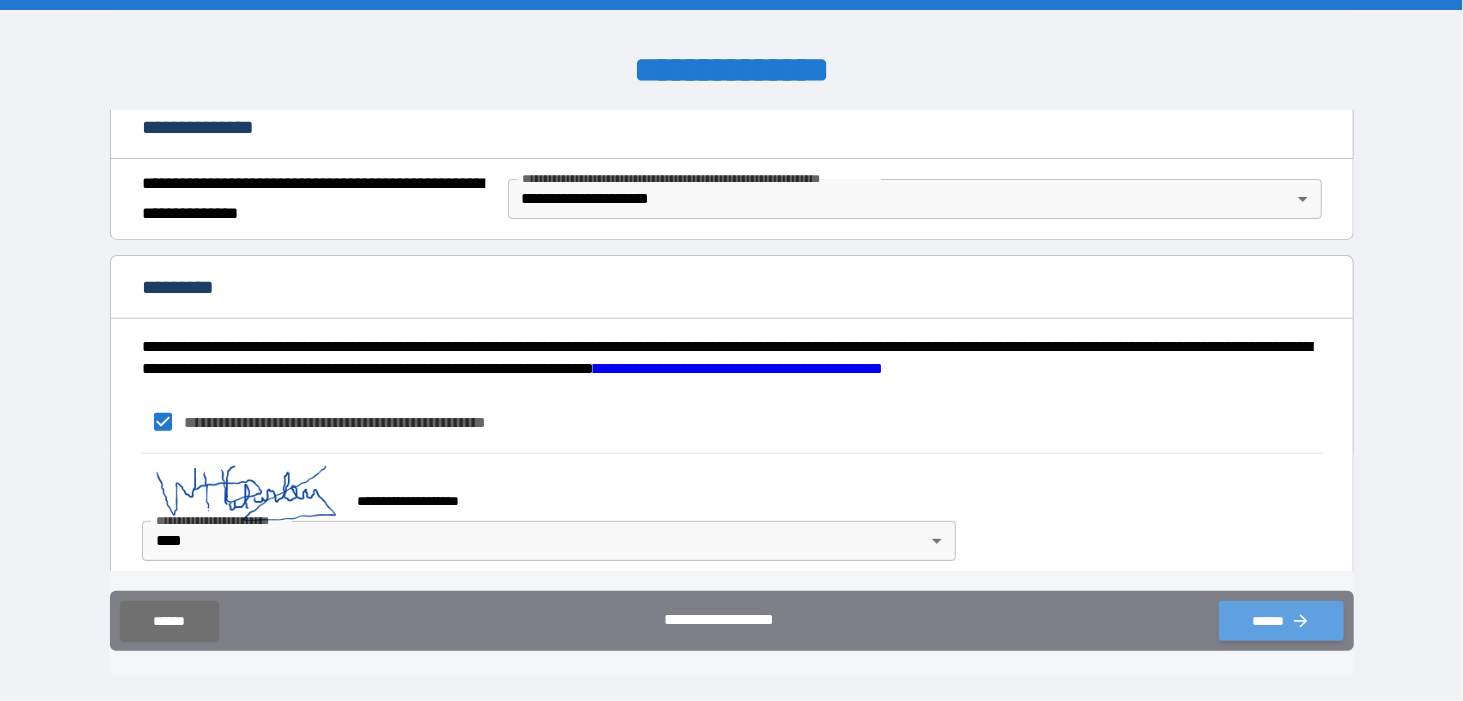 click on "******" at bounding box center [1281, 621] 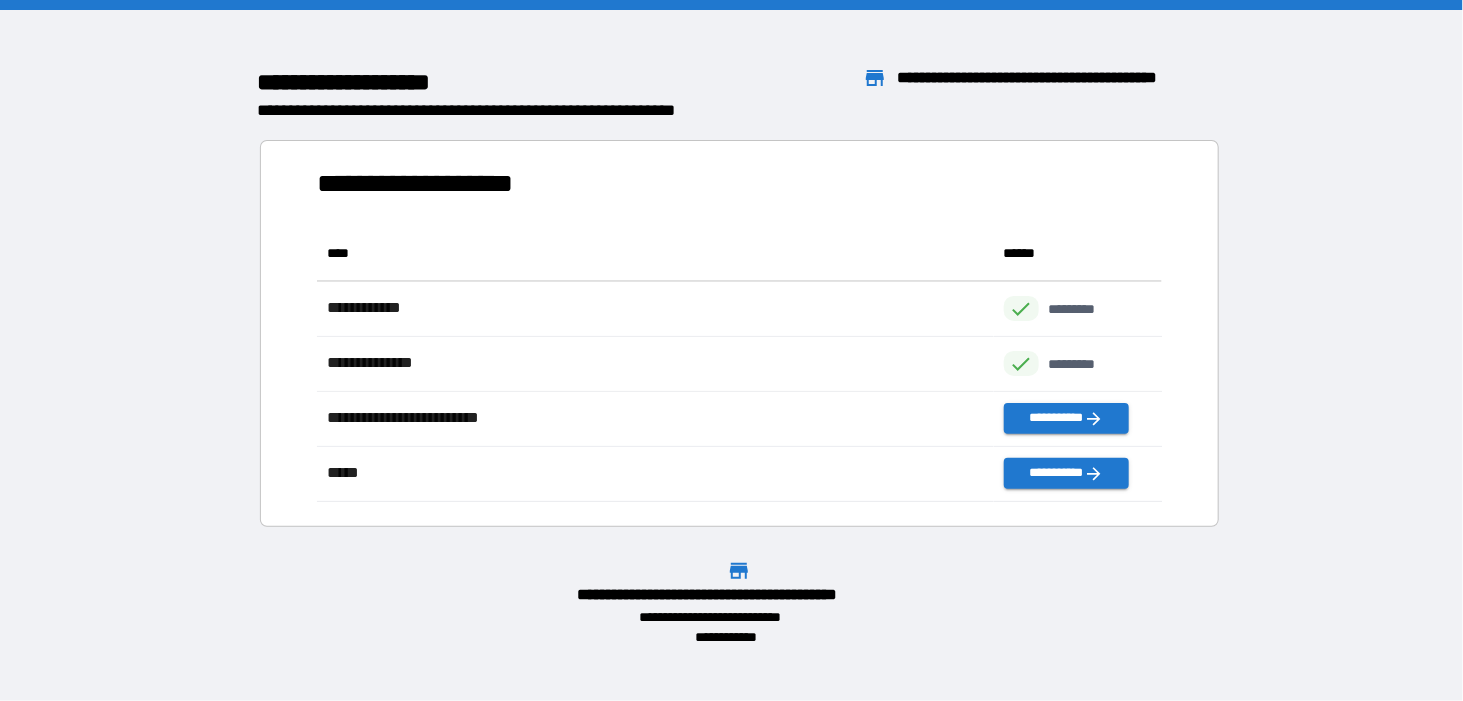 scroll, scrollTop: 16, scrollLeft: 15, axis: both 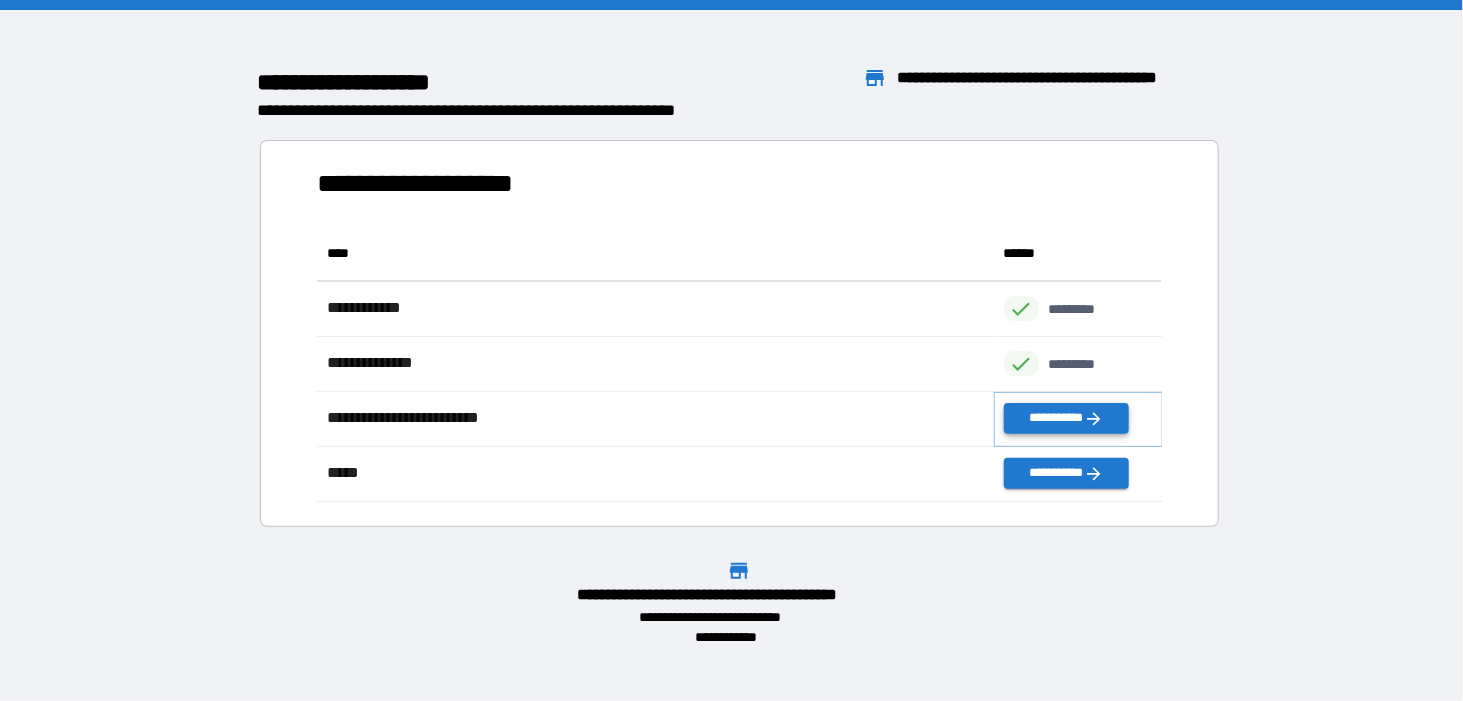 click on "**********" at bounding box center (1066, 418) 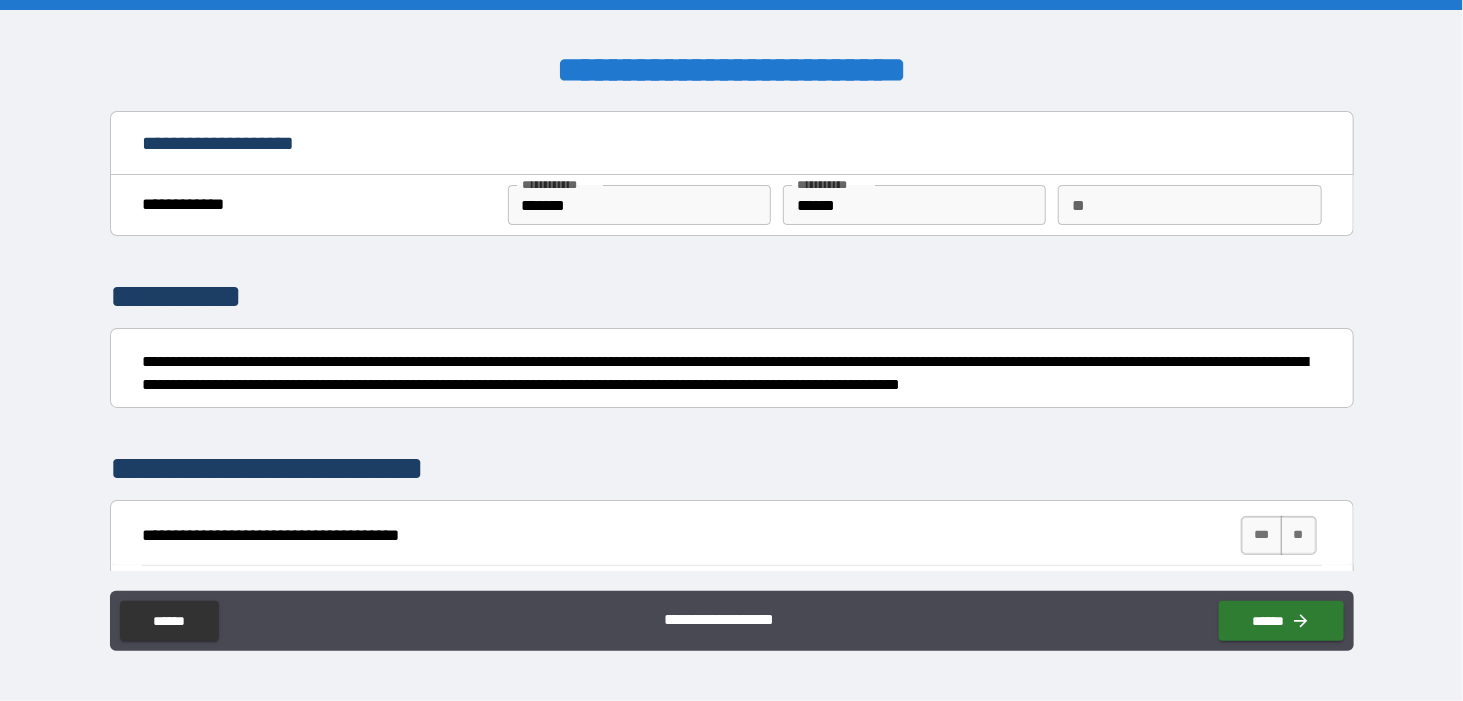 click on "**" at bounding box center [1189, 205] 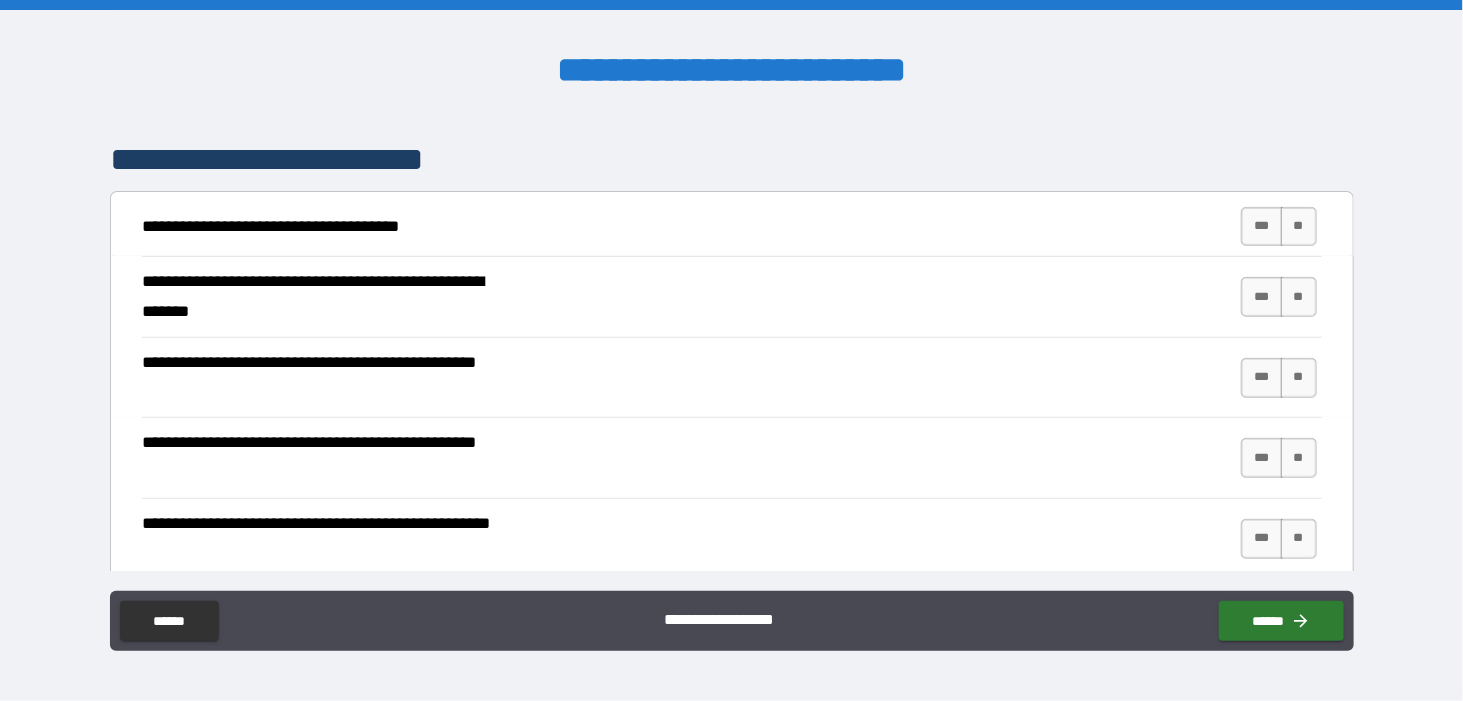 scroll, scrollTop: 347, scrollLeft: 0, axis: vertical 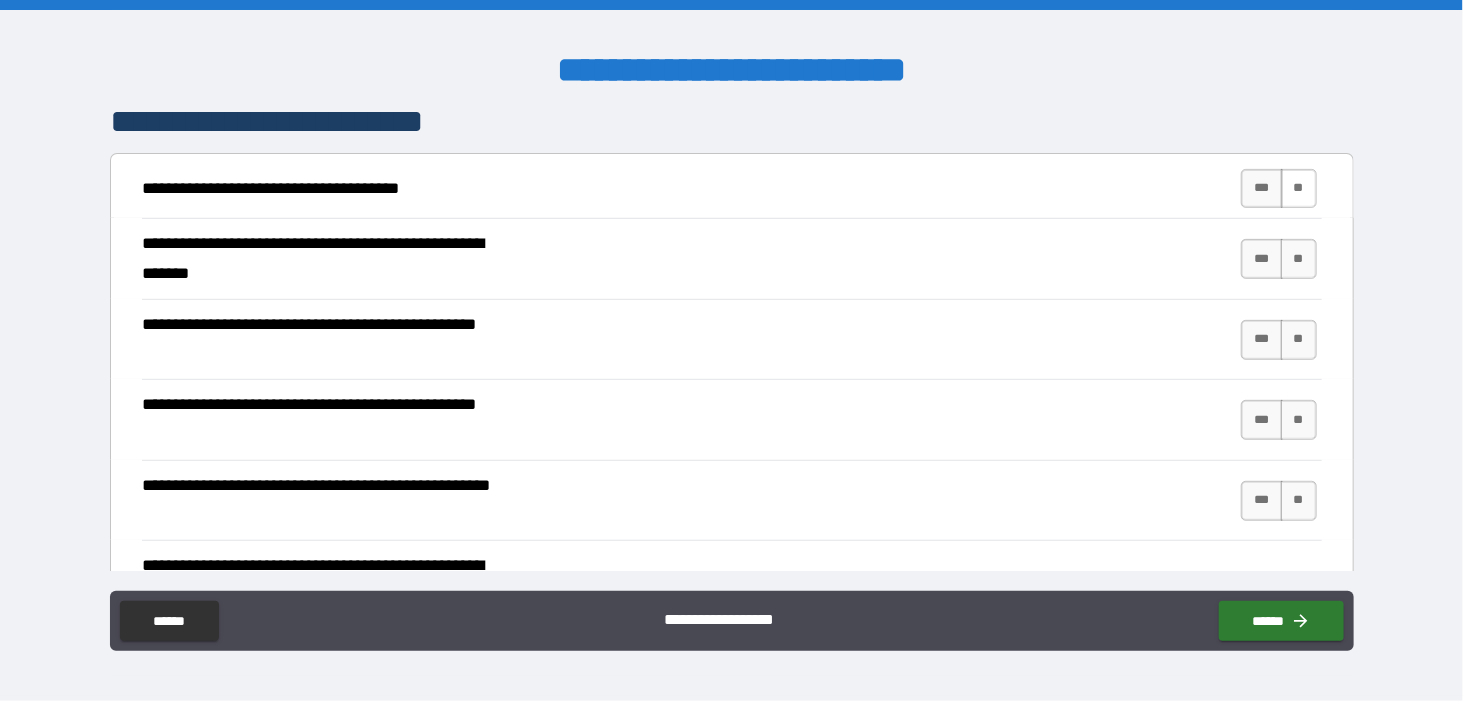 type on "***" 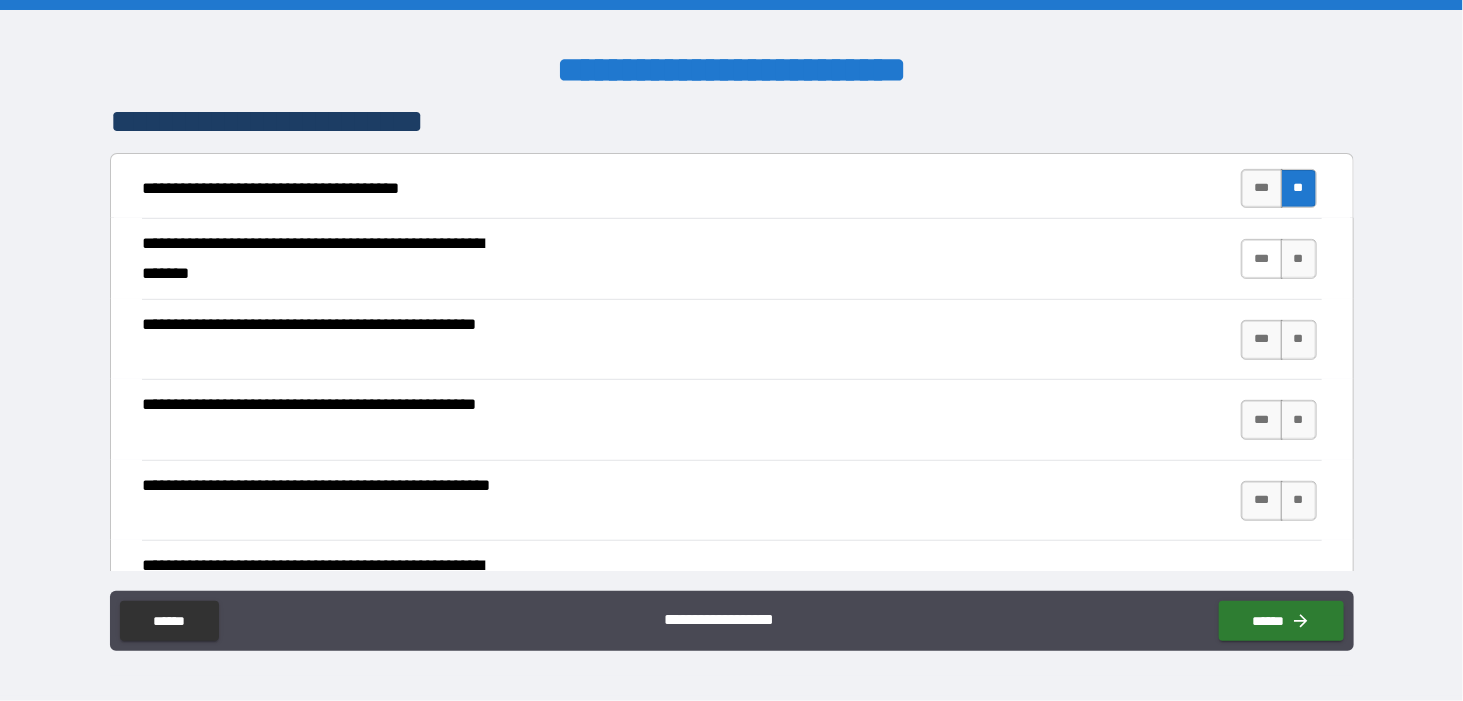 click on "***" at bounding box center [1261, 259] 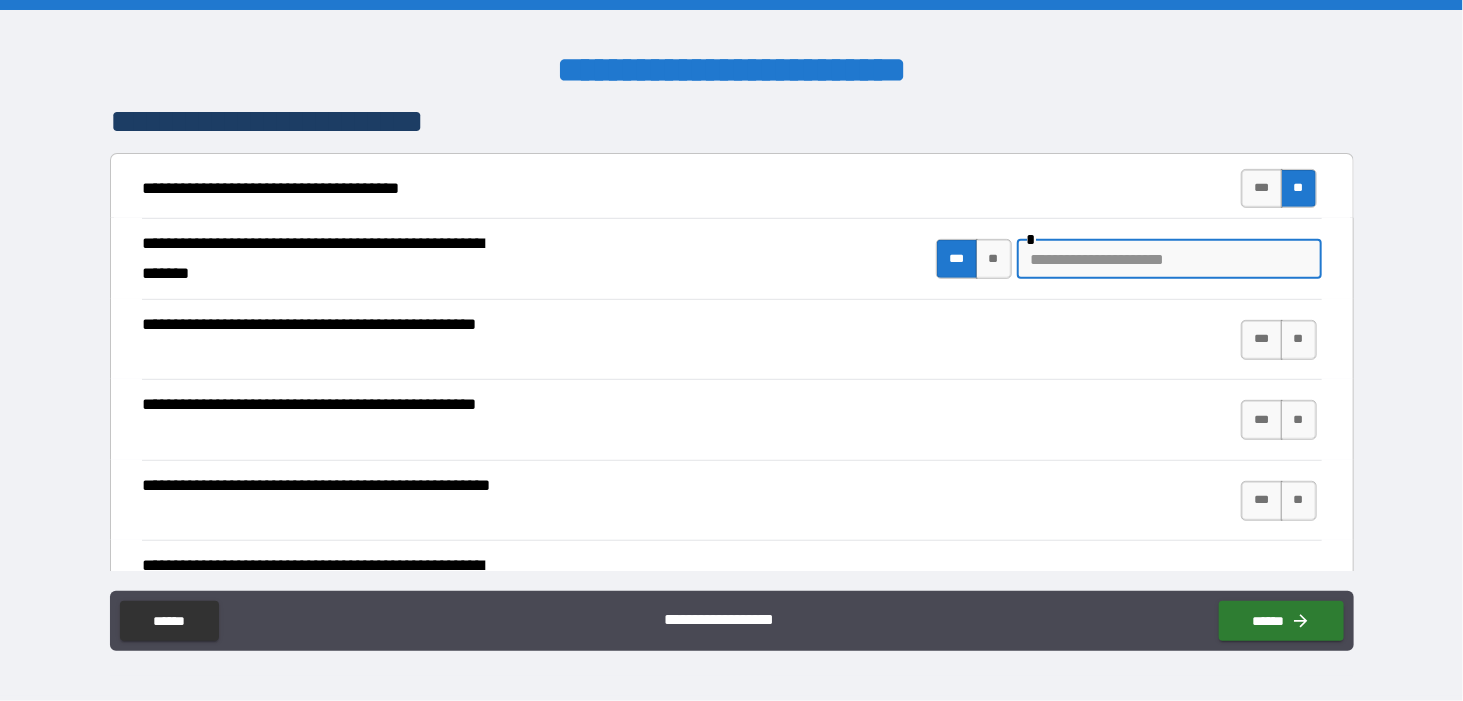 click at bounding box center [1169, 259] 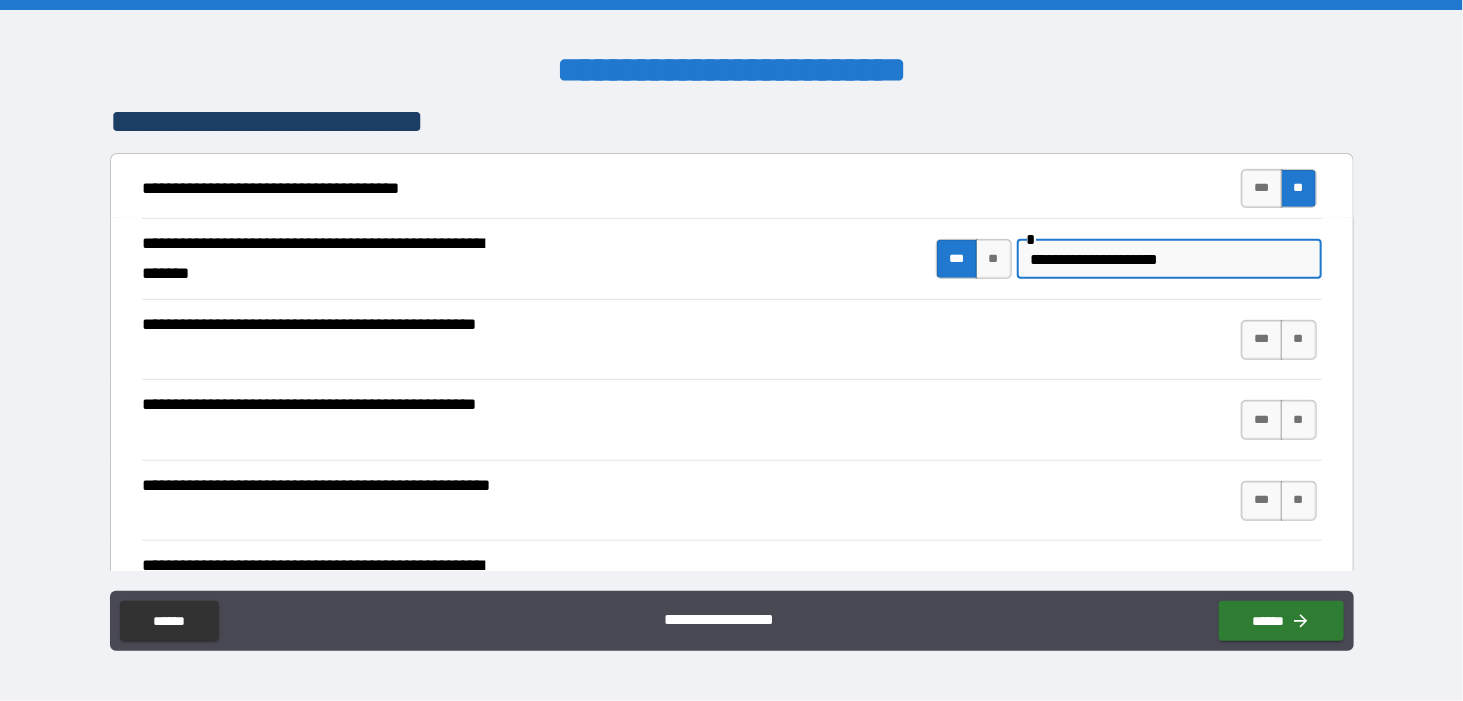 click on "**********" at bounding box center (1169, 259) 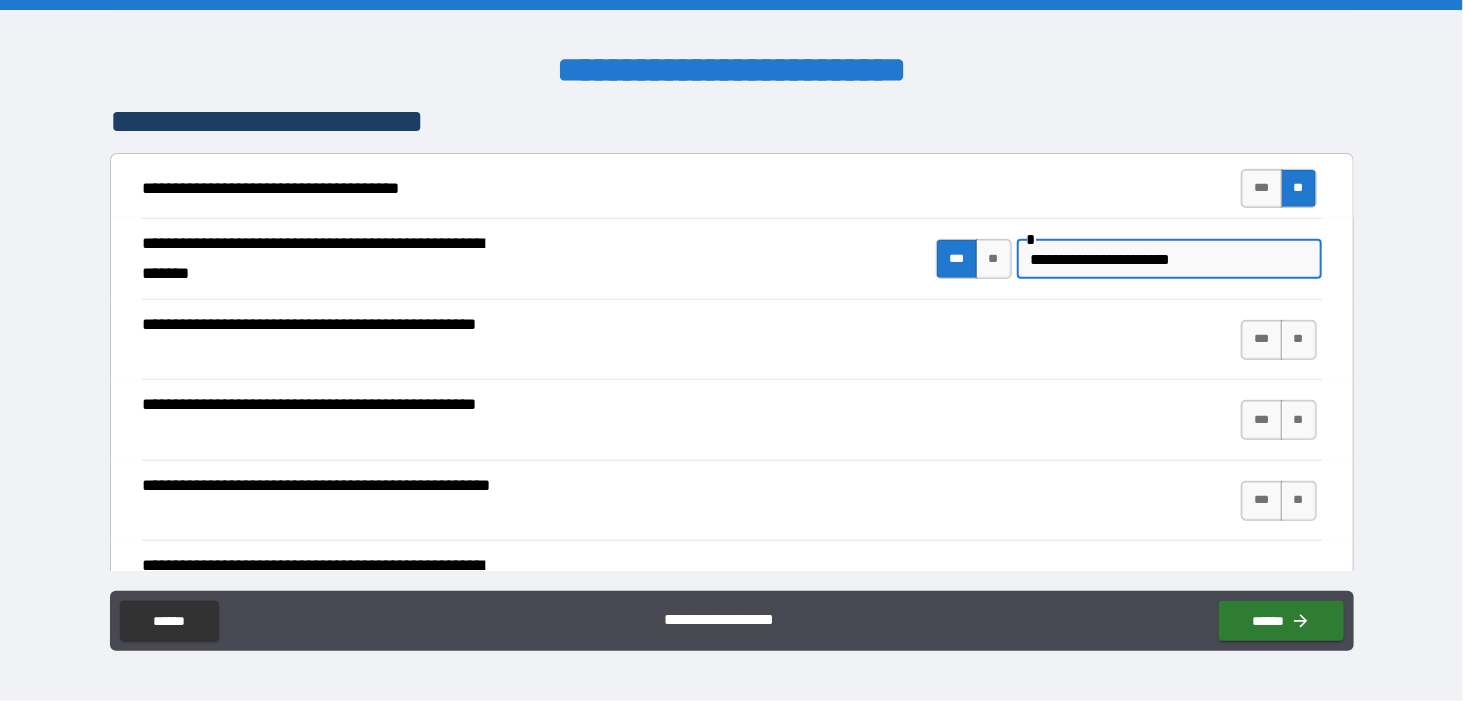 click on "**********" at bounding box center [1169, 259] 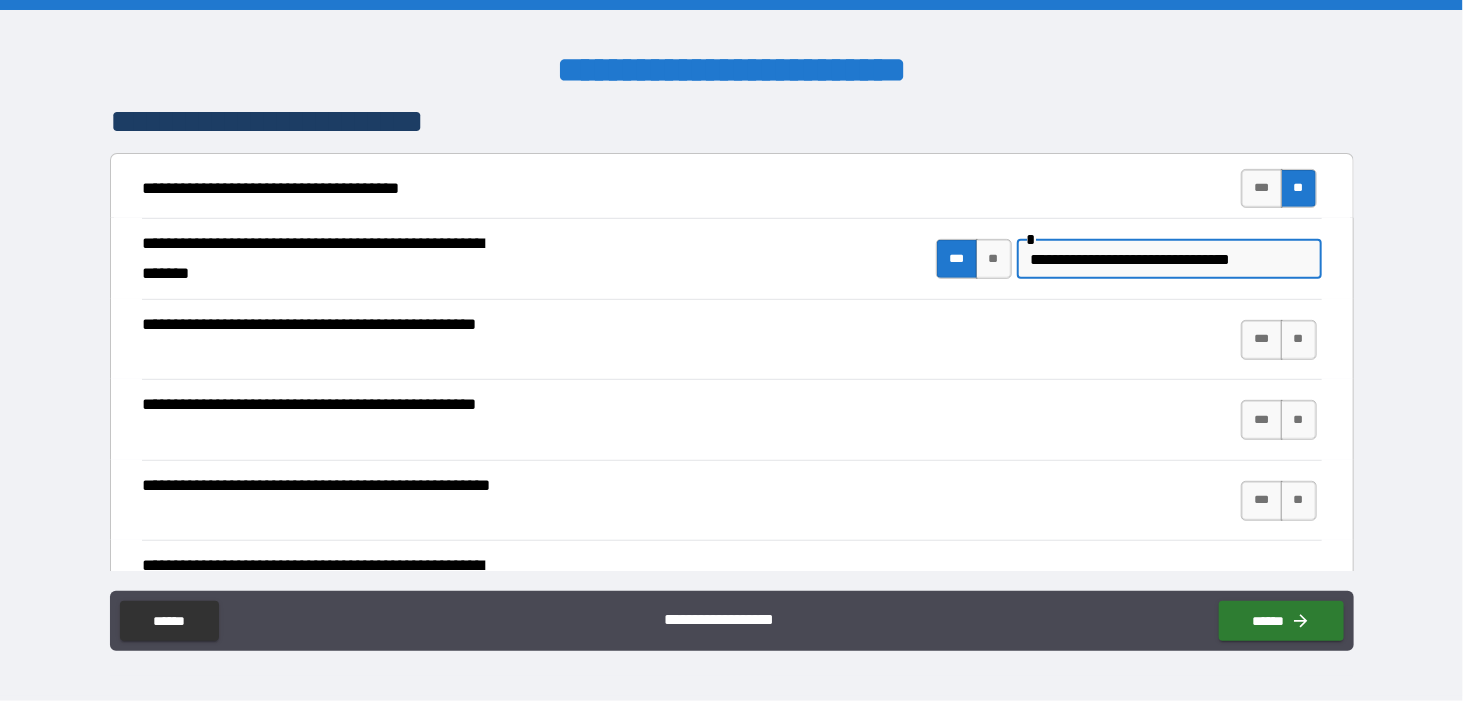 drag, startPoint x: 1283, startPoint y: 257, endPoint x: 1067, endPoint y: 239, distance: 216.7487 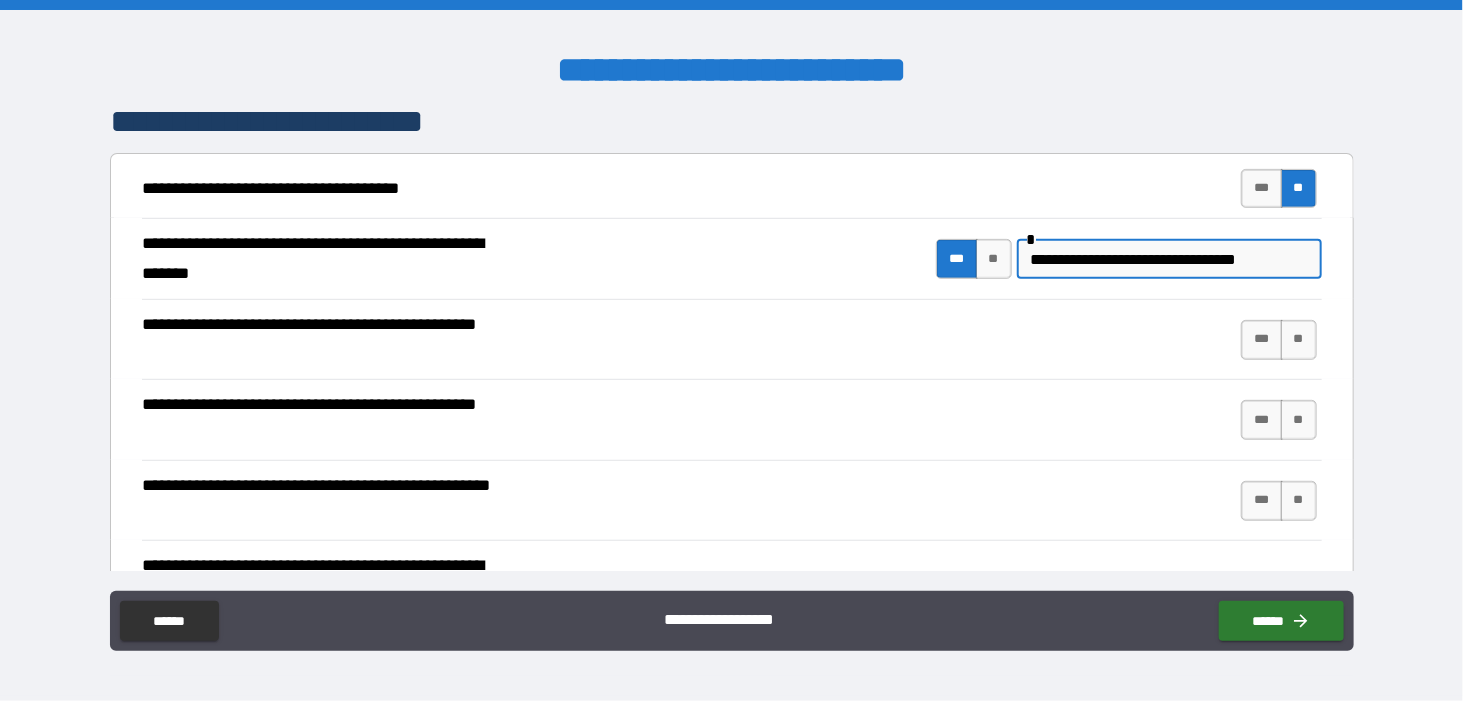 click on "**********" at bounding box center [1169, 259] 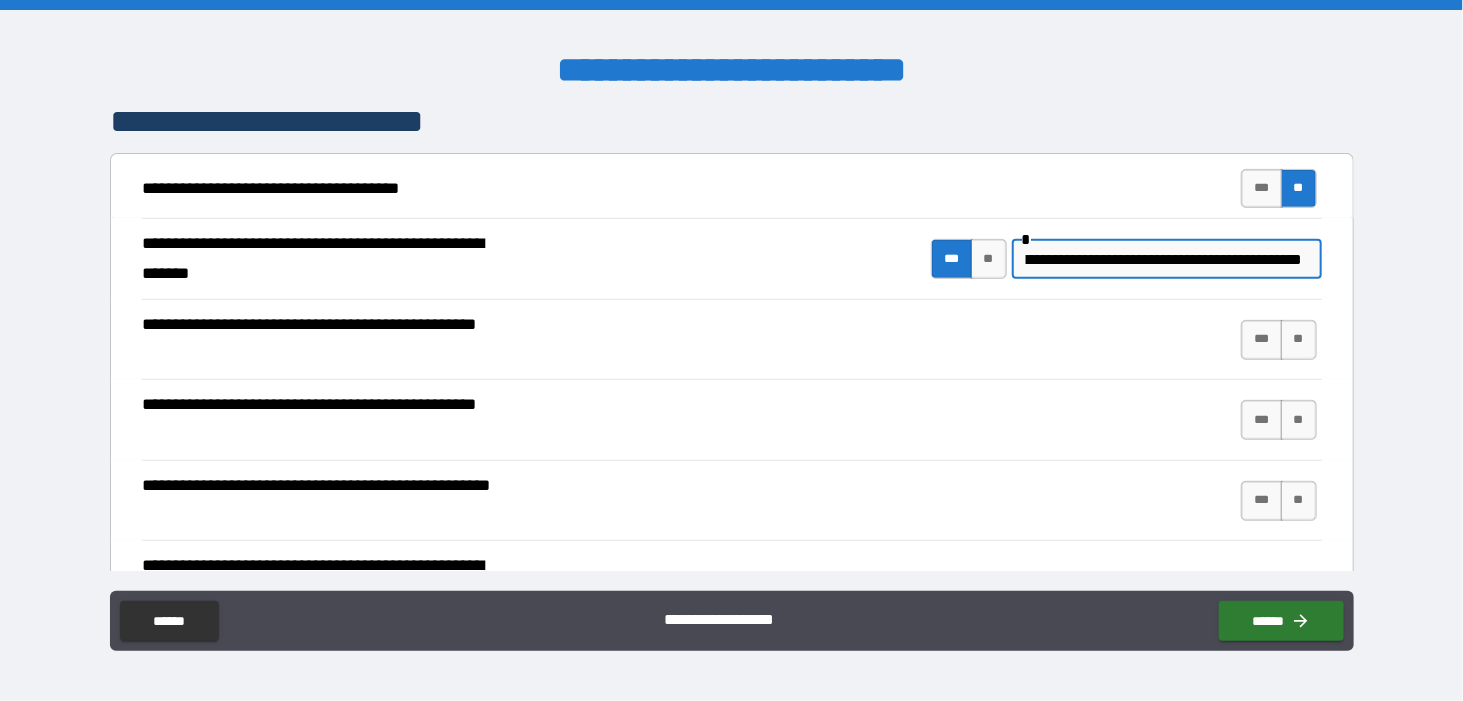 scroll, scrollTop: 0, scrollLeft: 208, axis: horizontal 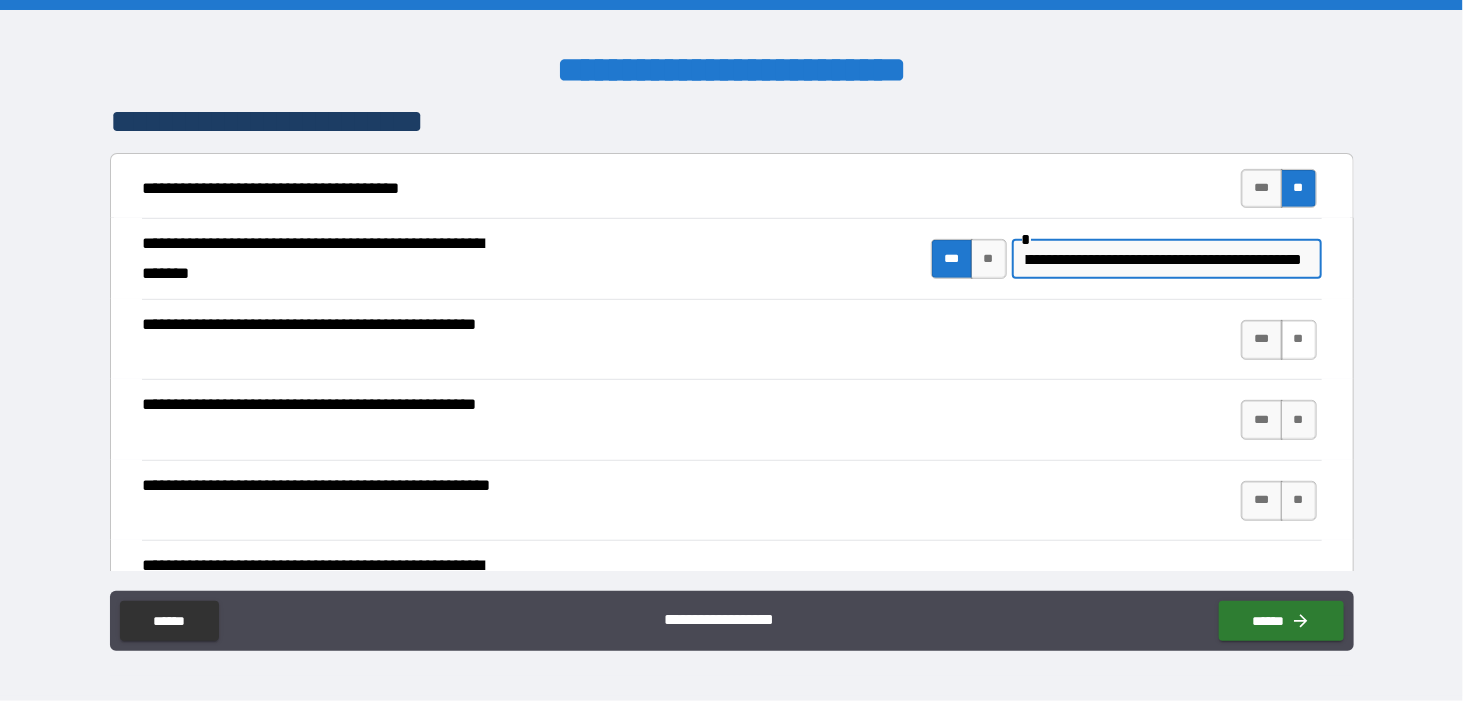 type on "**********" 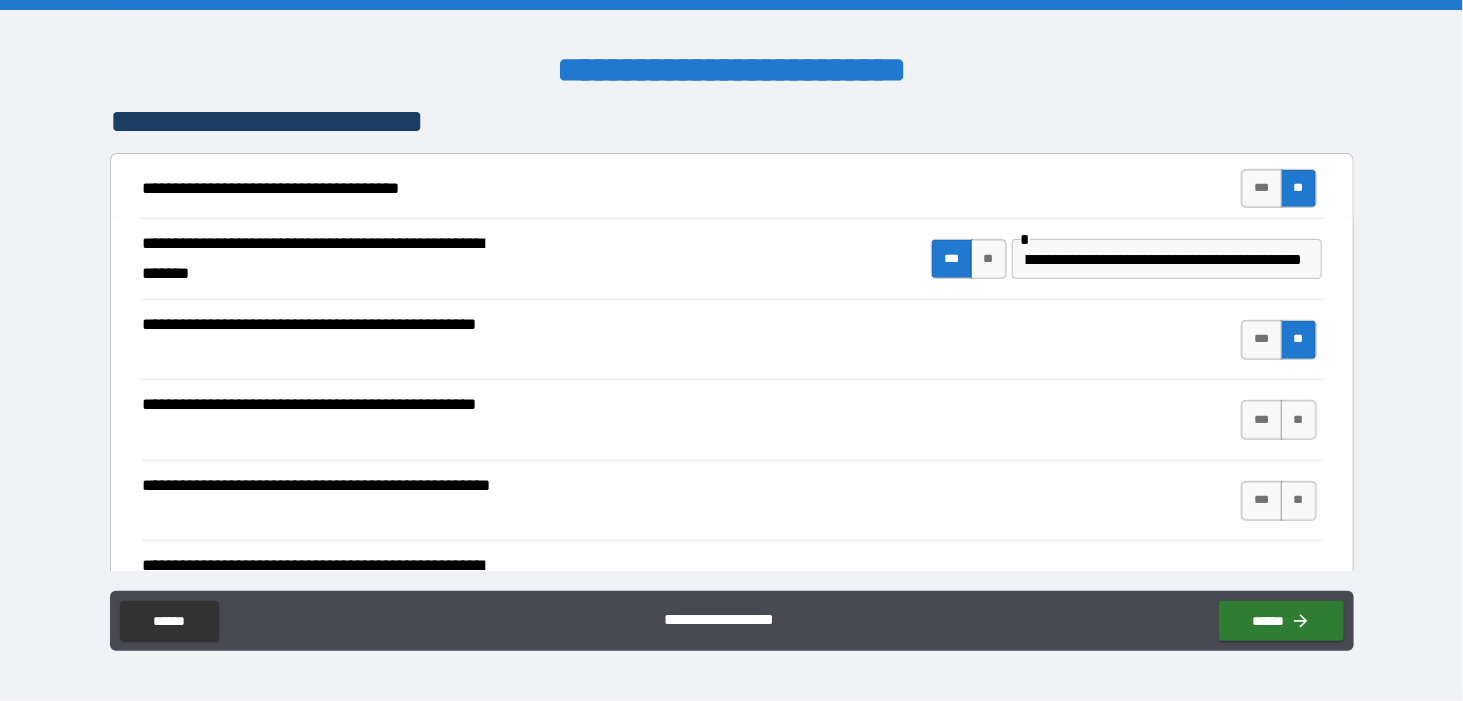 scroll, scrollTop: 0, scrollLeft: 0, axis: both 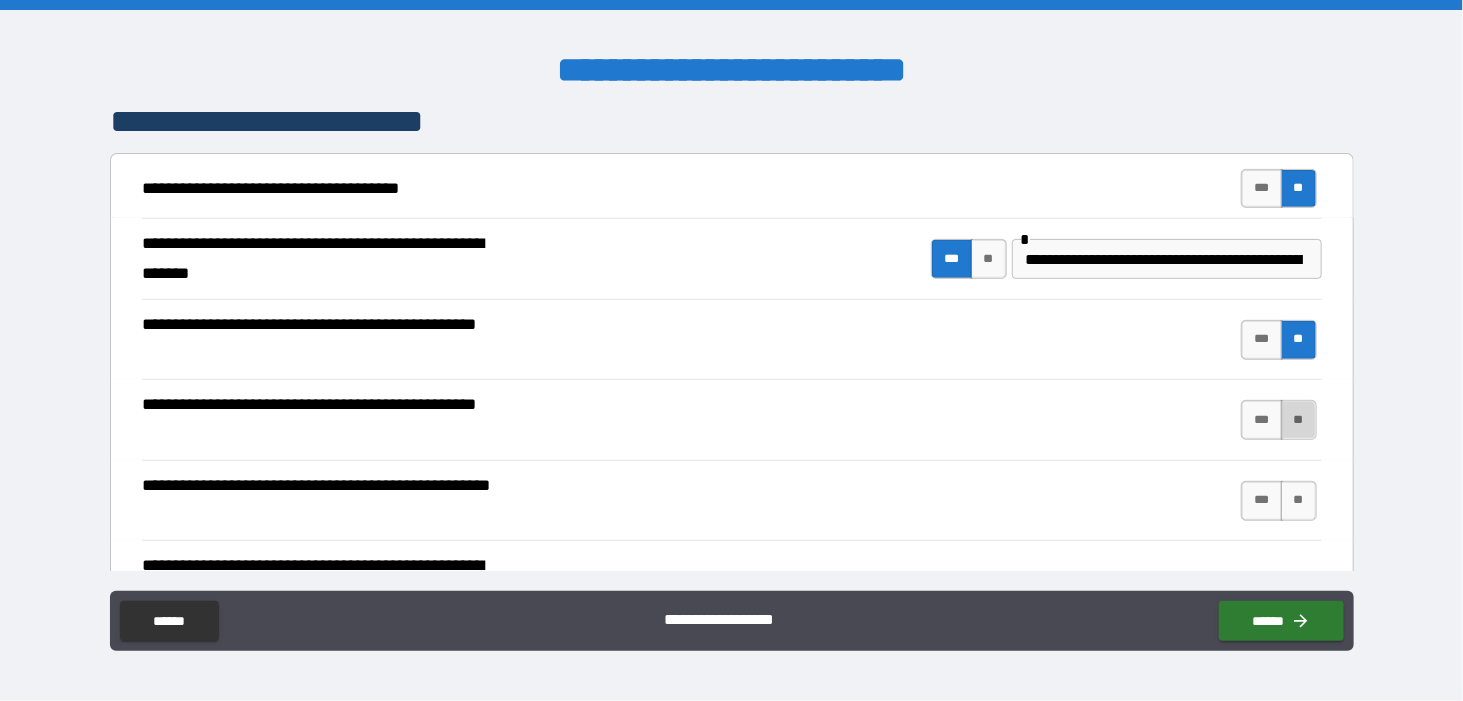 click on "**" at bounding box center [1299, 420] 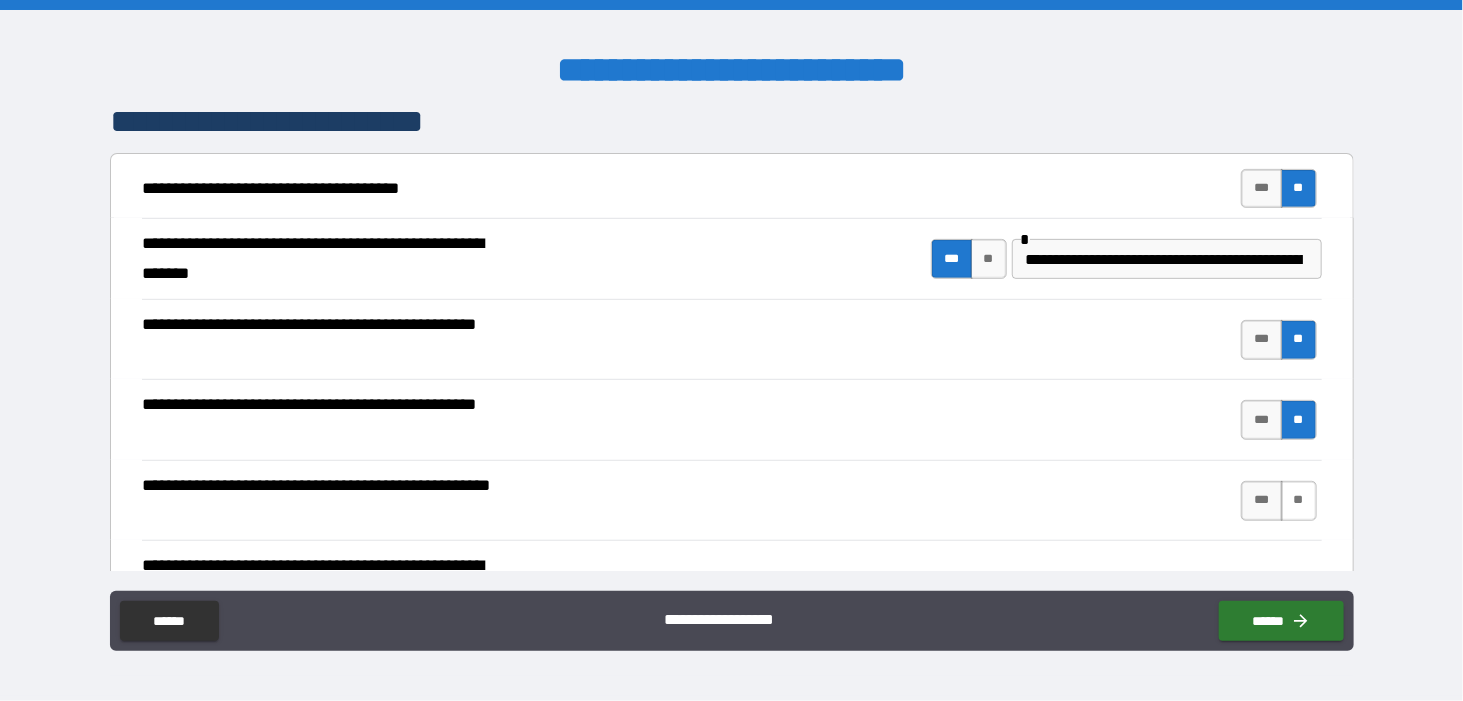 click on "**" at bounding box center (1299, 501) 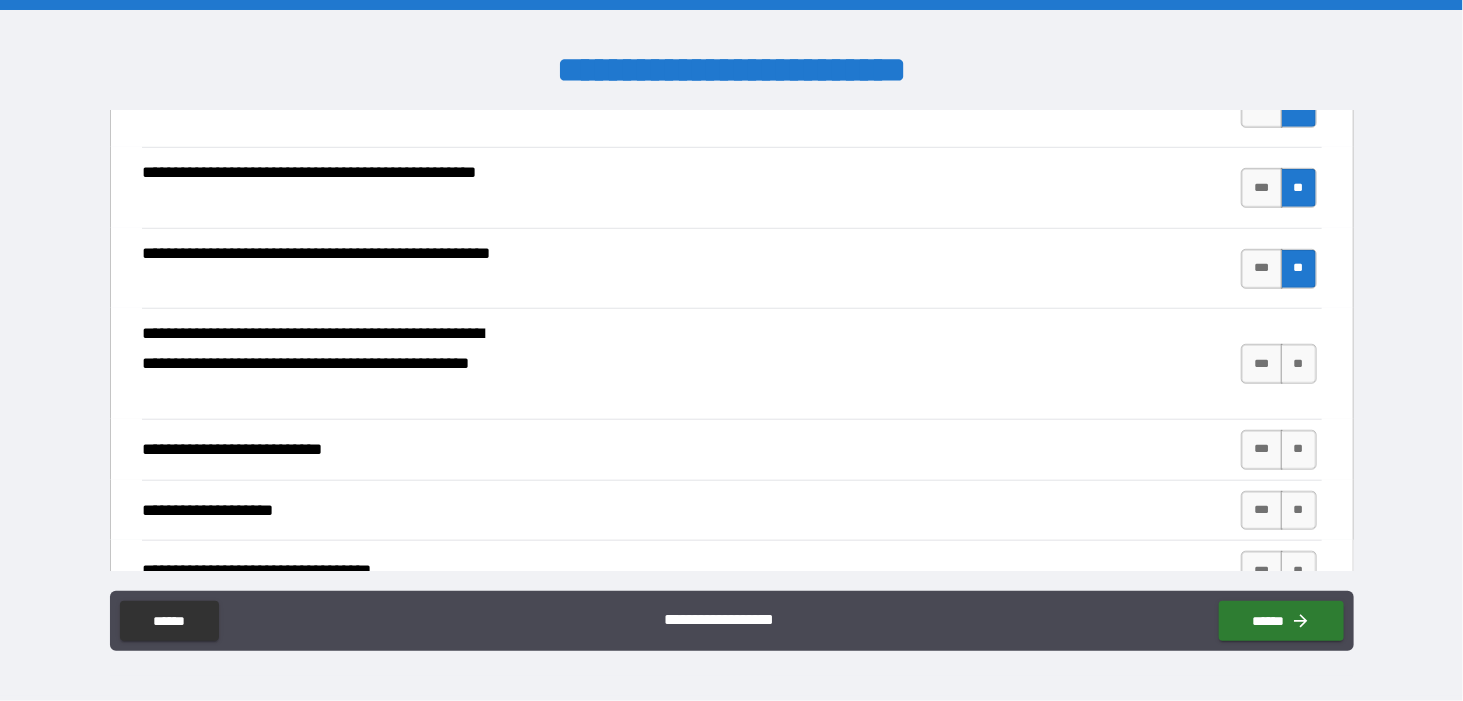 scroll, scrollTop: 618, scrollLeft: 0, axis: vertical 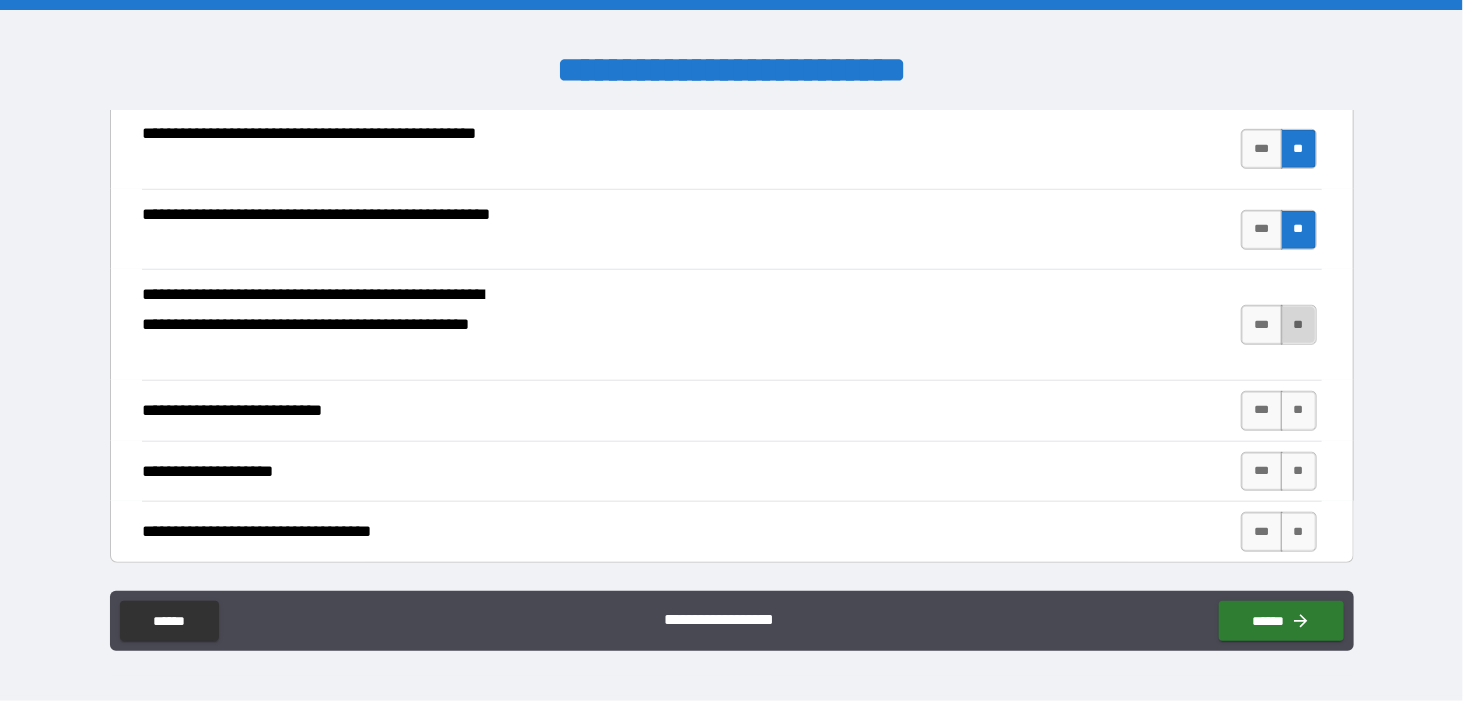 click on "**" at bounding box center [1299, 325] 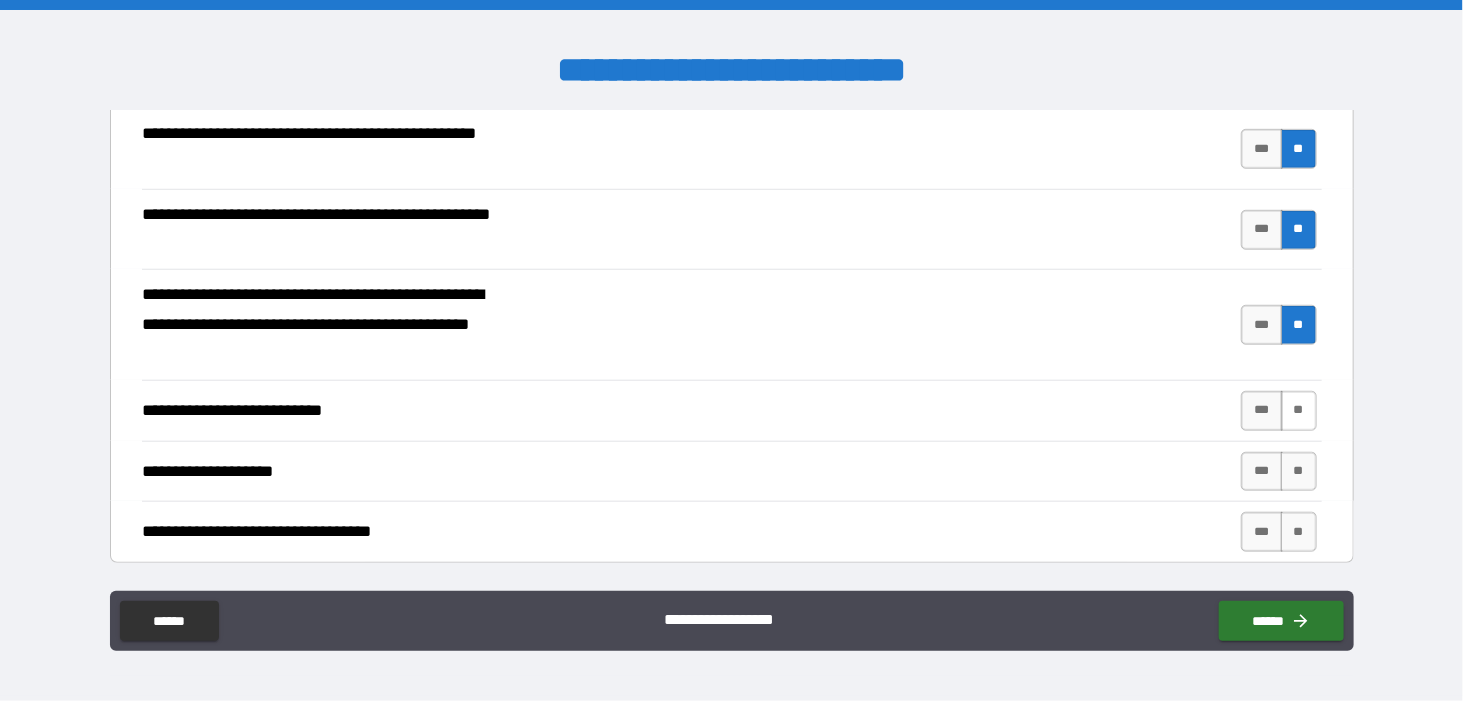 click on "**" at bounding box center [1299, 411] 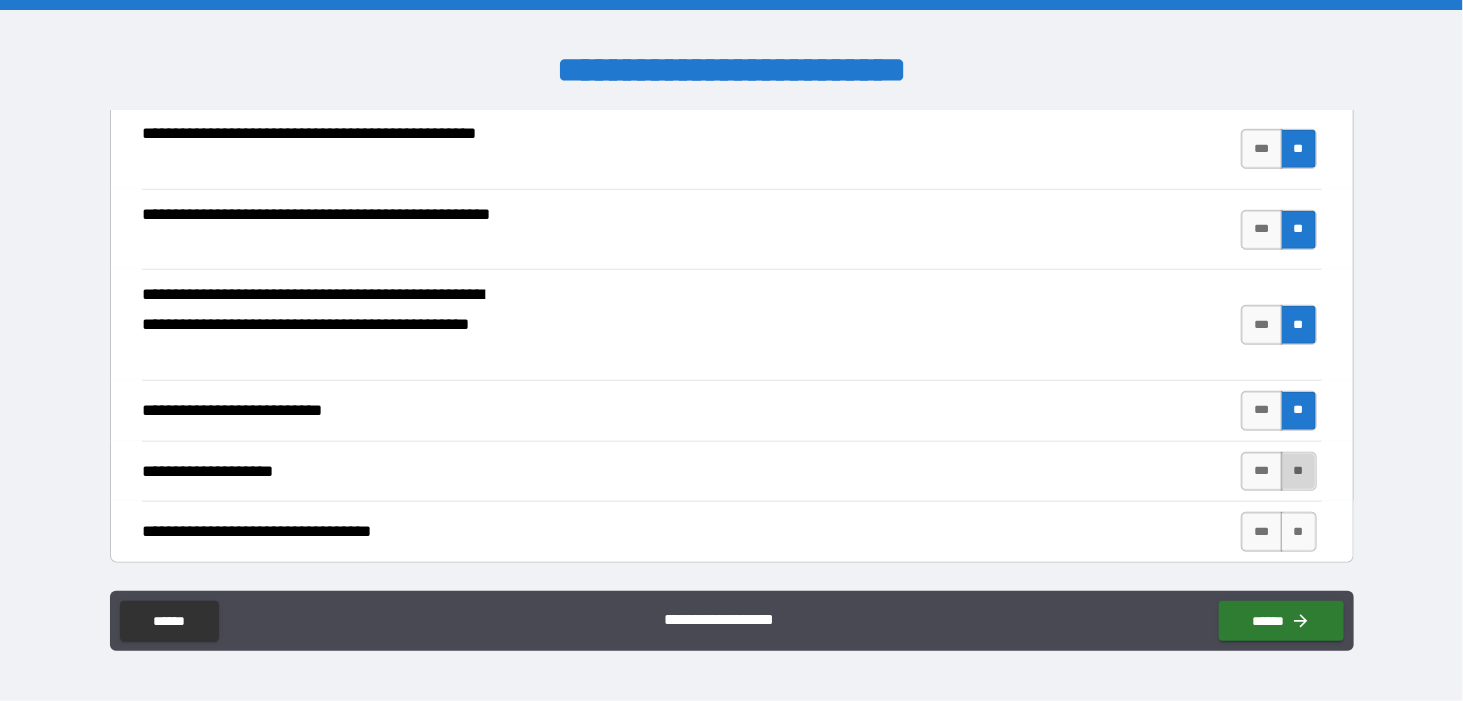 click on "**" at bounding box center [1299, 472] 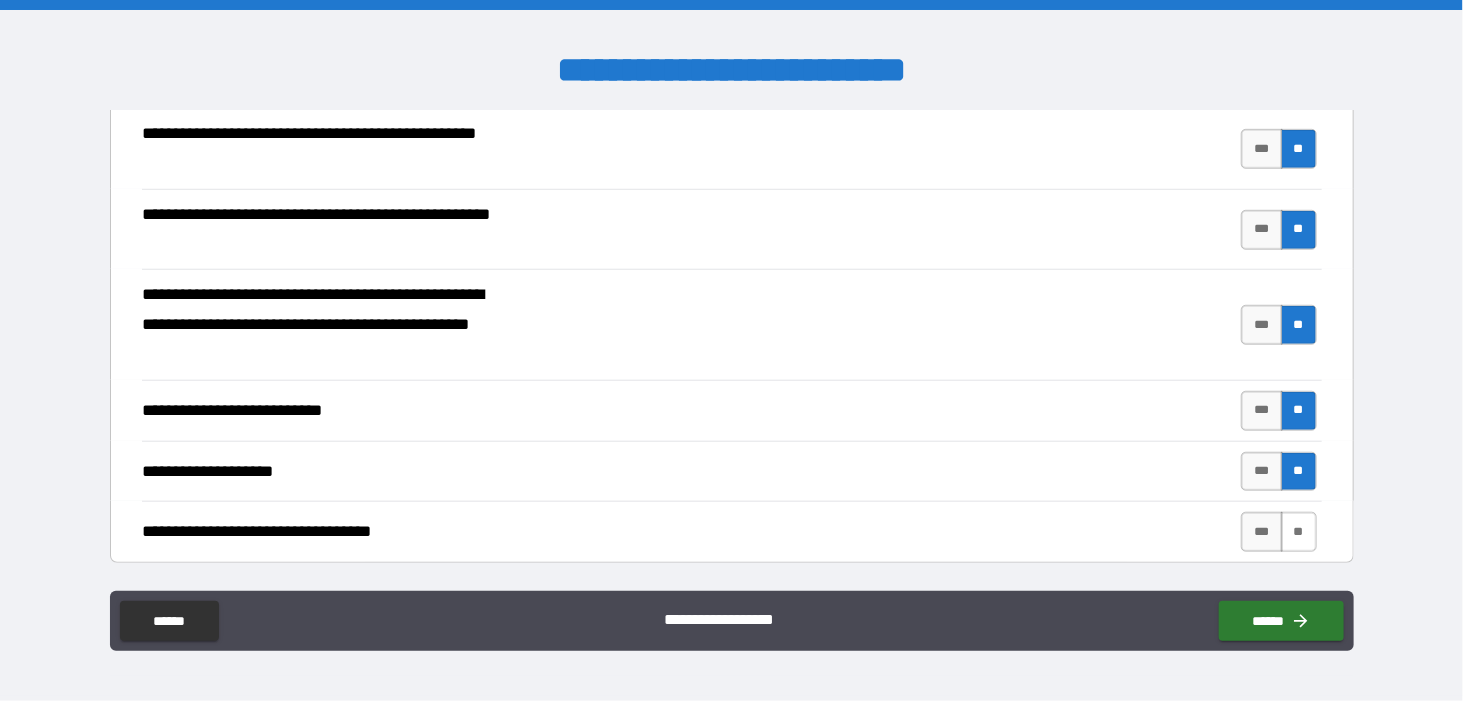 click on "**" at bounding box center [1299, 532] 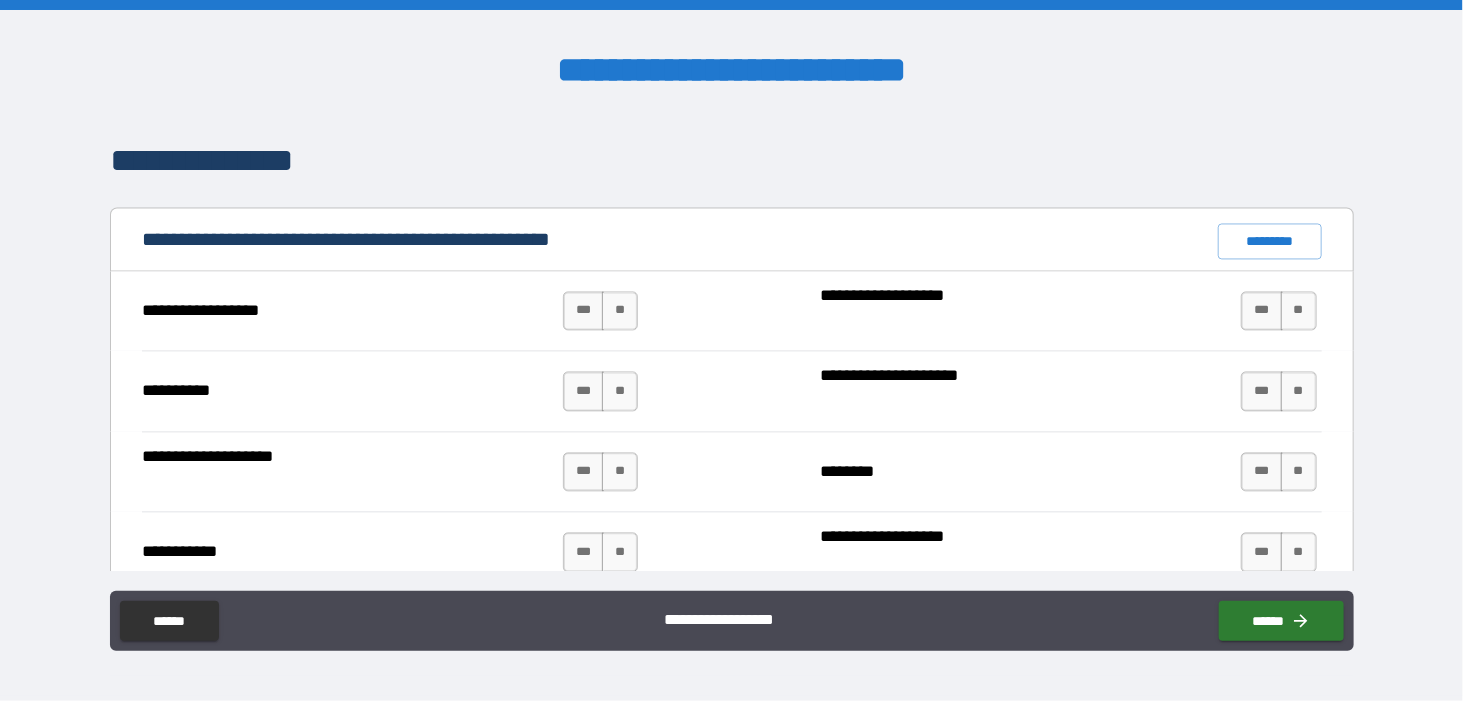 scroll, scrollTop: 1835, scrollLeft: 0, axis: vertical 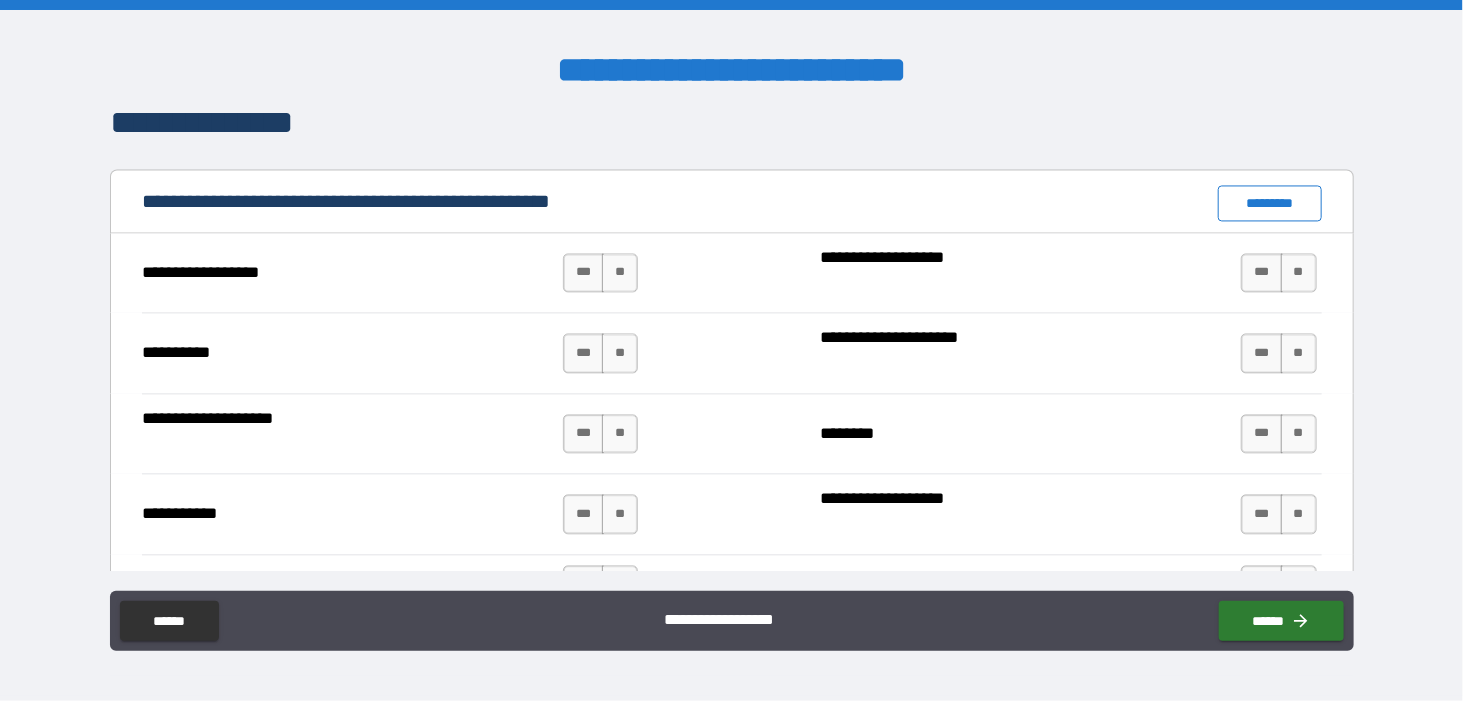 click on "*********" at bounding box center [1269, 203] 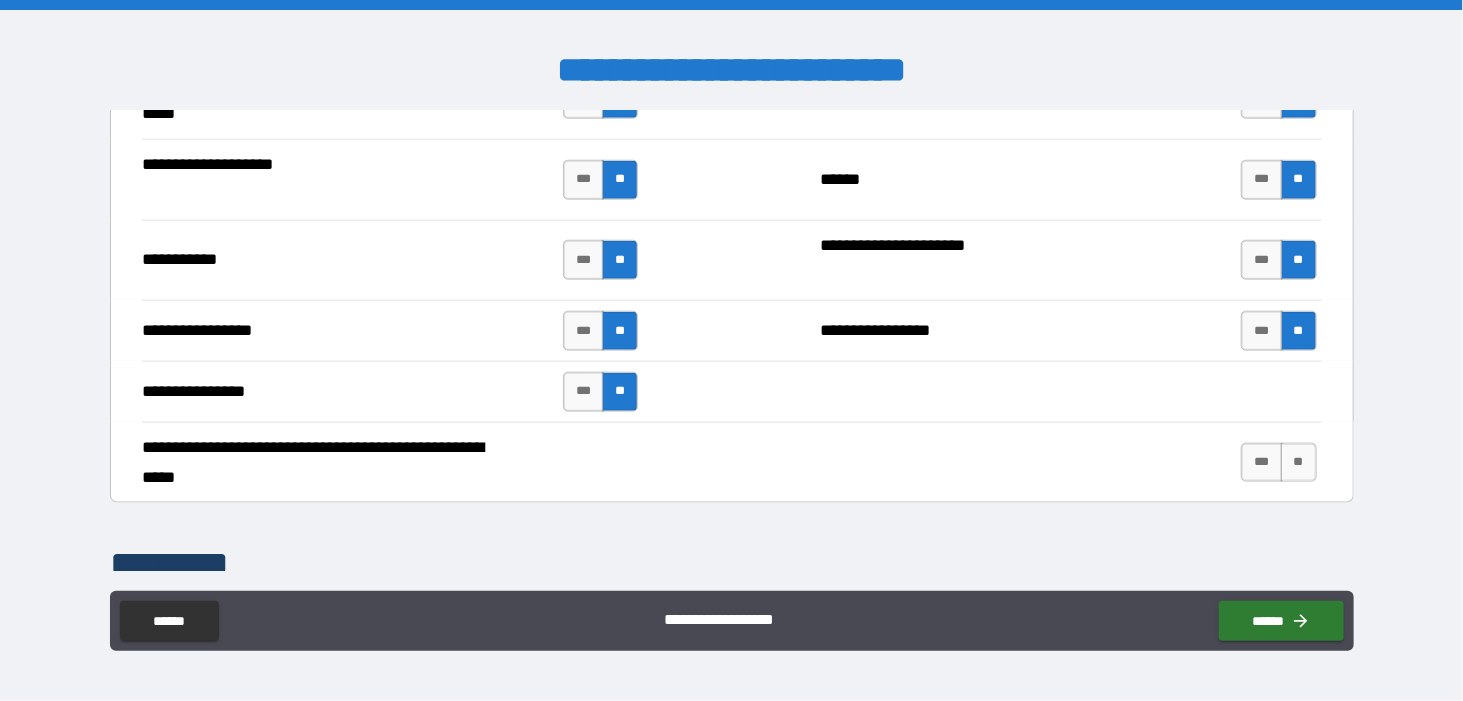 scroll, scrollTop: 4392, scrollLeft: 0, axis: vertical 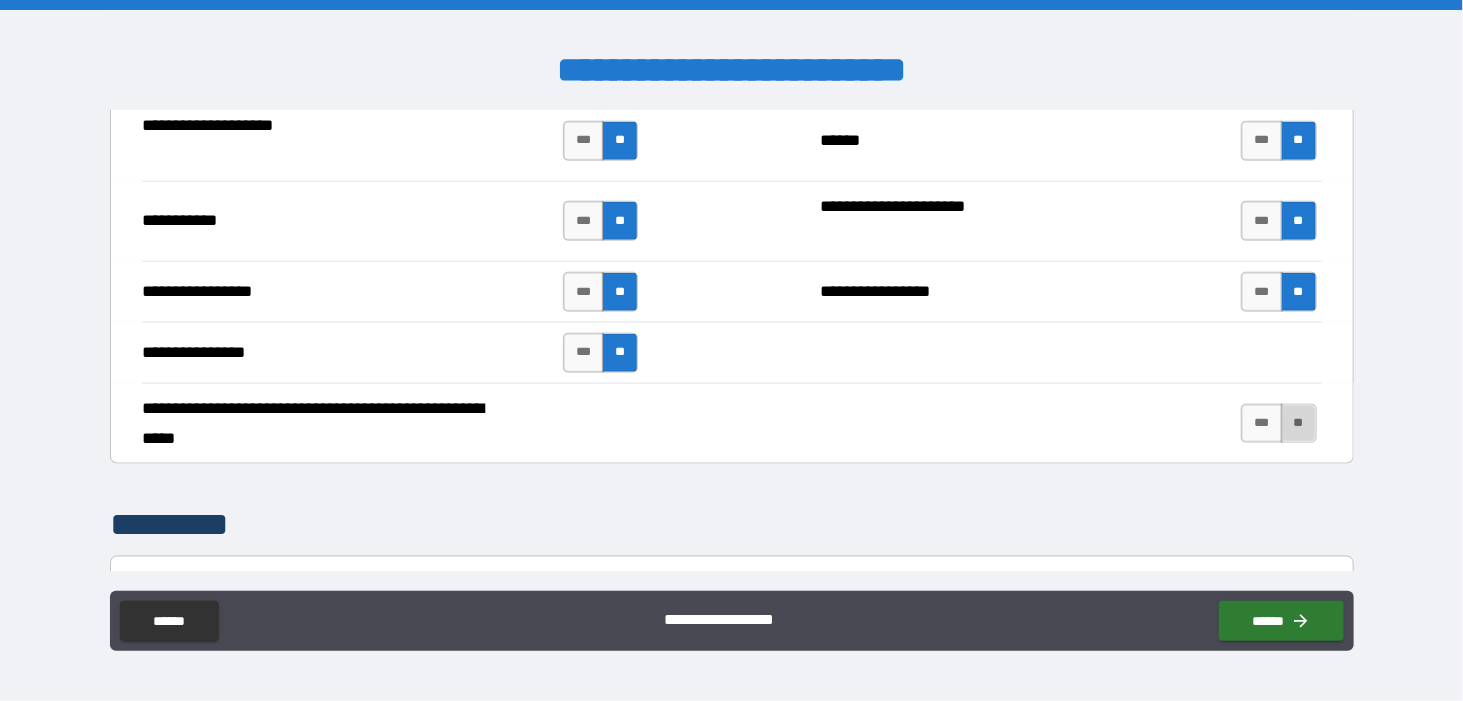 click on "**" at bounding box center (1299, 424) 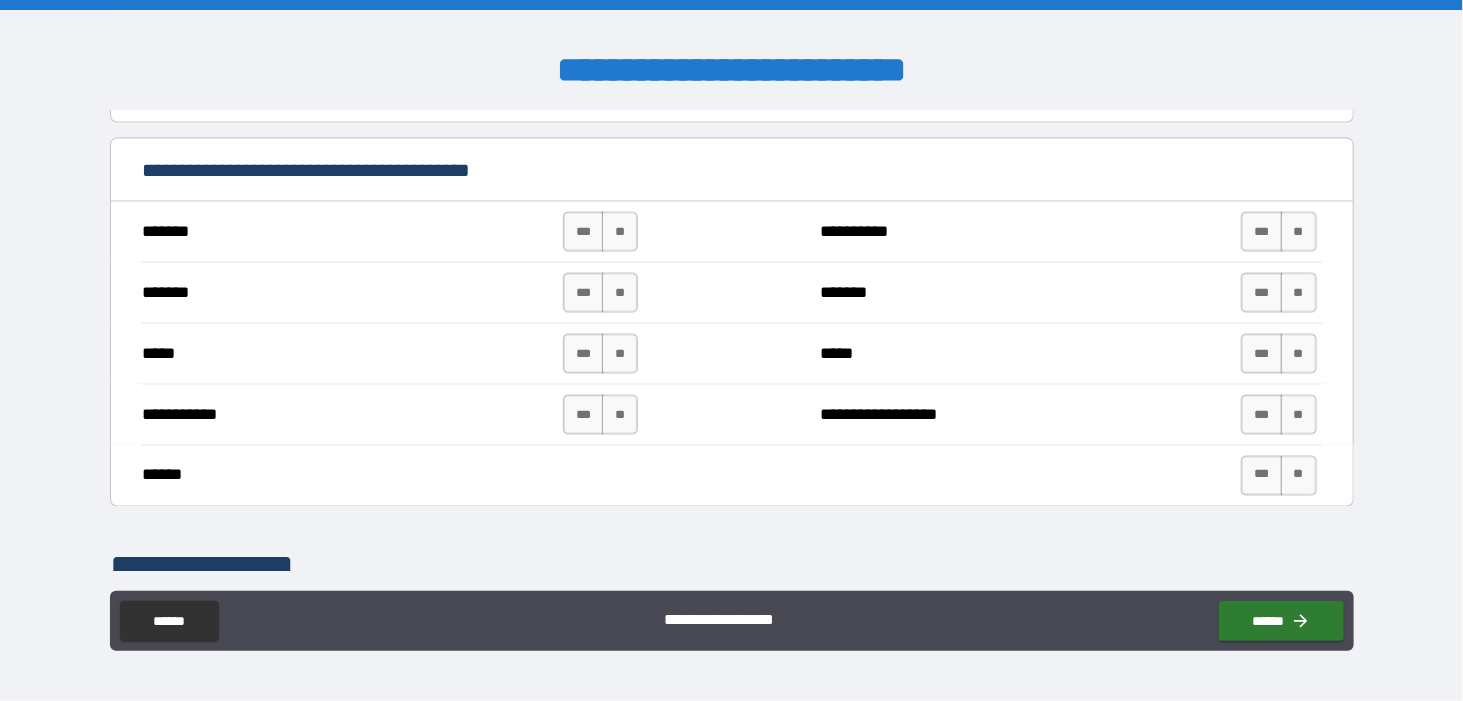 scroll, scrollTop: 1429, scrollLeft: 0, axis: vertical 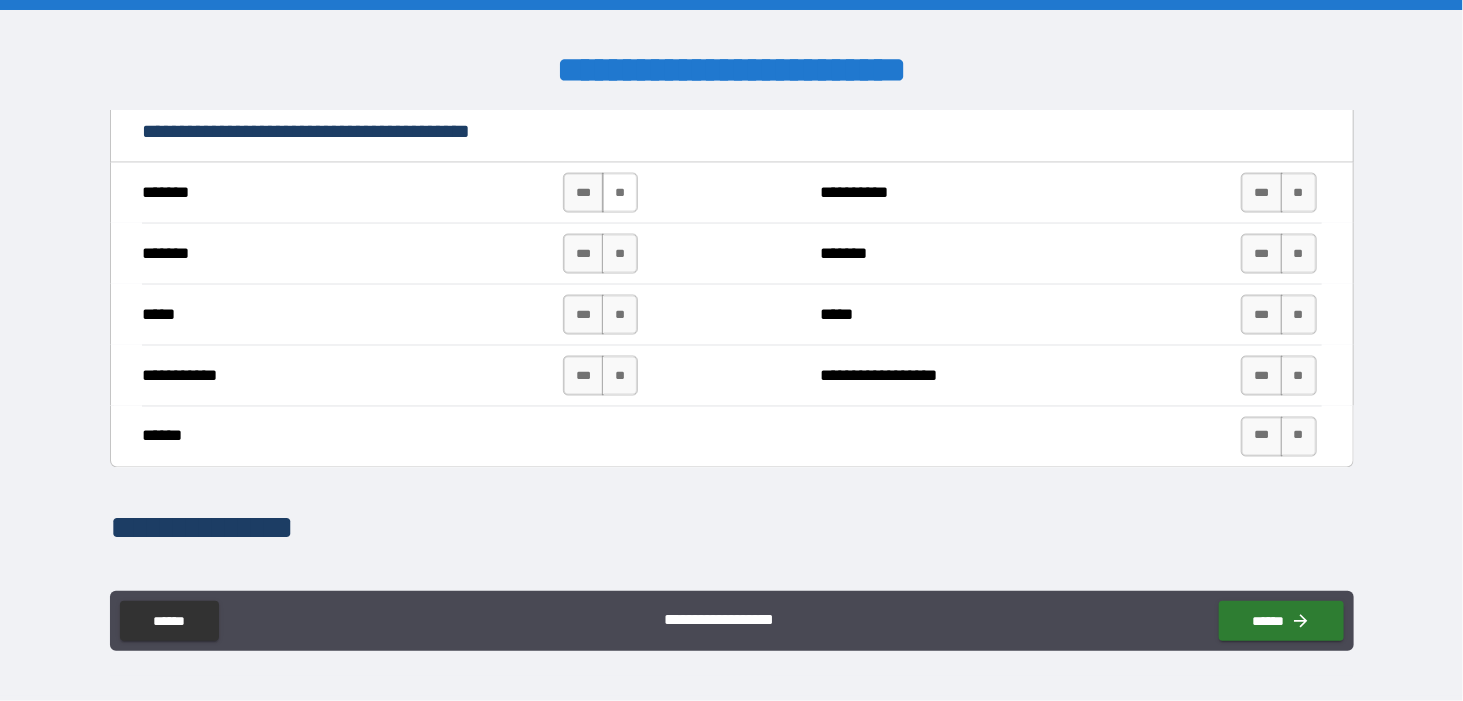 click on "**" at bounding box center (620, 193) 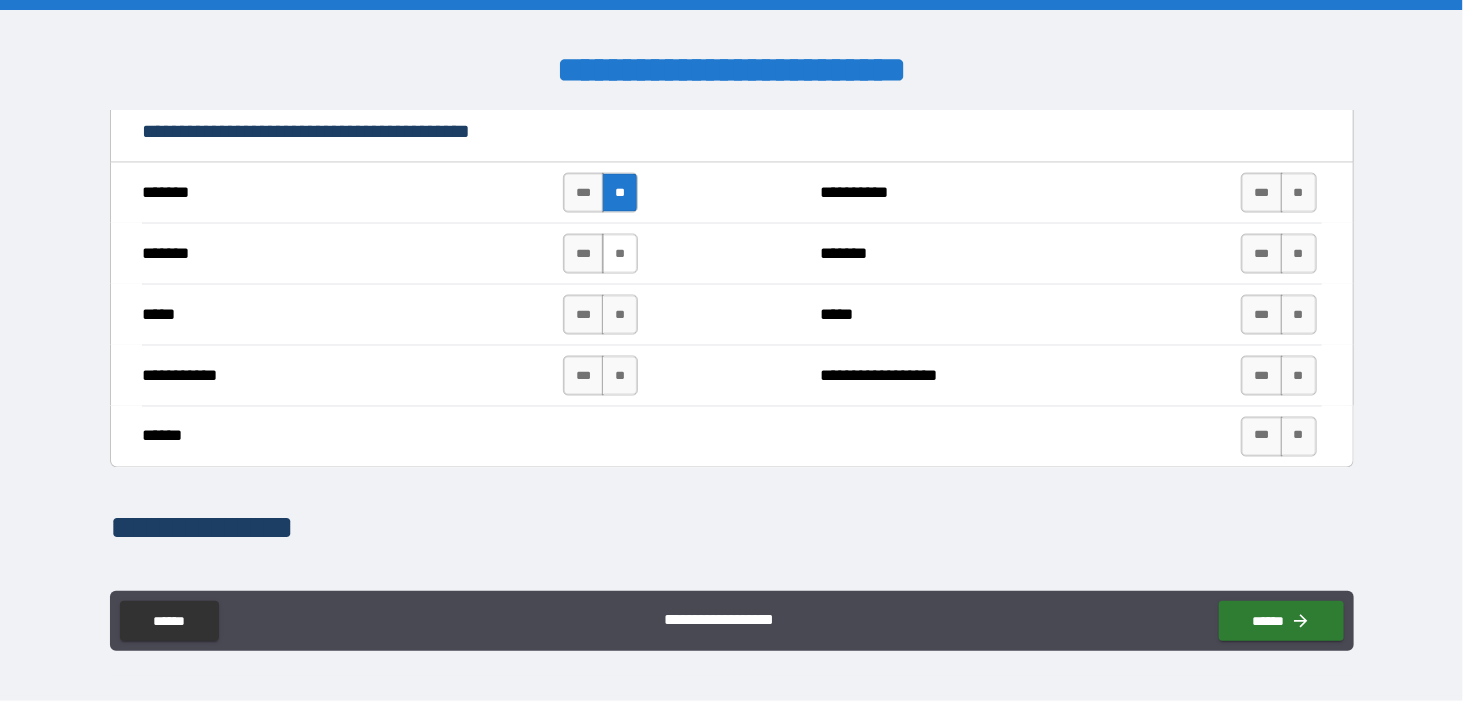 click on "**" at bounding box center [620, 254] 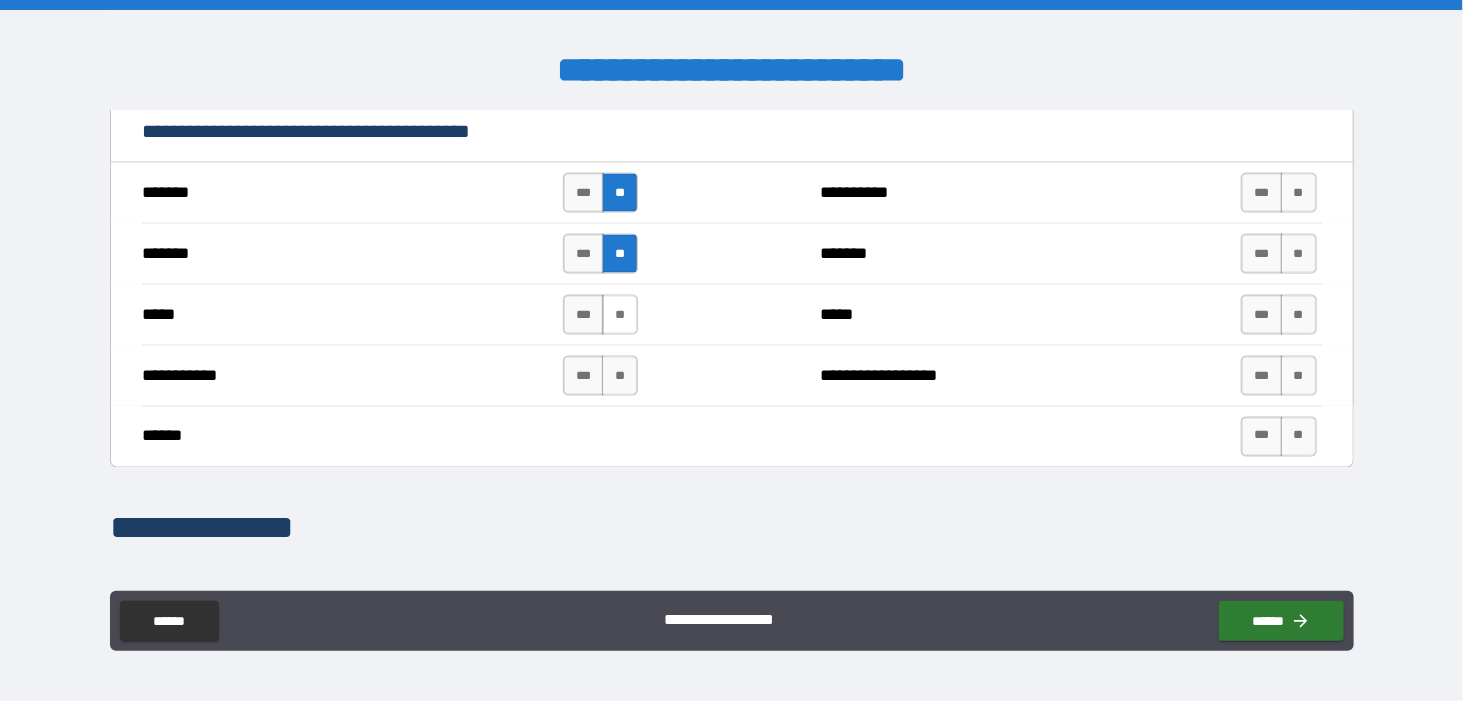 click on "**" at bounding box center (620, 315) 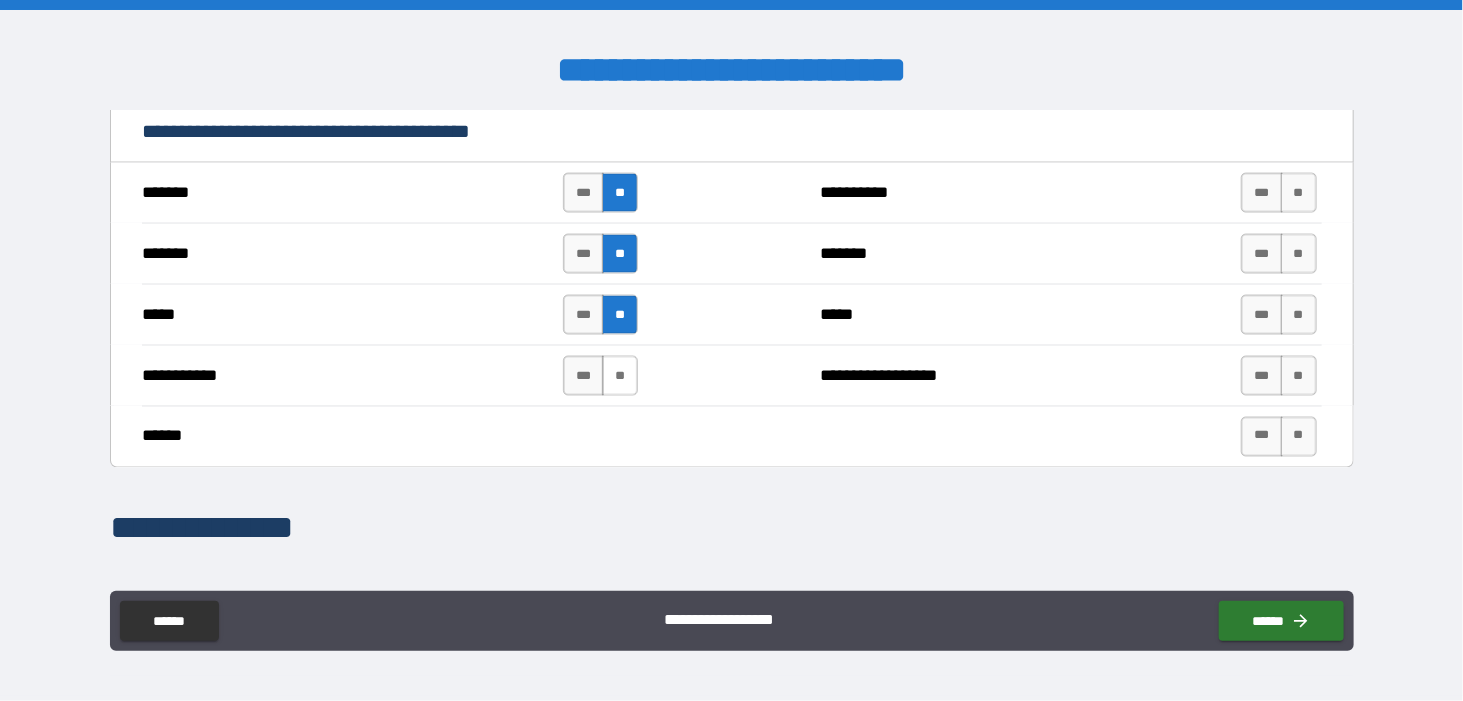 click on "**" at bounding box center (620, 376) 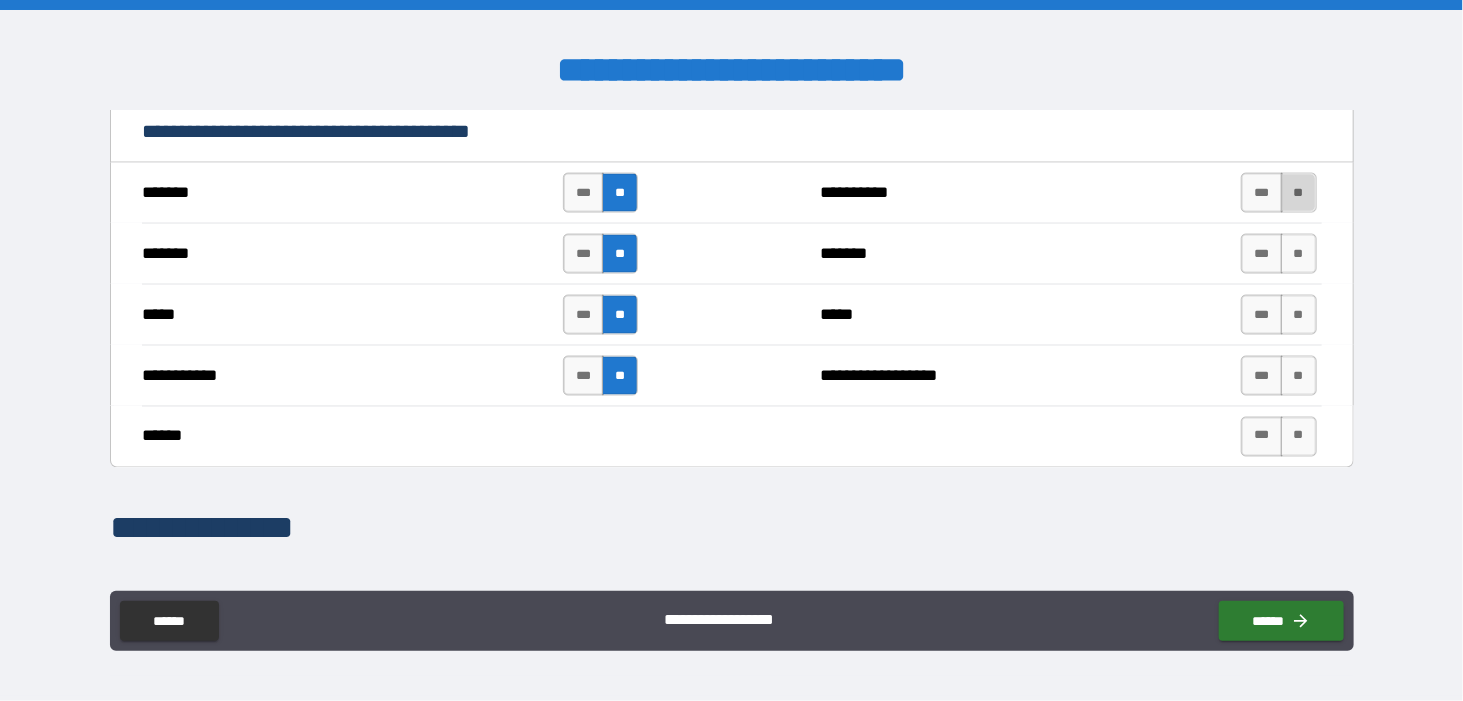 click on "**" at bounding box center (1299, 193) 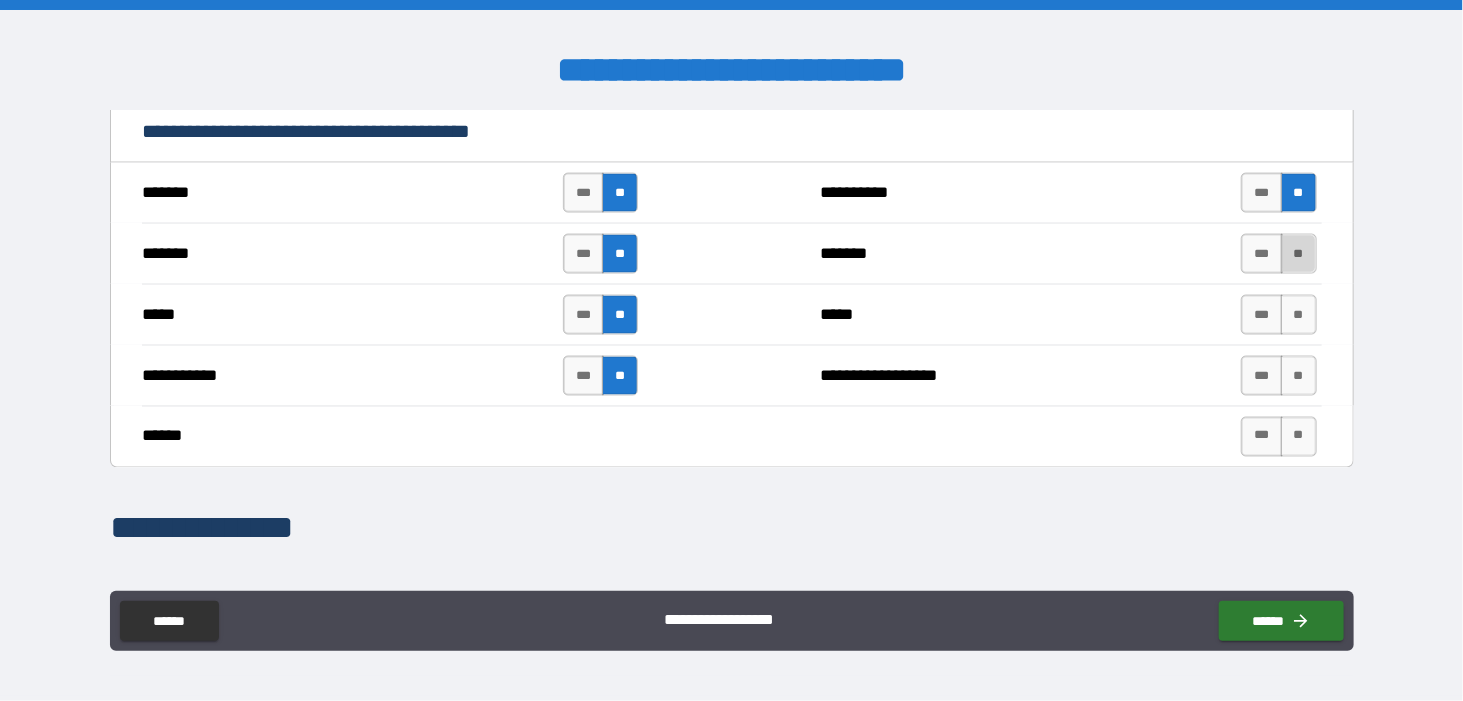 click on "**" at bounding box center [1299, 254] 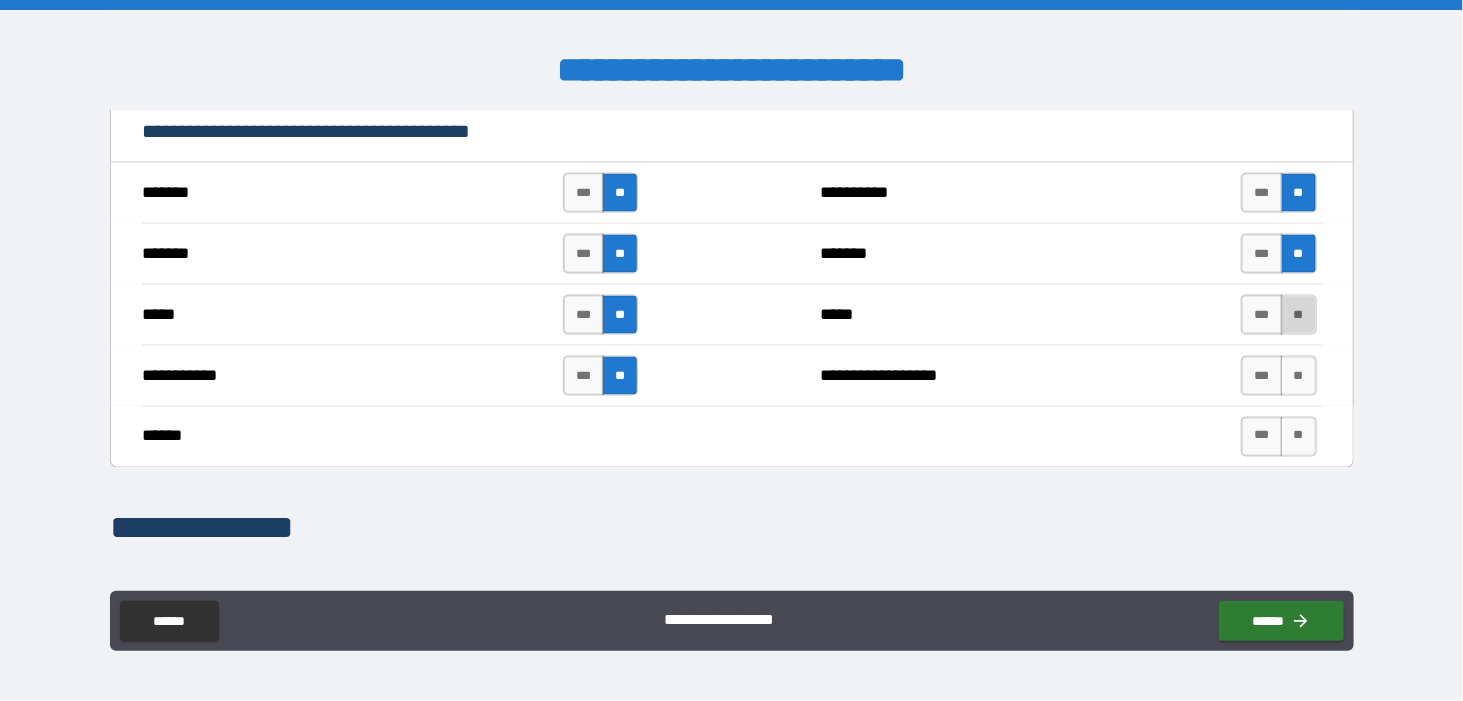 click on "**" at bounding box center (1299, 315) 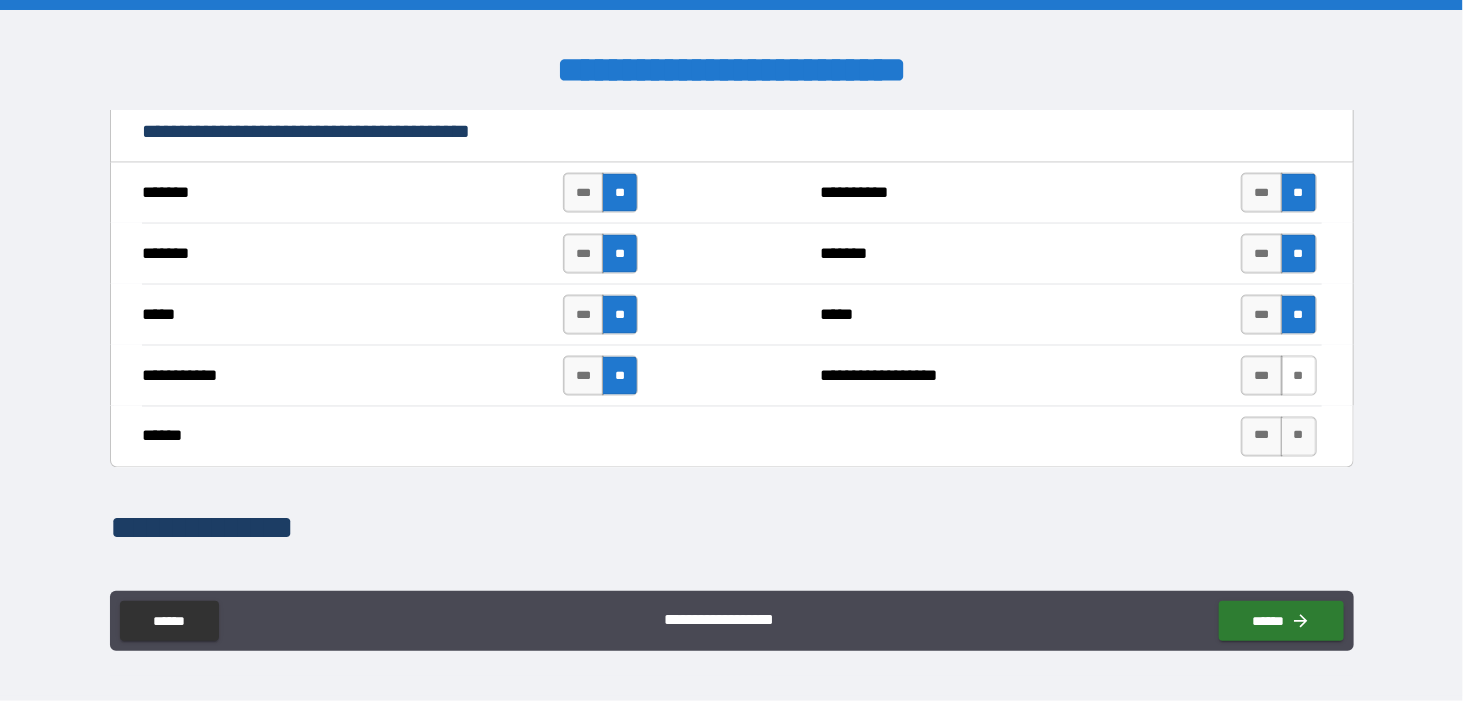 click on "**" at bounding box center (1299, 376) 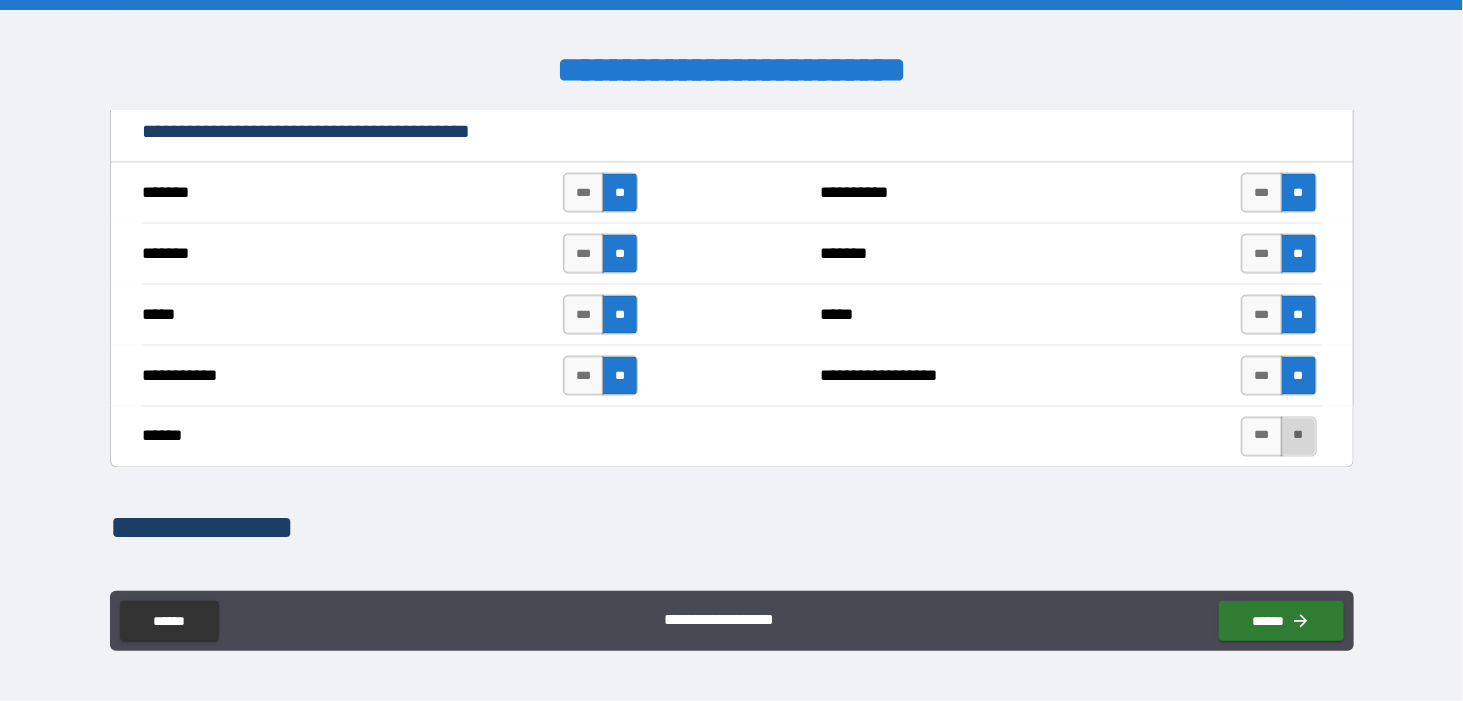 click on "**" at bounding box center [1299, 437] 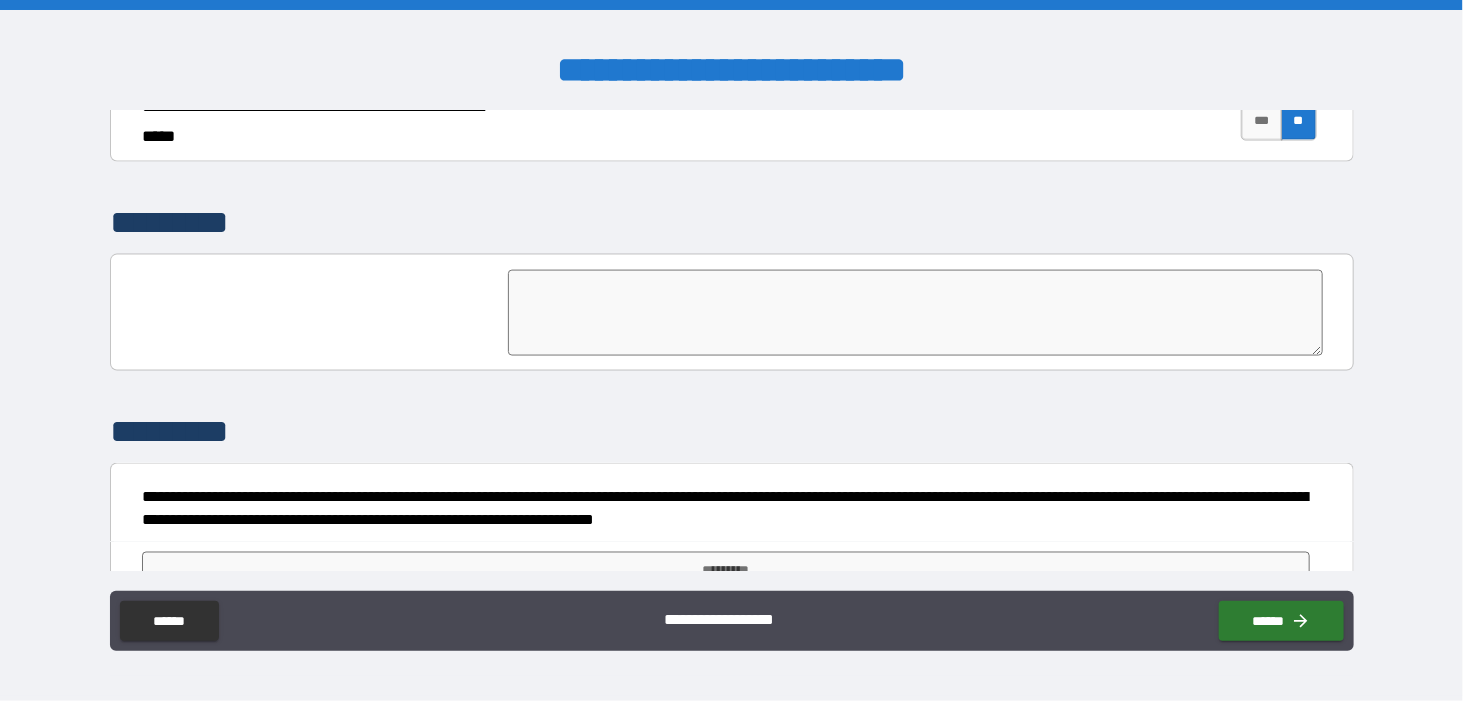 scroll, scrollTop: 4714, scrollLeft: 0, axis: vertical 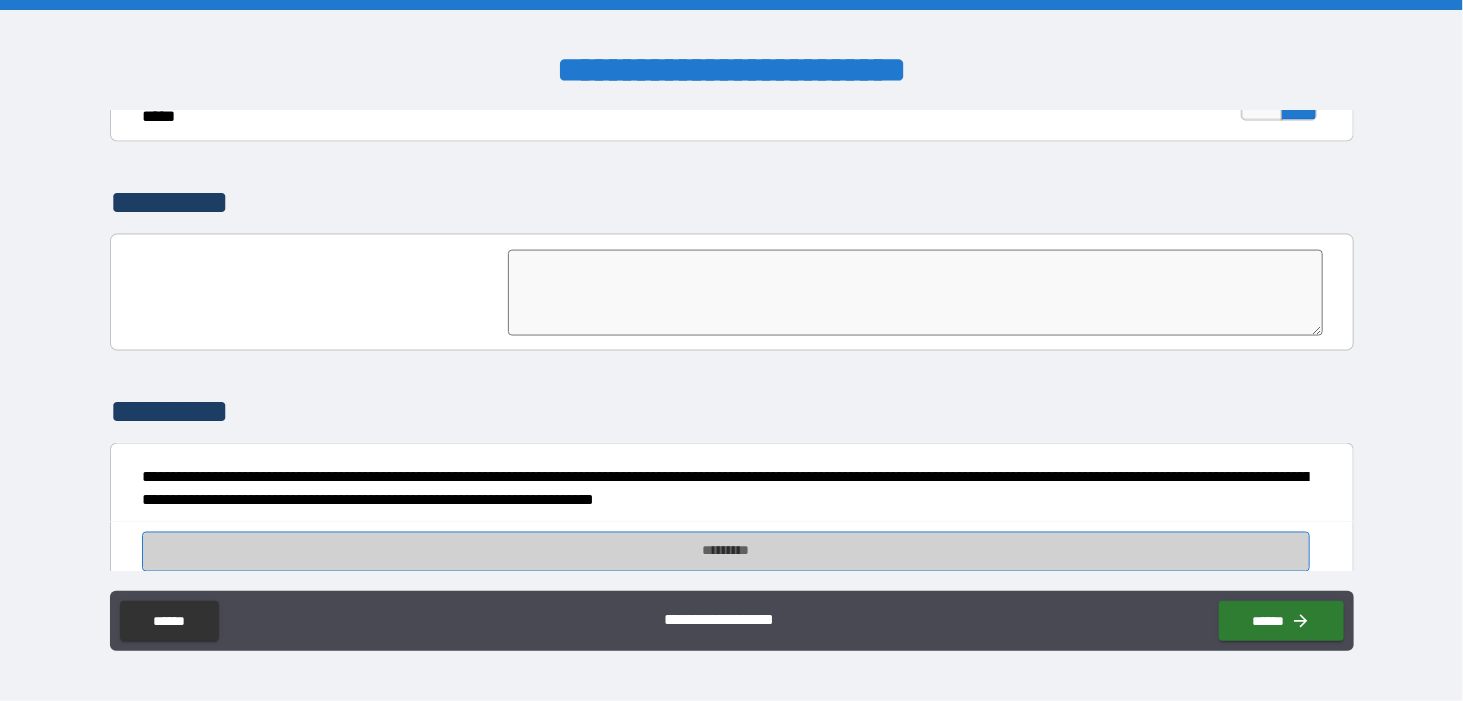 click on "*********" at bounding box center [726, 552] 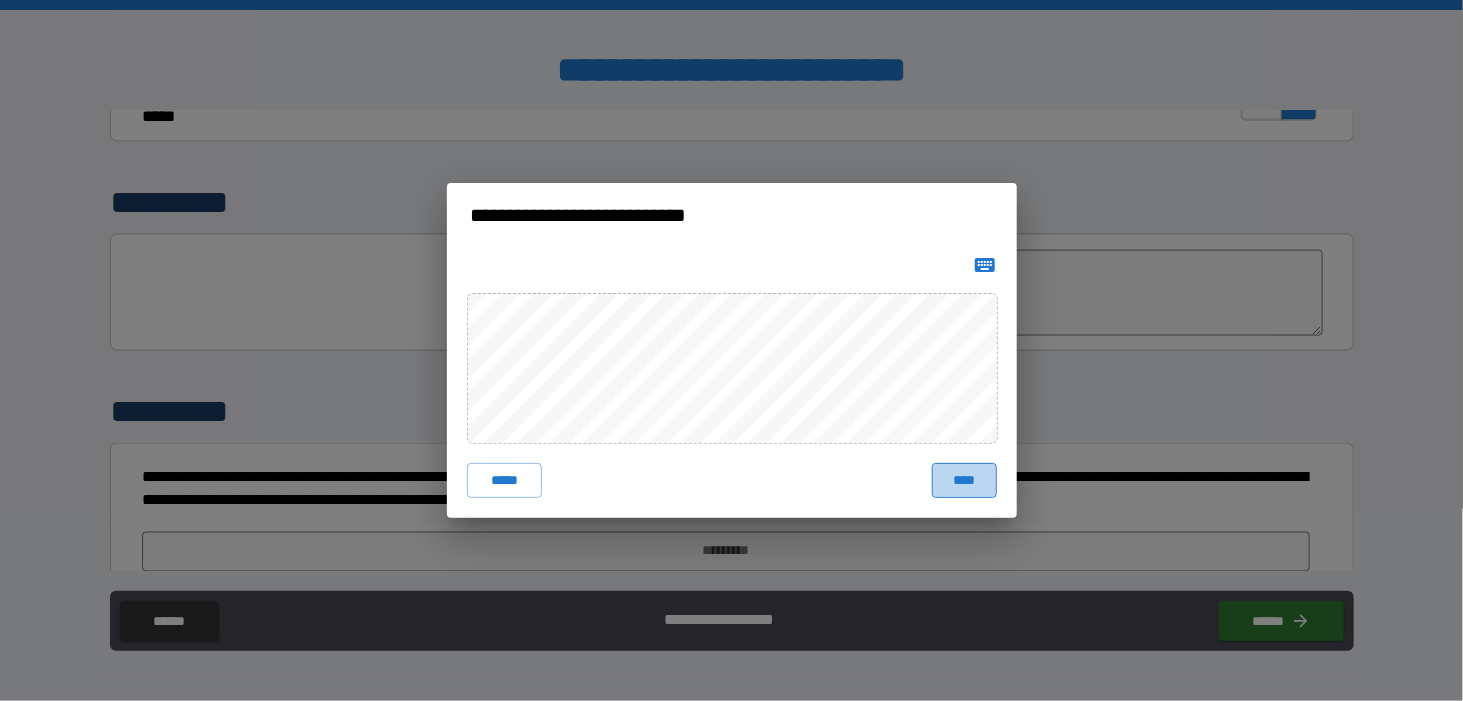 click on "****" at bounding box center (964, 481) 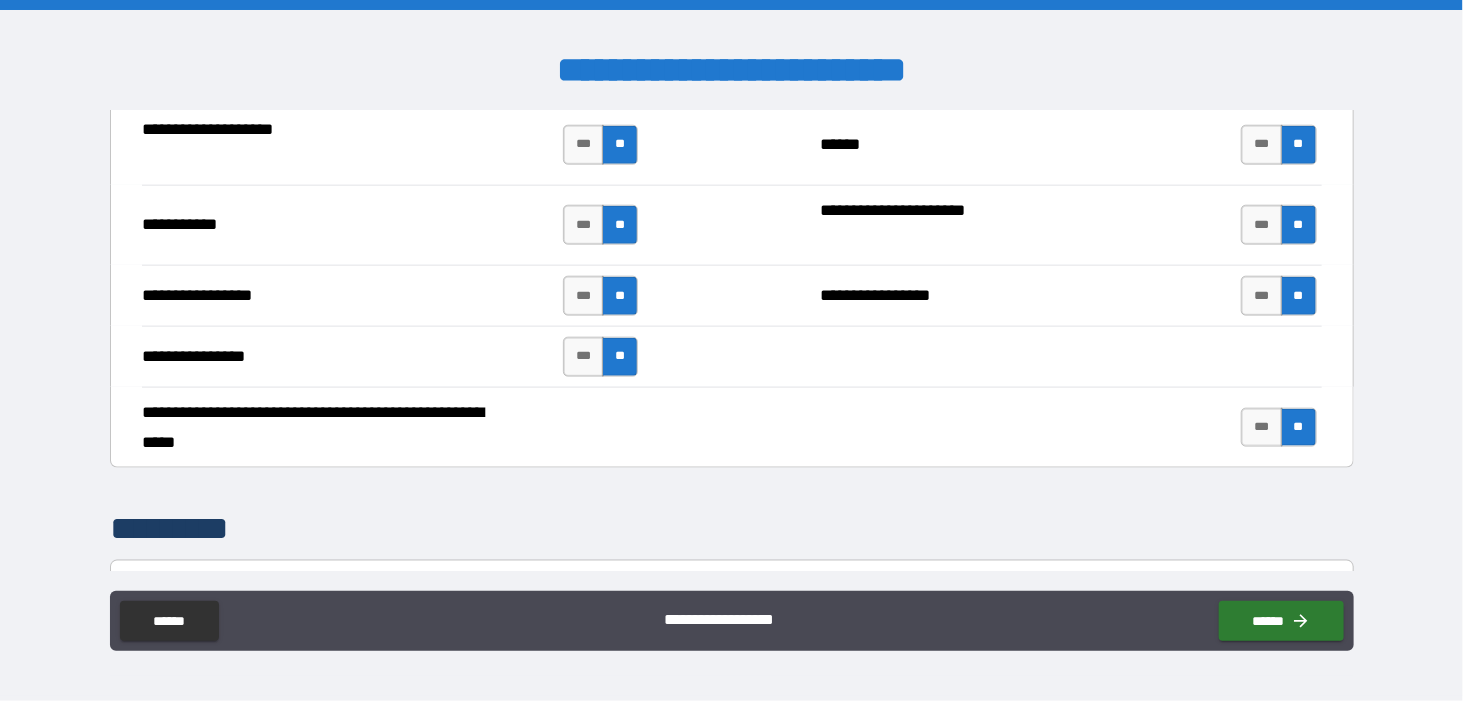 scroll, scrollTop: 4731, scrollLeft: 0, axis: vertical 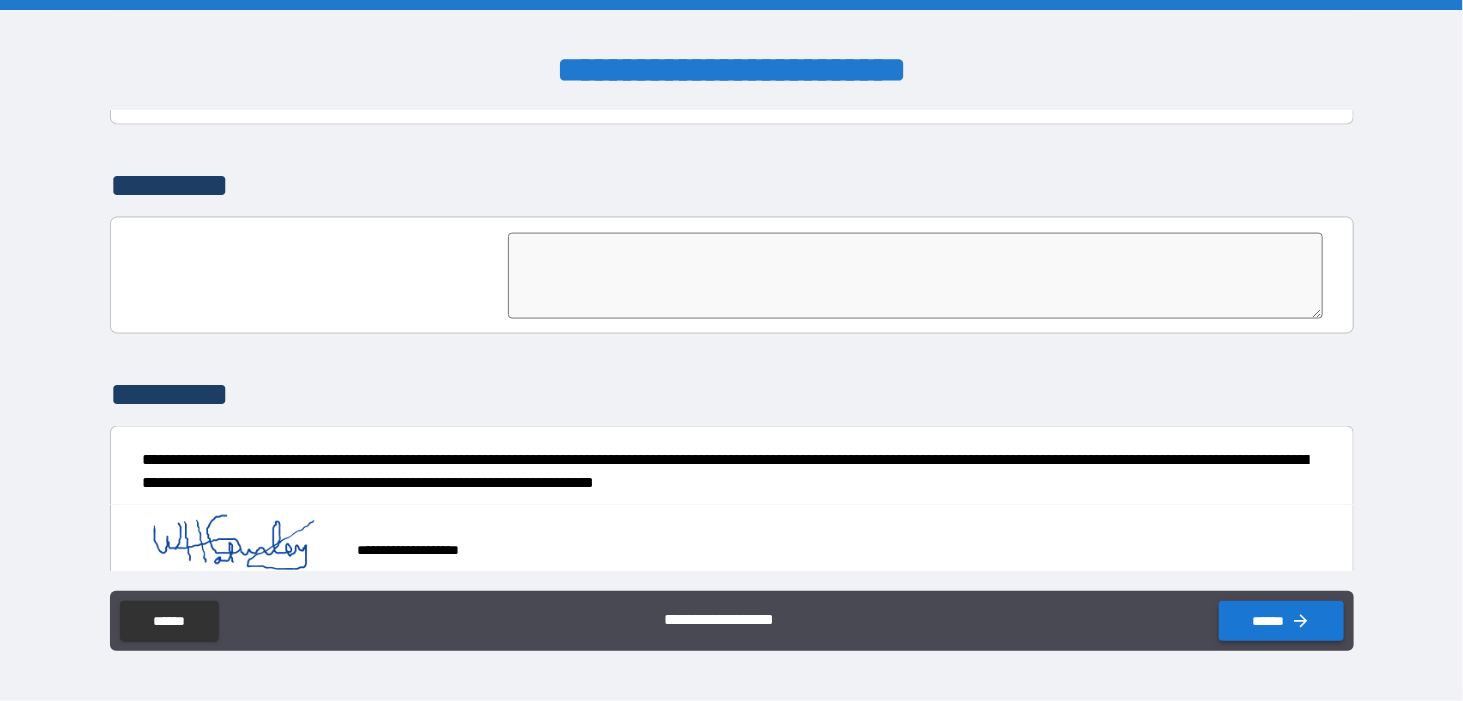 click on "******" at bounding box center (1281, 621) 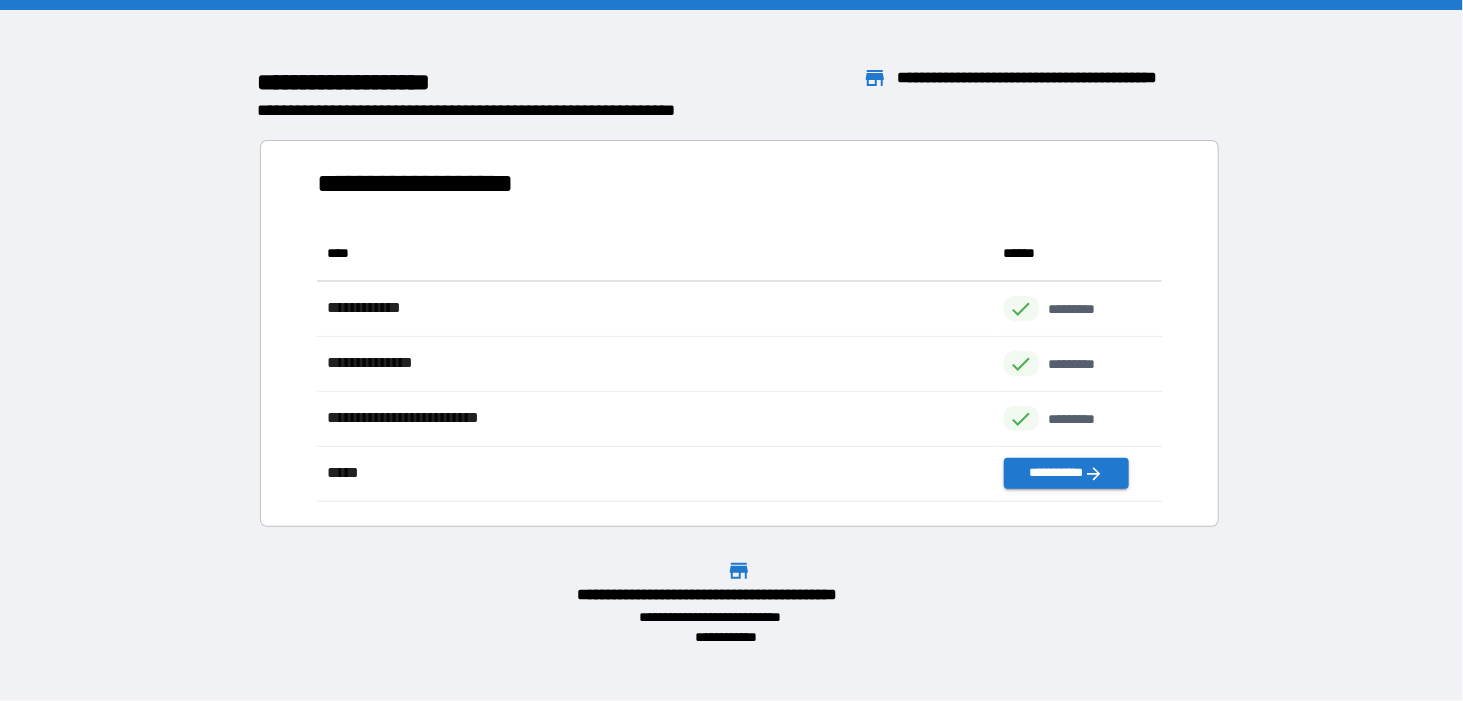 scroll, scrollTop: 16, scrollLeft: 15, axis: both 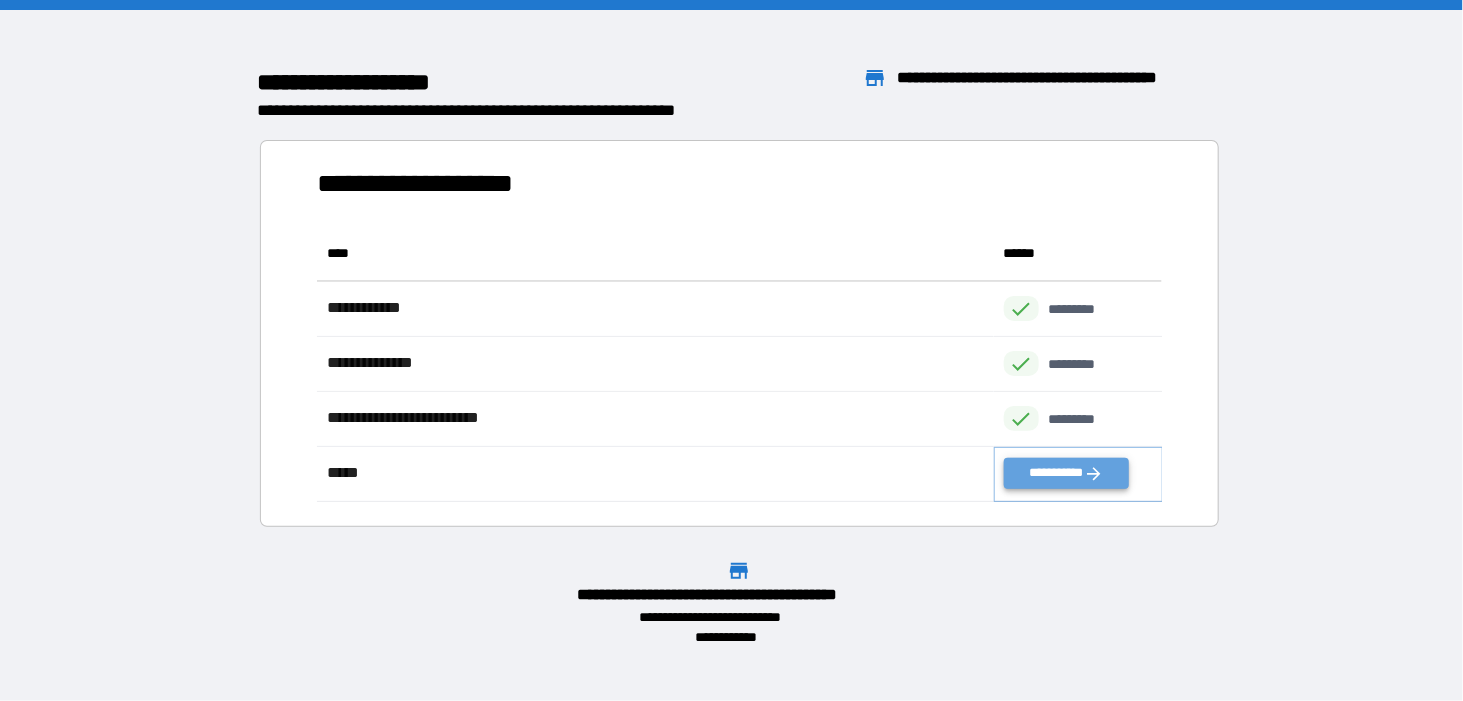 click on "**********" at bounding box center (1066, 473) 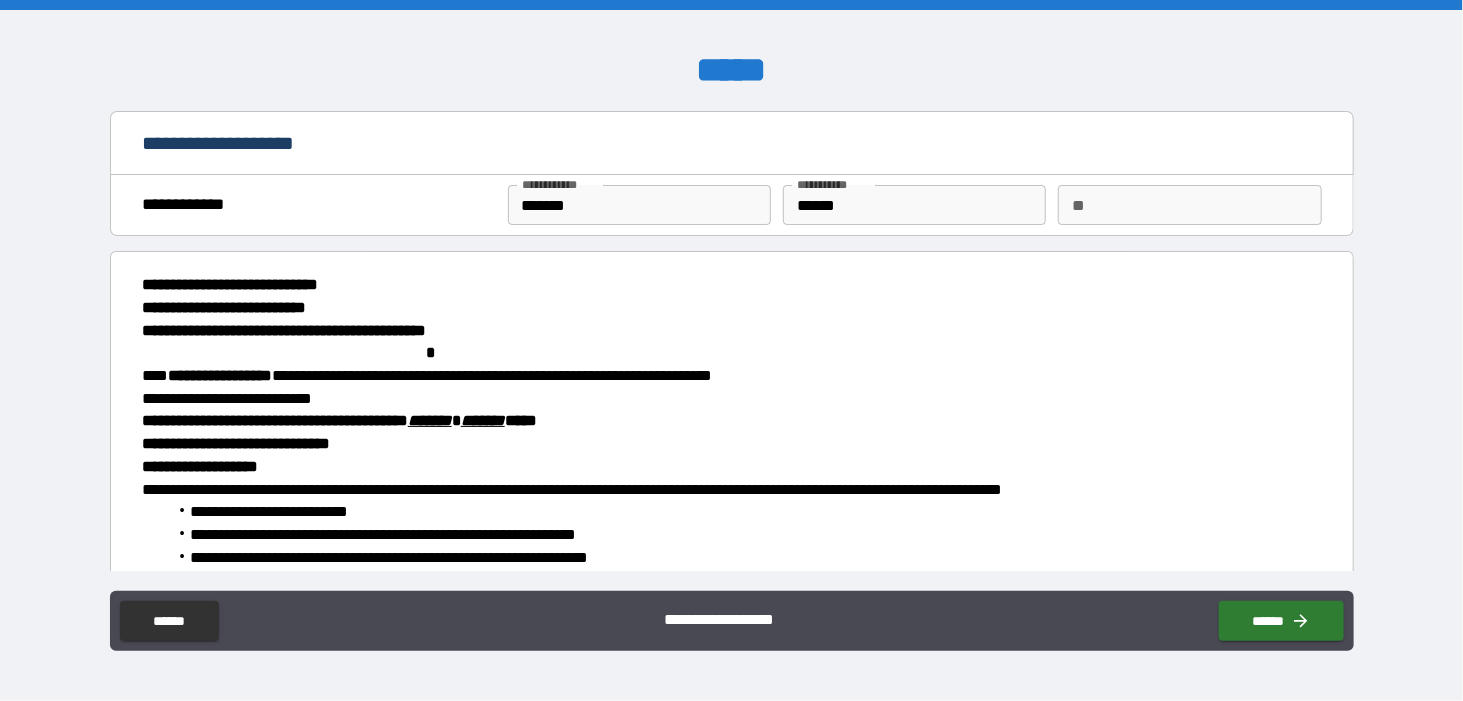 click on "**" at bounding box center (1189, 205) 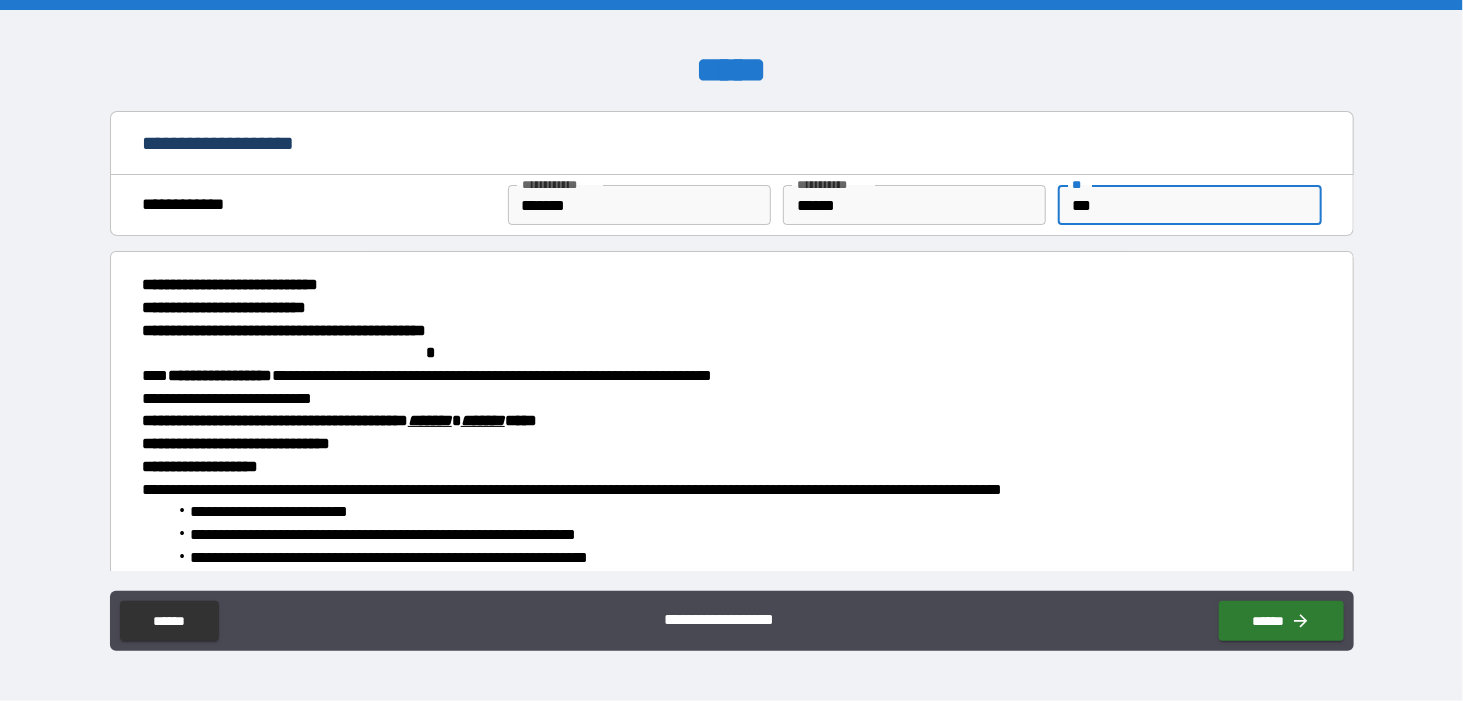 type on "***" 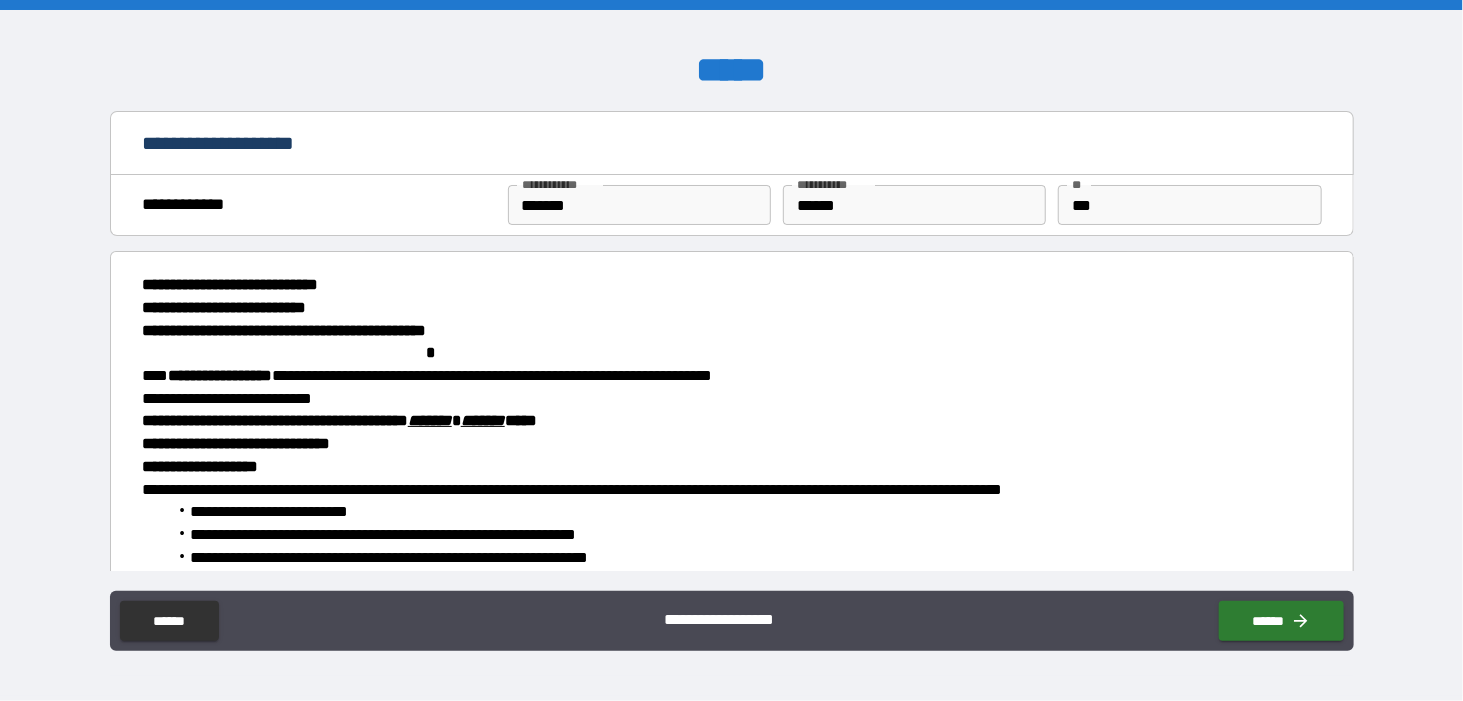 click on "**********" at bounding box center (220, 375) 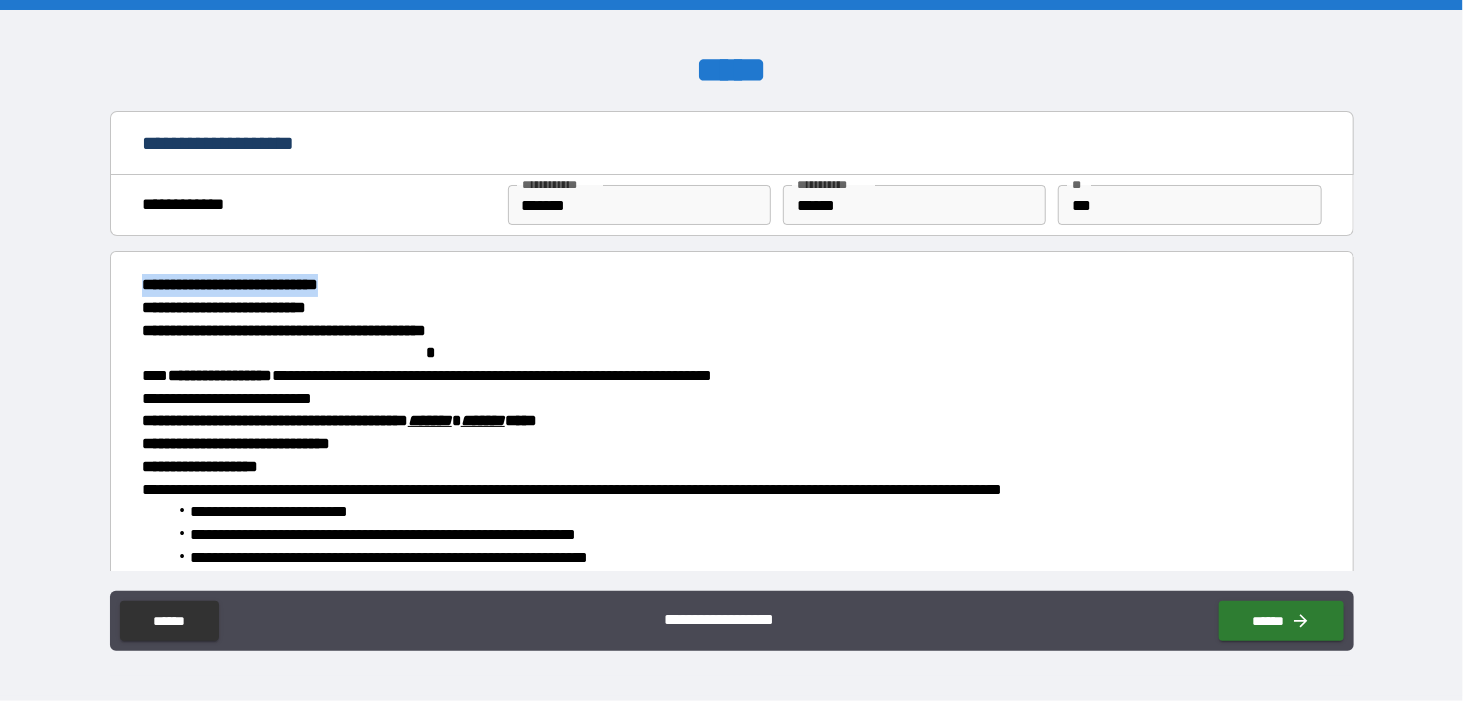drag, startPoint x: 1353, startPoint y: 201, endPoint x: 1382, endPoint y: 256, distance: 62.177166 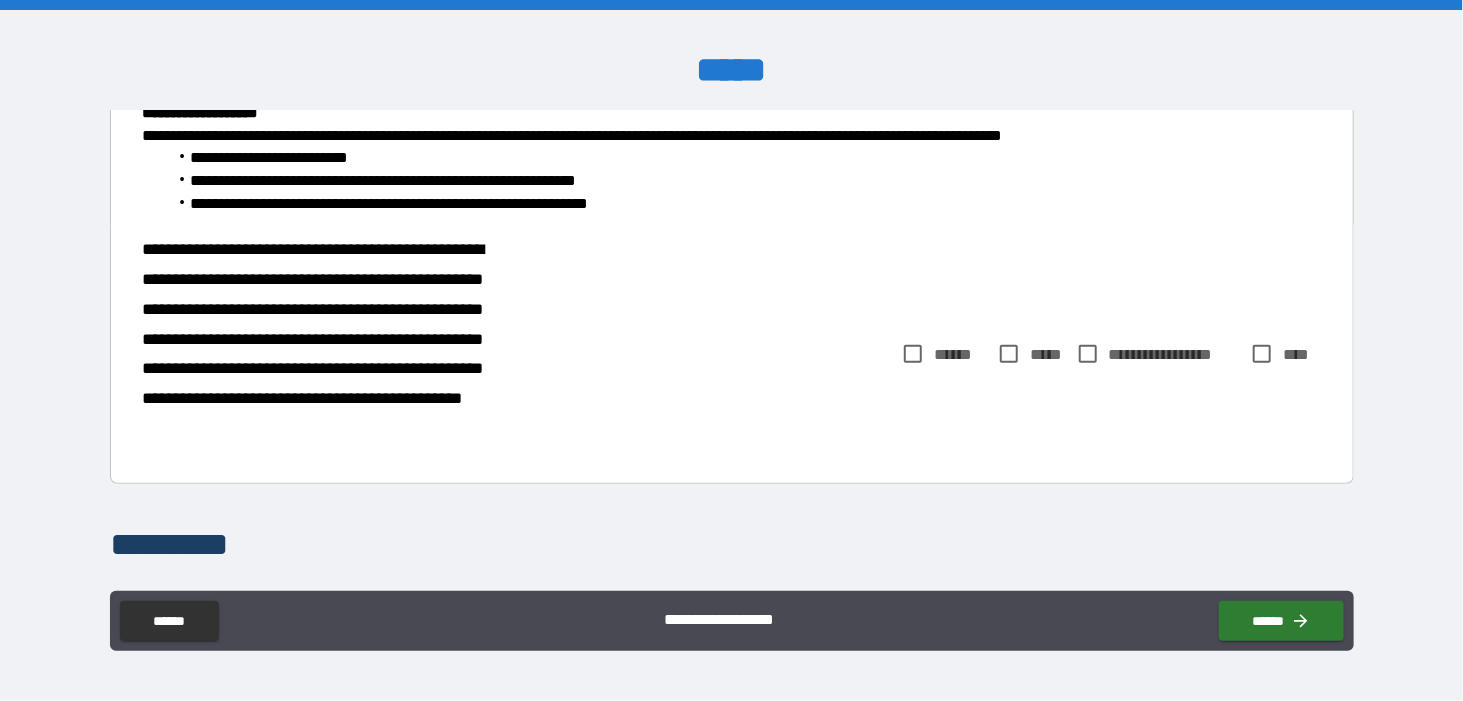 scroll, scrollTop: 0, scrollLeft: 0, axis: both 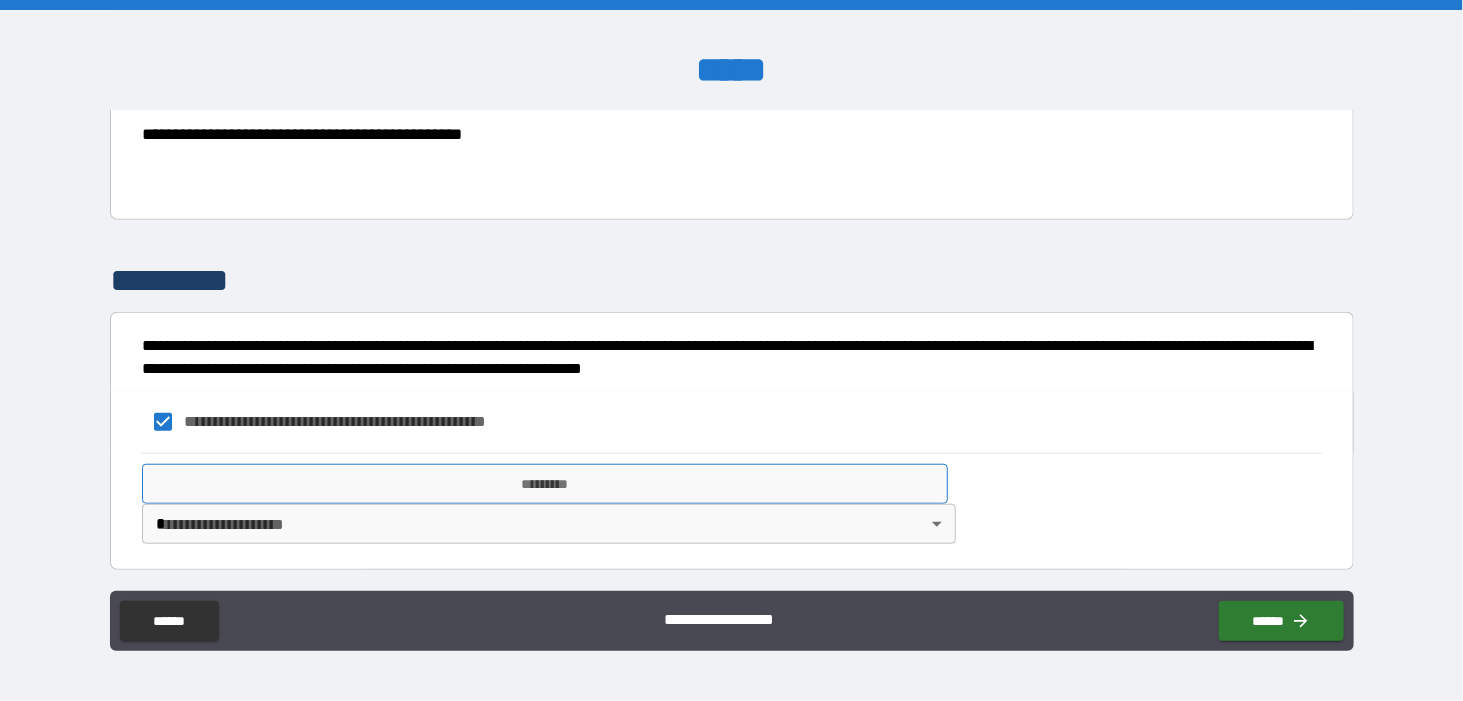 click on "*********" at bounding box center (545, 484) 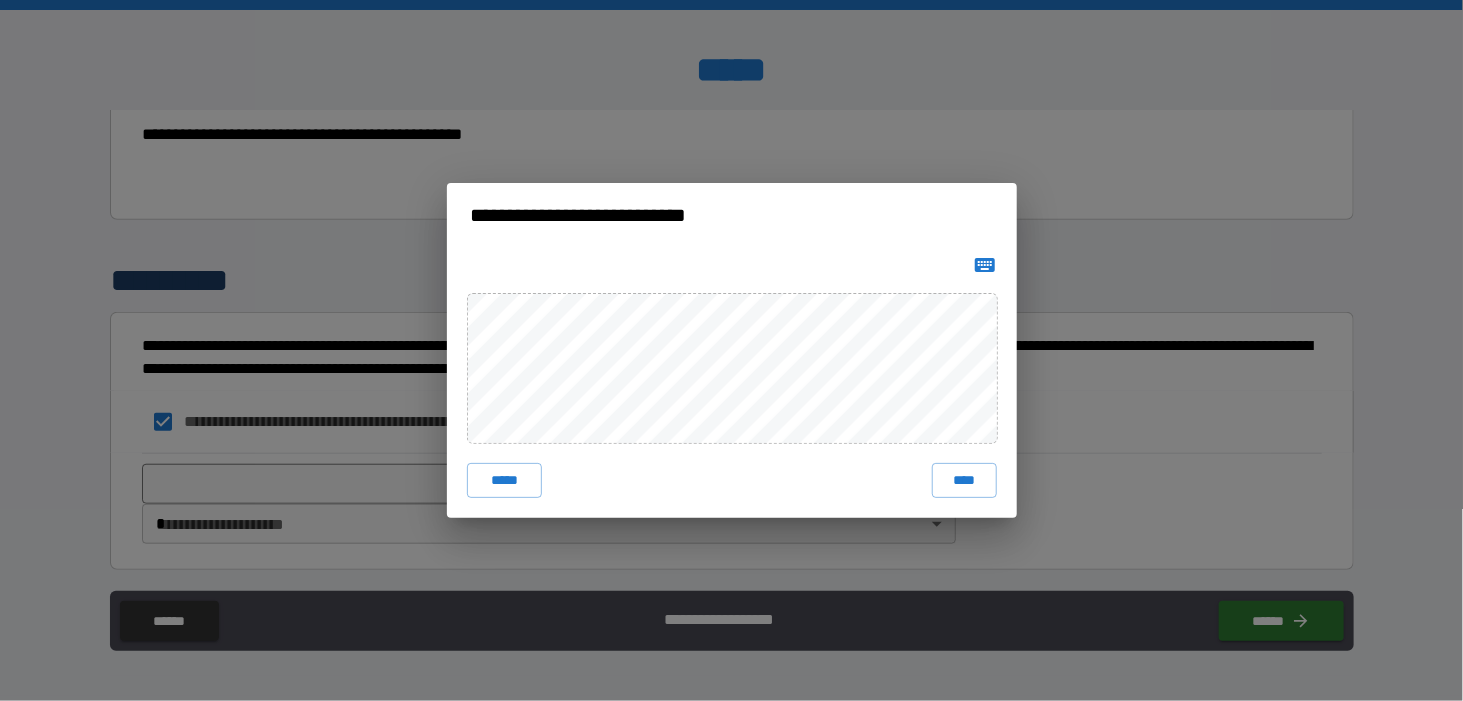 click on "***** ****" at bounding box center [732, 383] 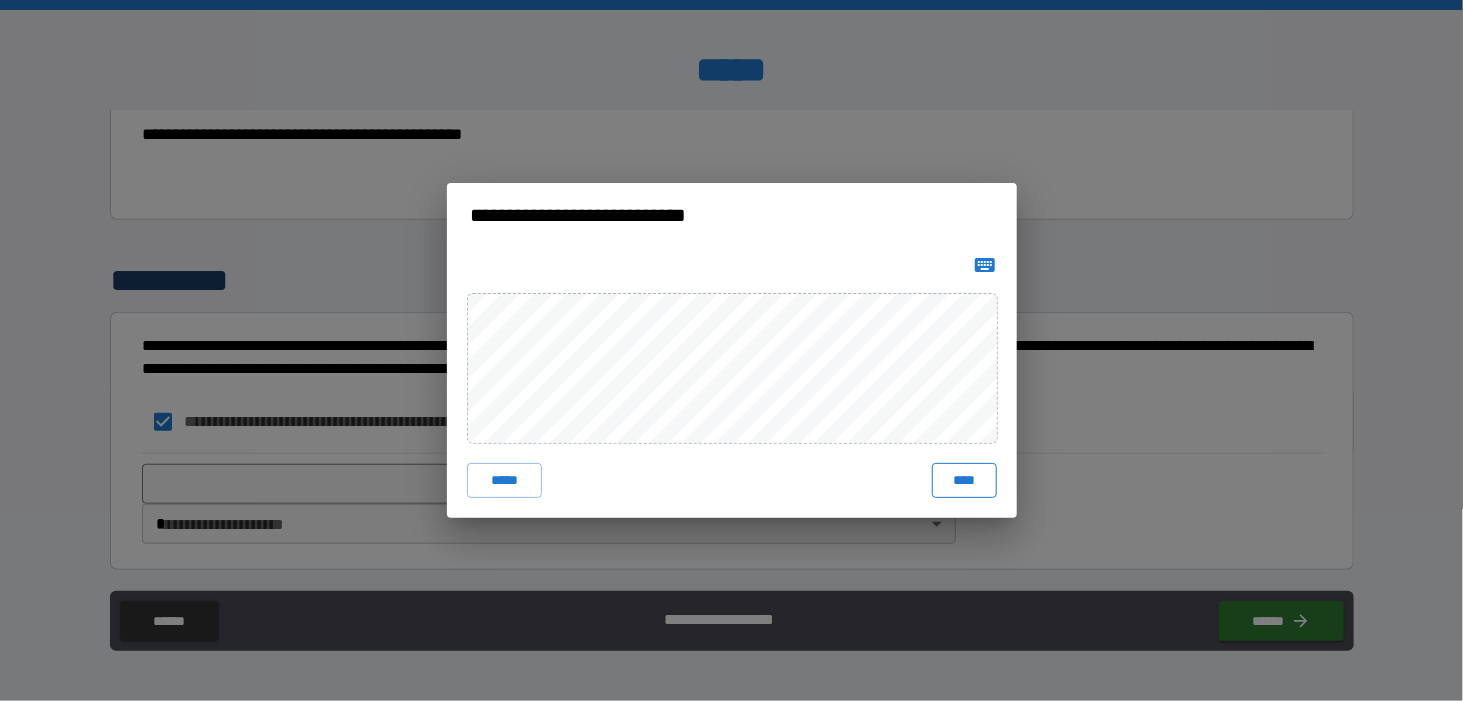 click on "****" at bounding box center [964, 481] 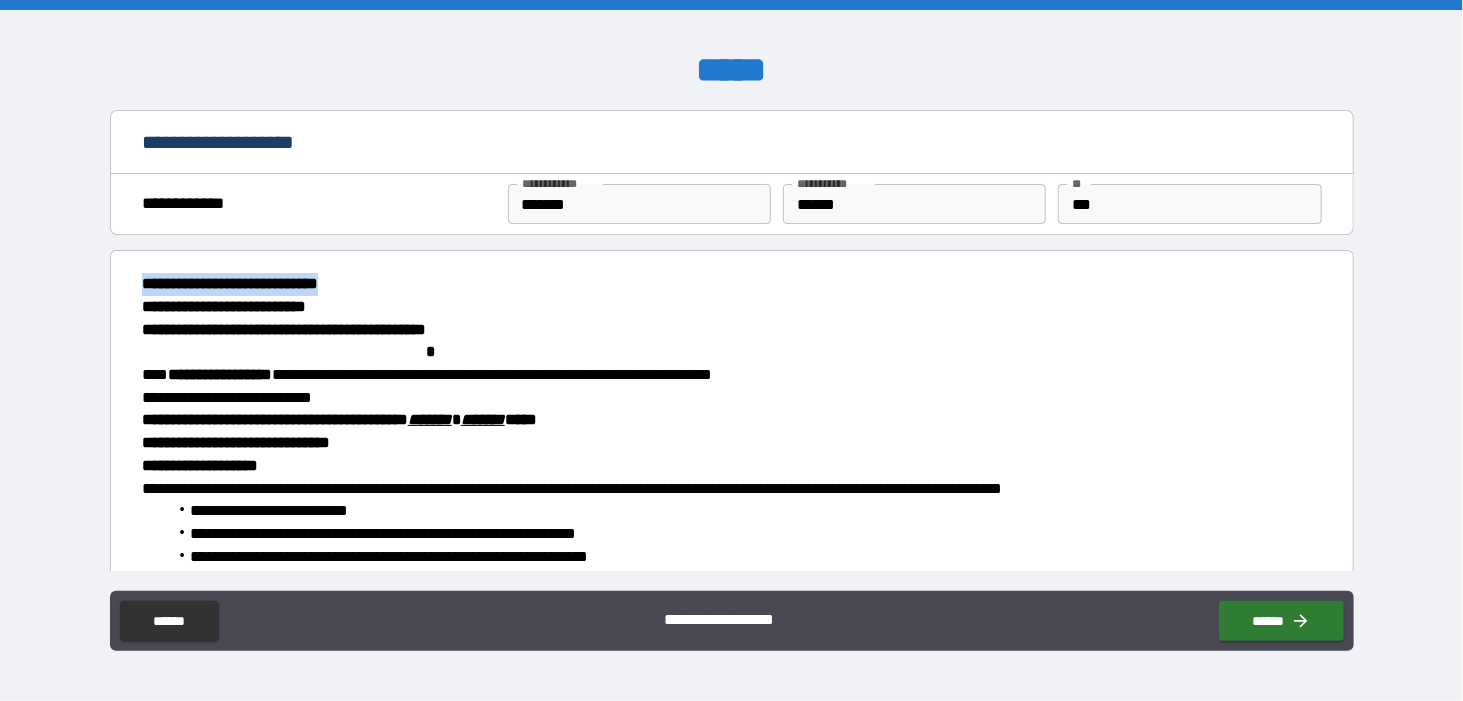 scroll, scrollTop: 0, scrollLeft: 0, axis: both 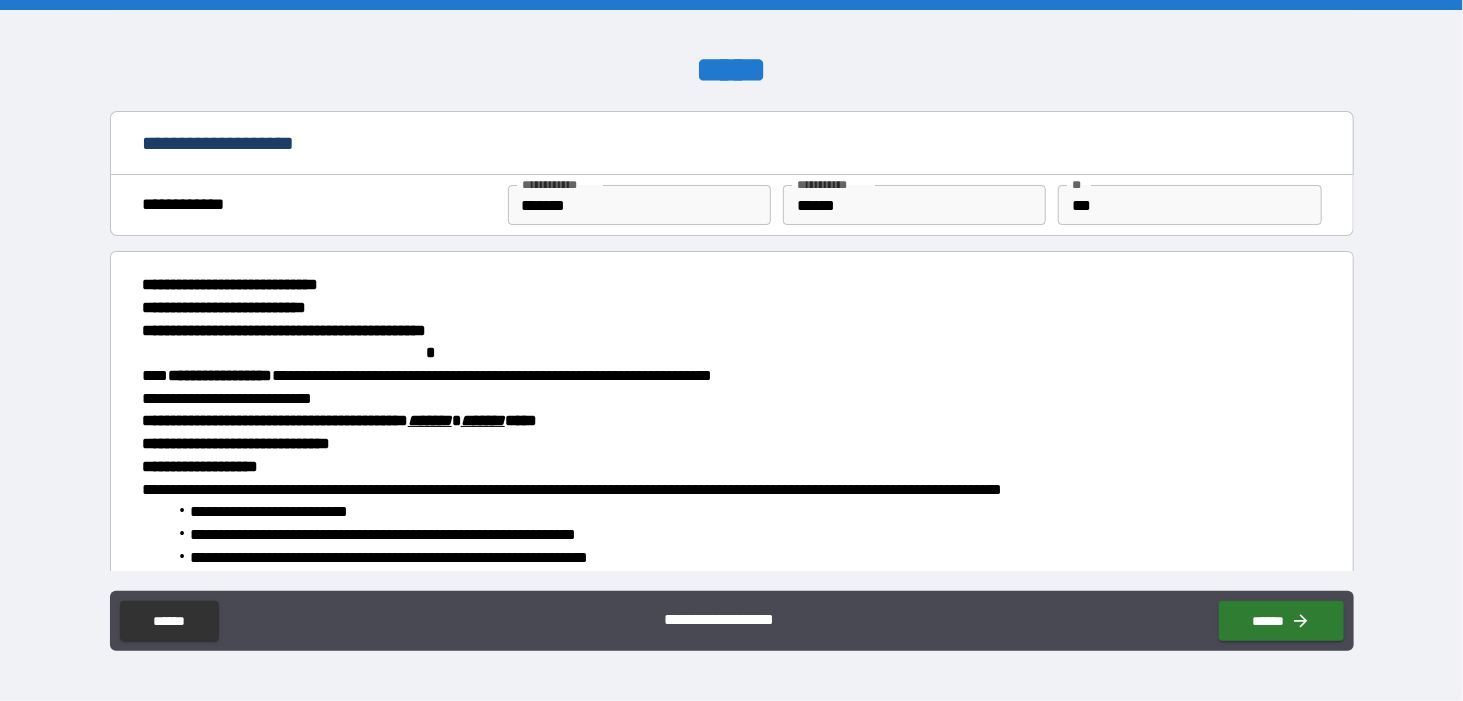 click on "[FIRST] [LAST] [STREET] [CITY] [STATE] [POSTAL_CODE] [COUNTRY] [PHONE] [EMAIL] [DOB] [SSN] [LICENSE] [CREDIT_CARD]" at bounding box center (427, 375) 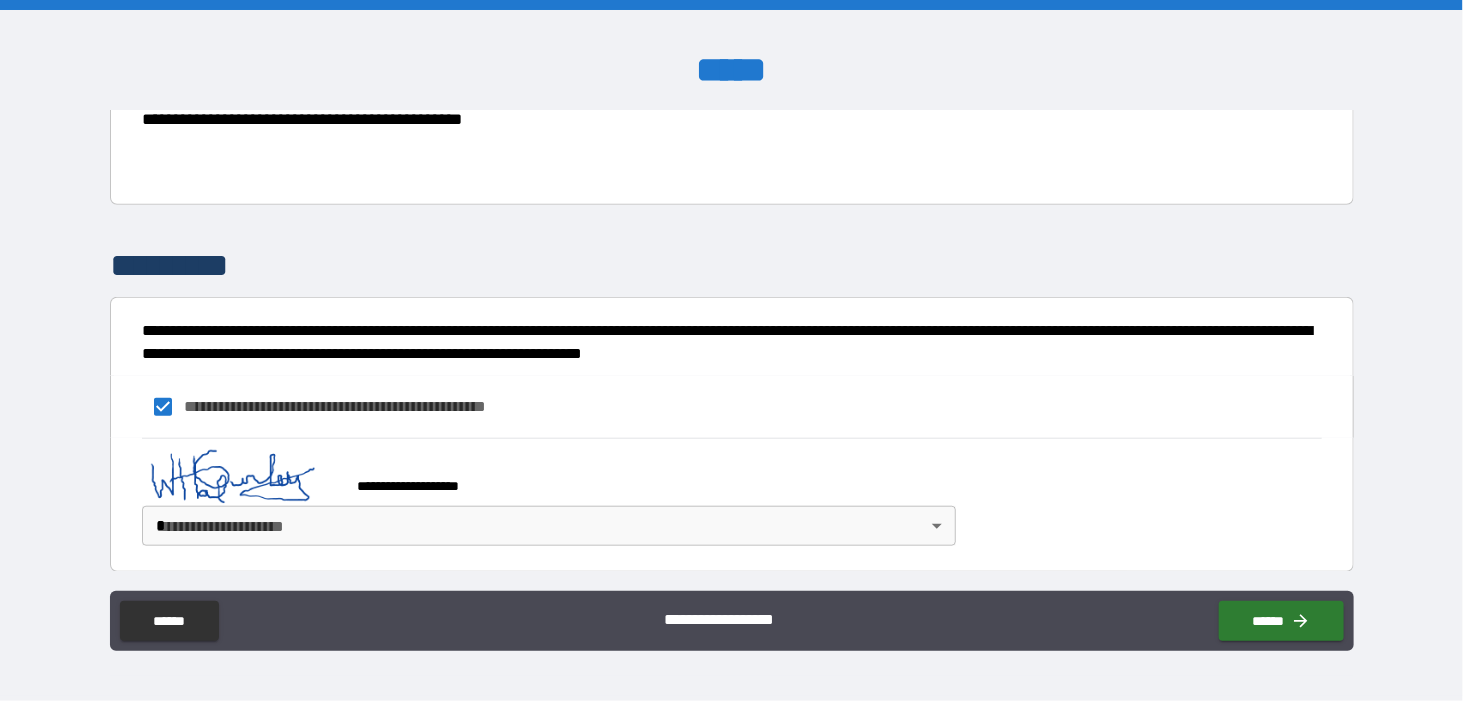 scroll, scrollTop: 635, scrollLeft: 0, axis: vertical 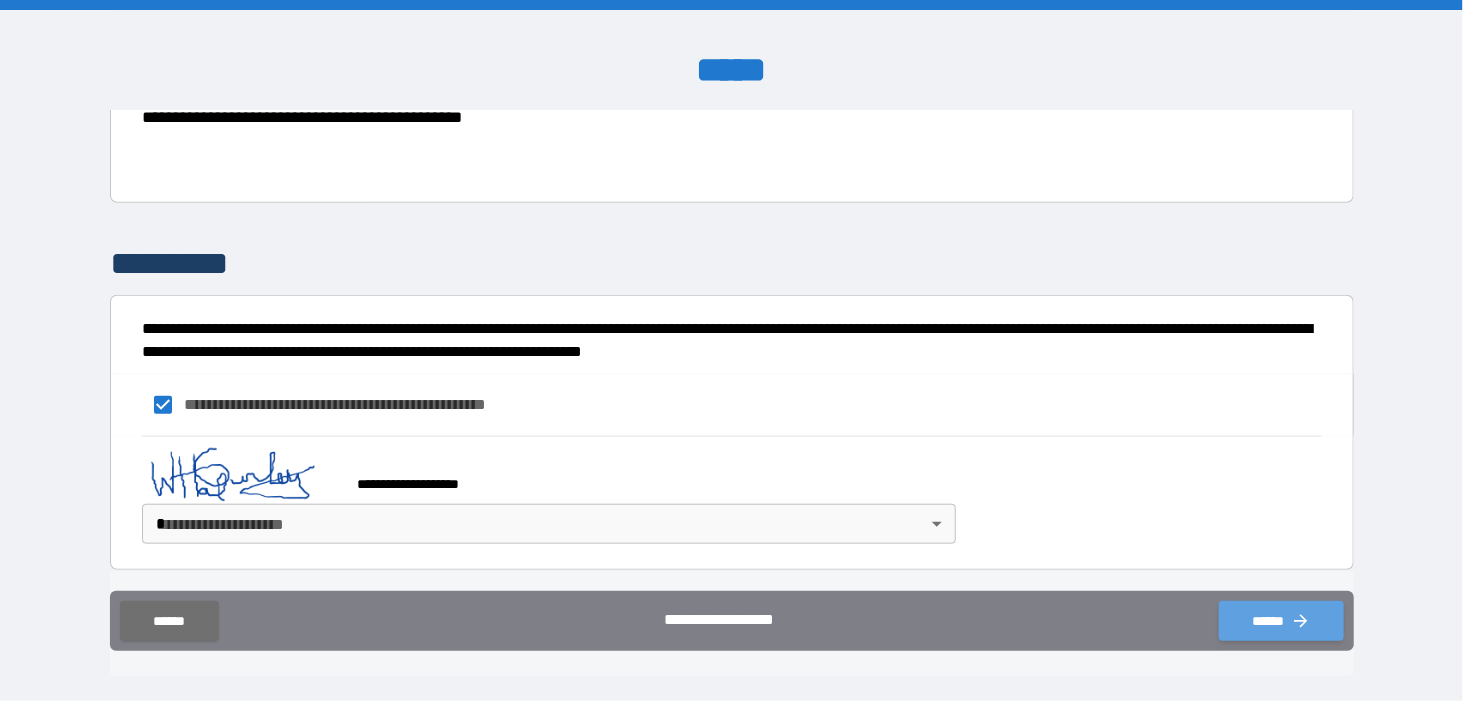click on "******" at bounding box center (1281, 621) 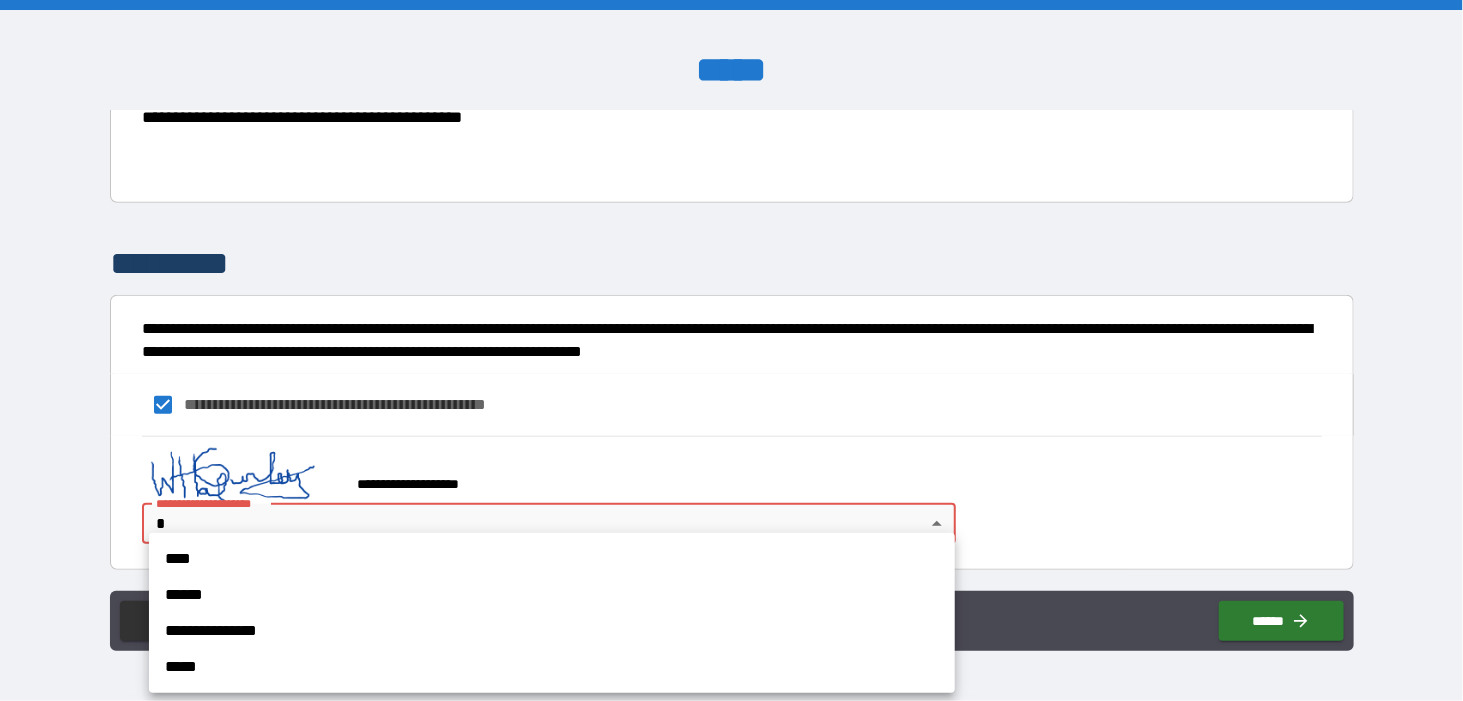click on "[FIRST] [LAST] [STREET] [CITY] [STATE] [POSTAL_CODE] [COUNTRY] [PHONE] [EMAIL] [DOB] [SSN] [LICENSE] [CREDIT_CARD]" at bounding box center (731, 350) 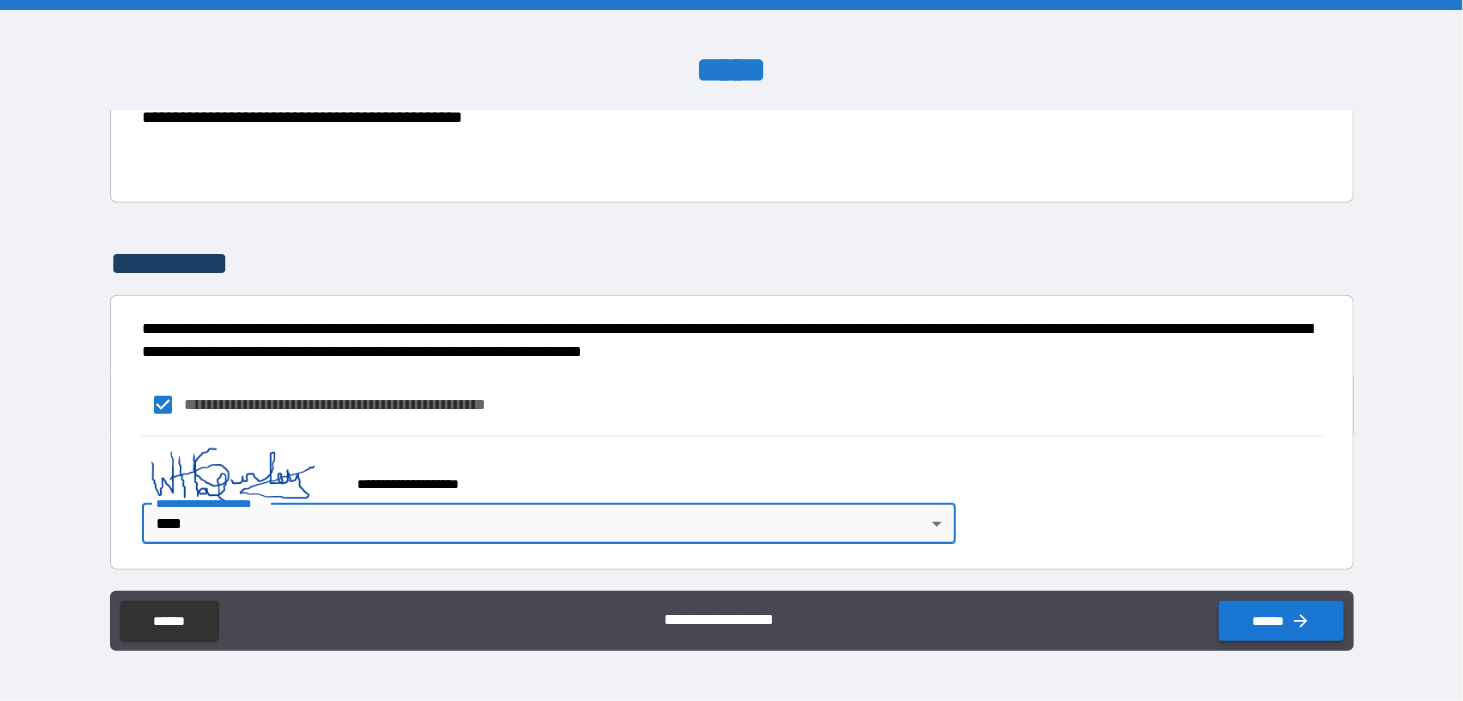 click on "******" at bounding box center (1281, 621) 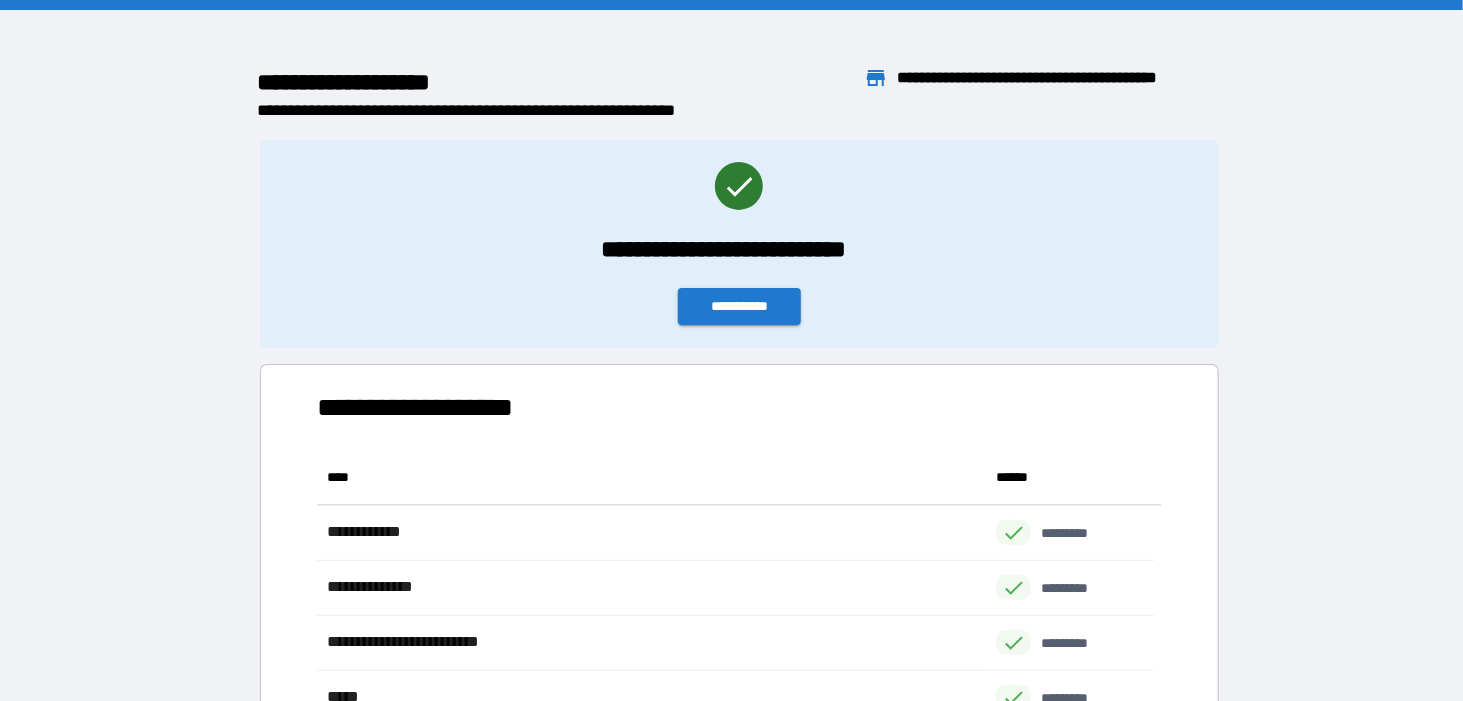 scroll, scrollTop: 16, scrollLeft: 16, axis: both 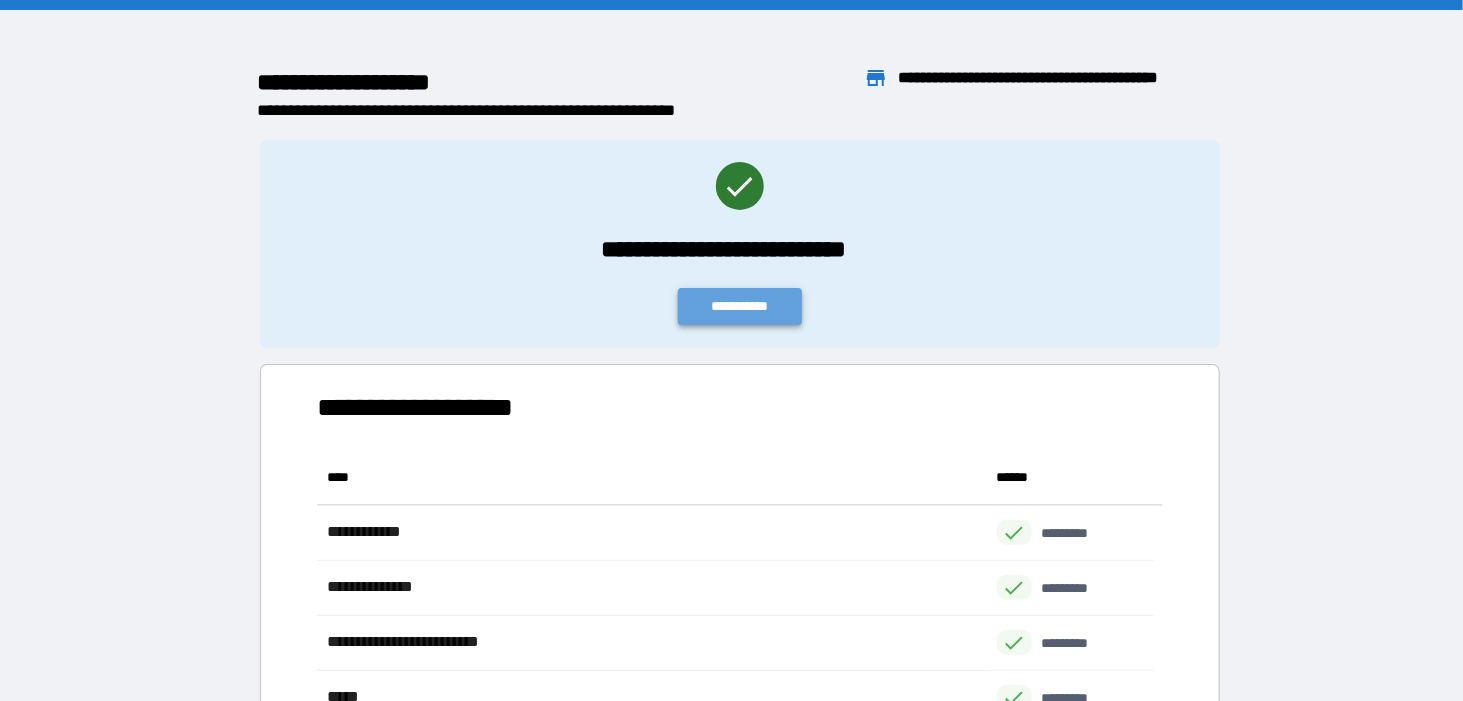 click on "**********" at bounding box center [740, 306] 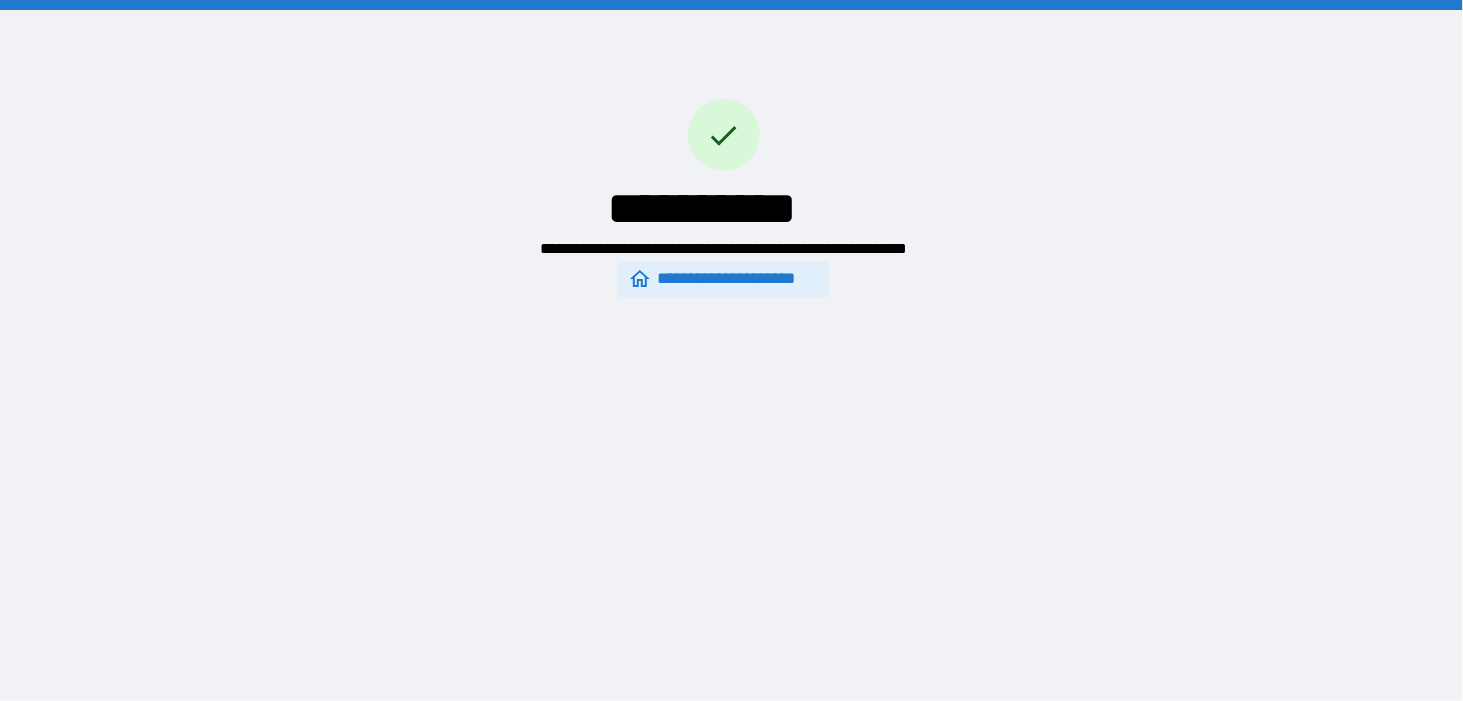 click on "**********" at bounding box center (723, 279) 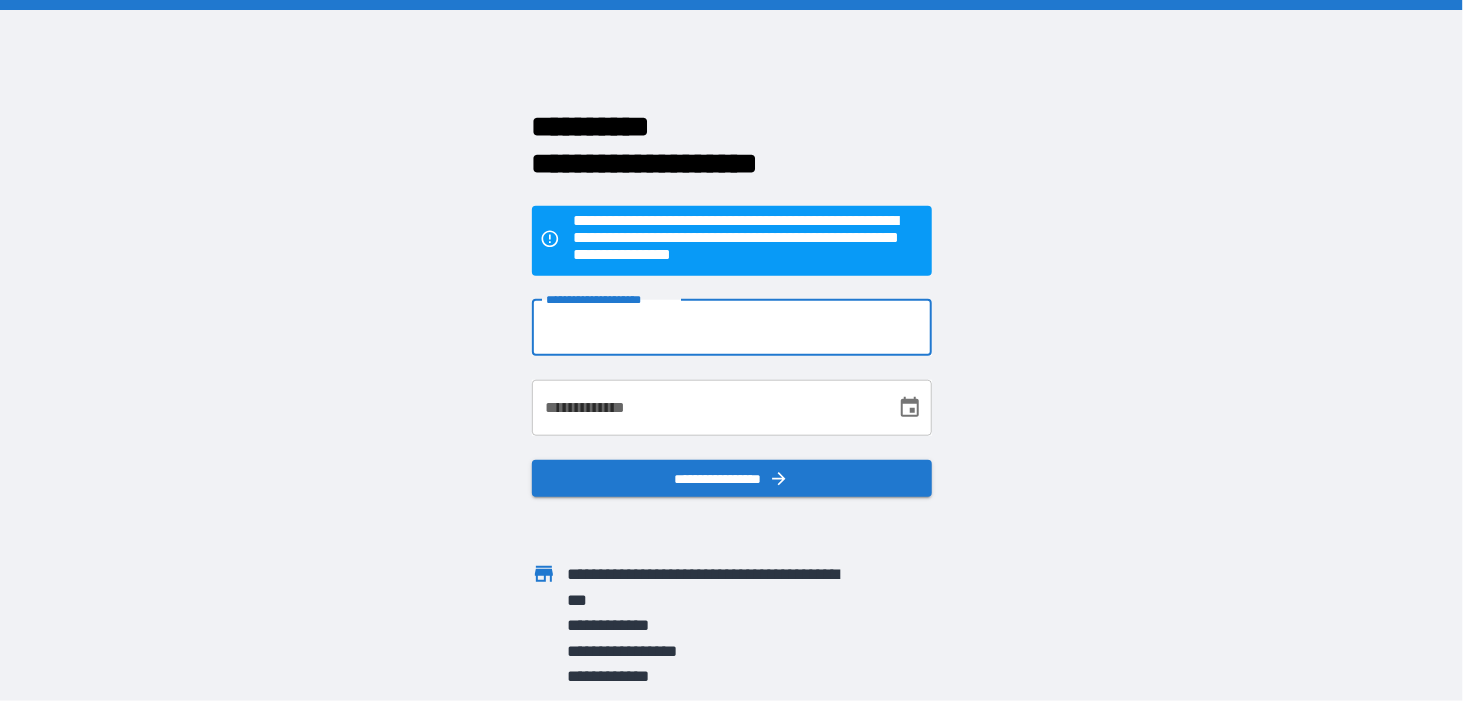 click on "**********" at bounding box center (732, 328) 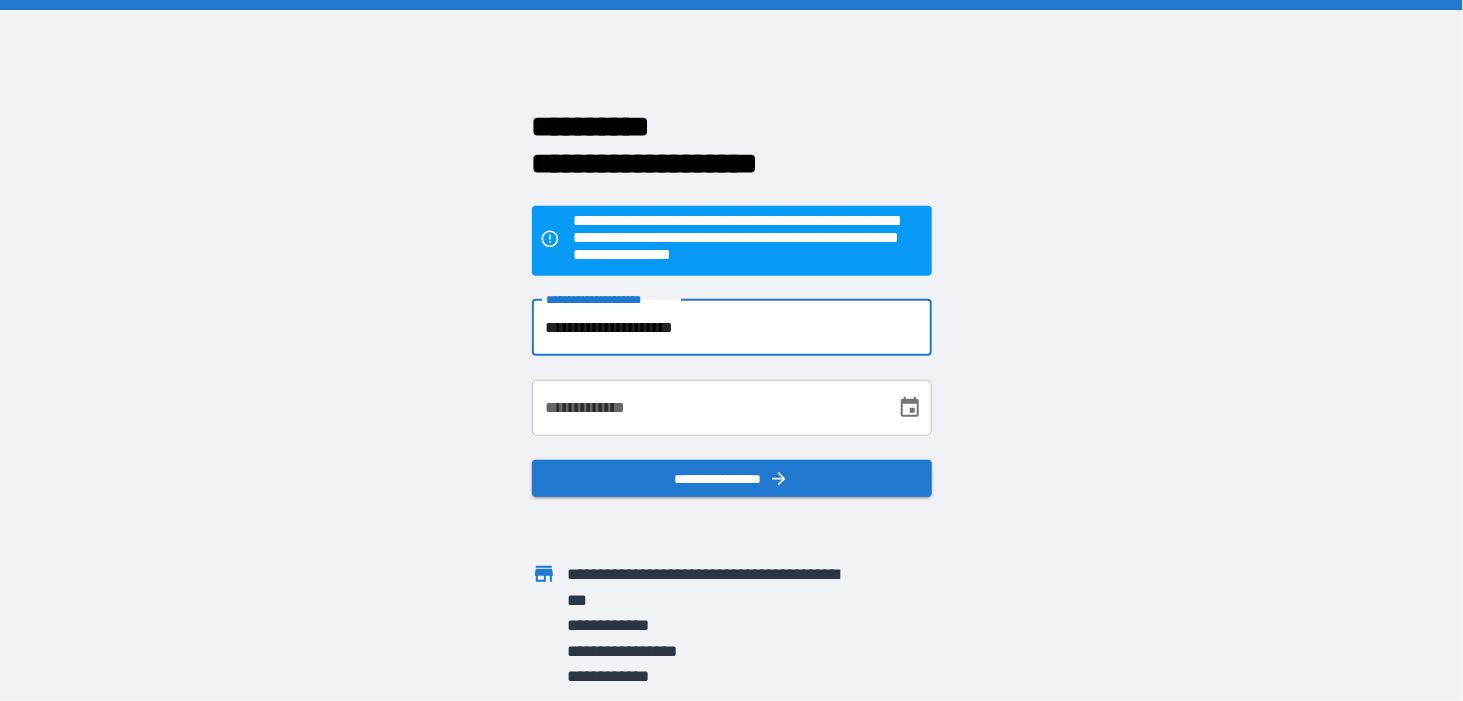 click on "**********" at bounding box center (707, 408) 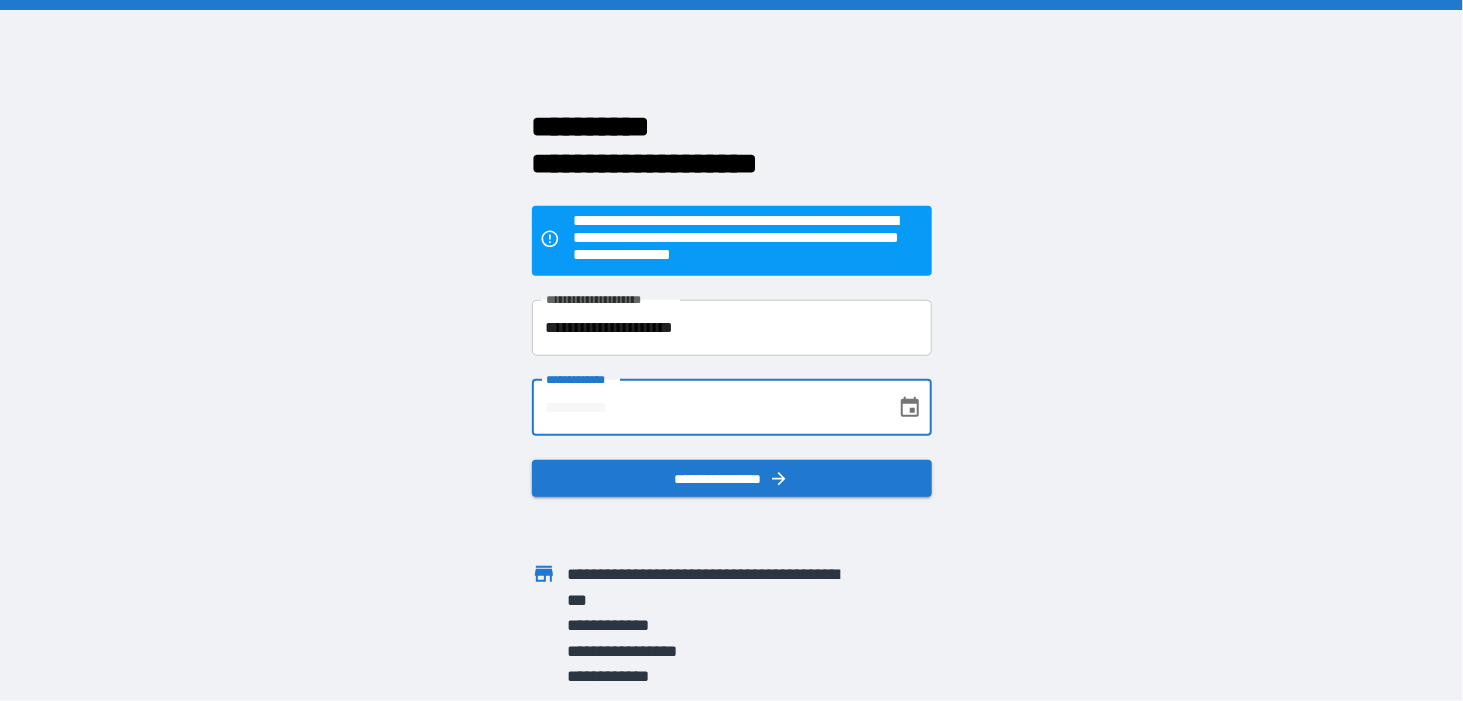 type on "**********" 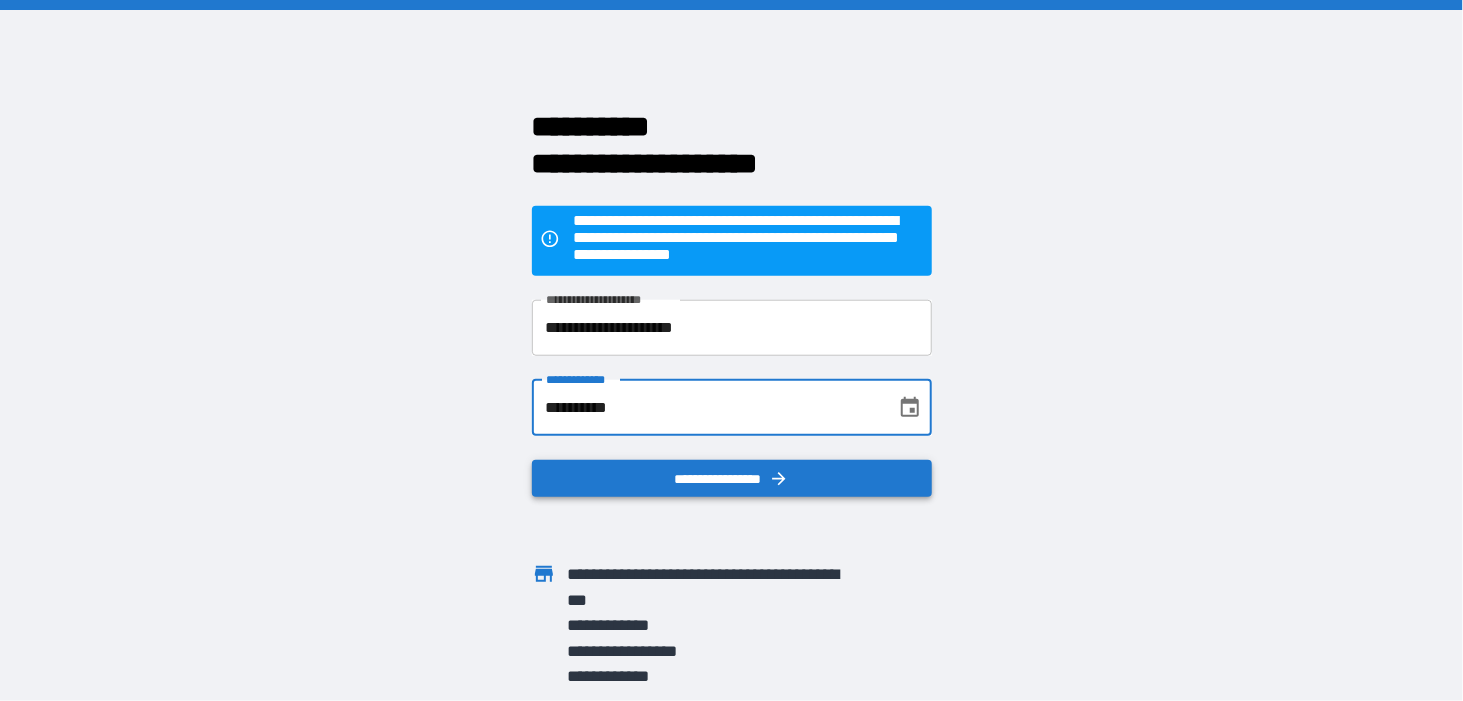 click on "**********" at bounding box center [732, 479] 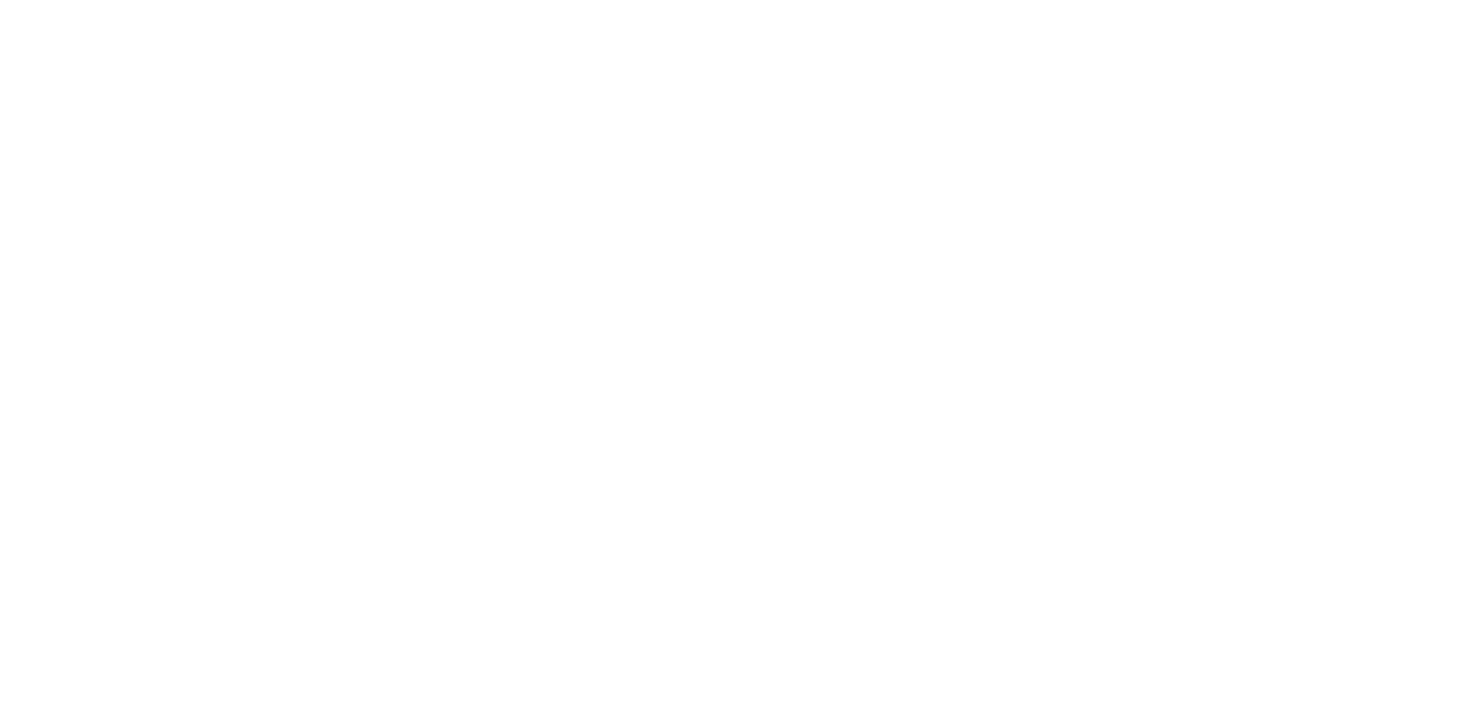 scroll, scrollTop: 0, scrollLeft: 0, axis: both 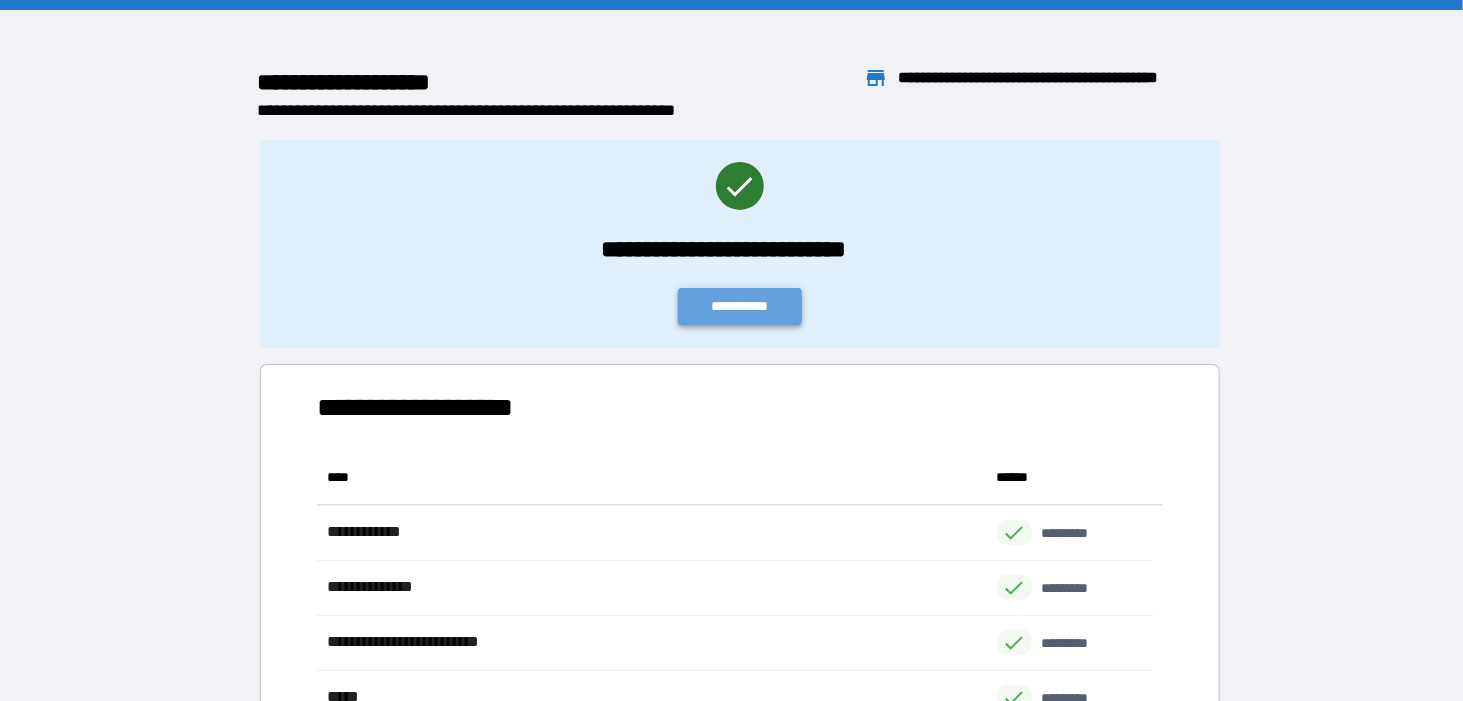 click on "**********" at bounding box center (740, 306) 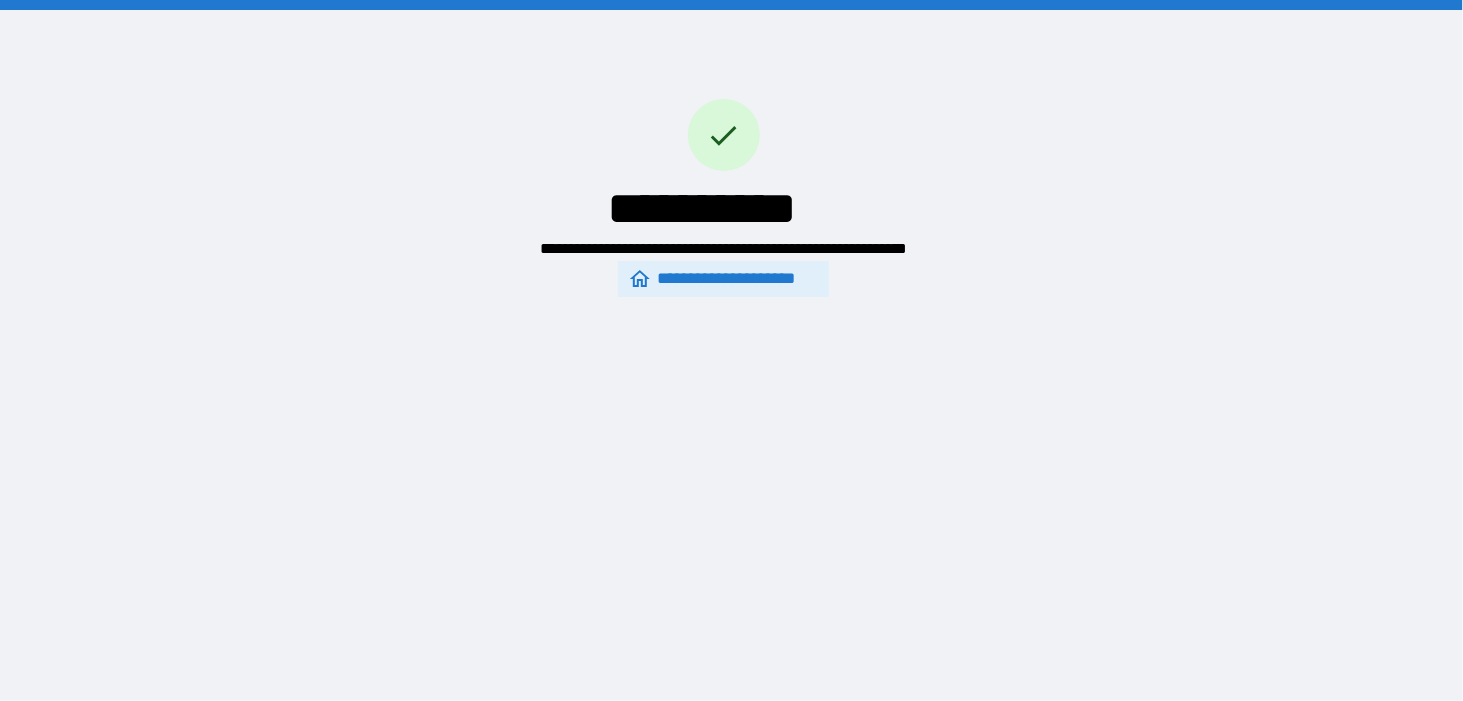 click on "**********" at bounding box center [723, 279] 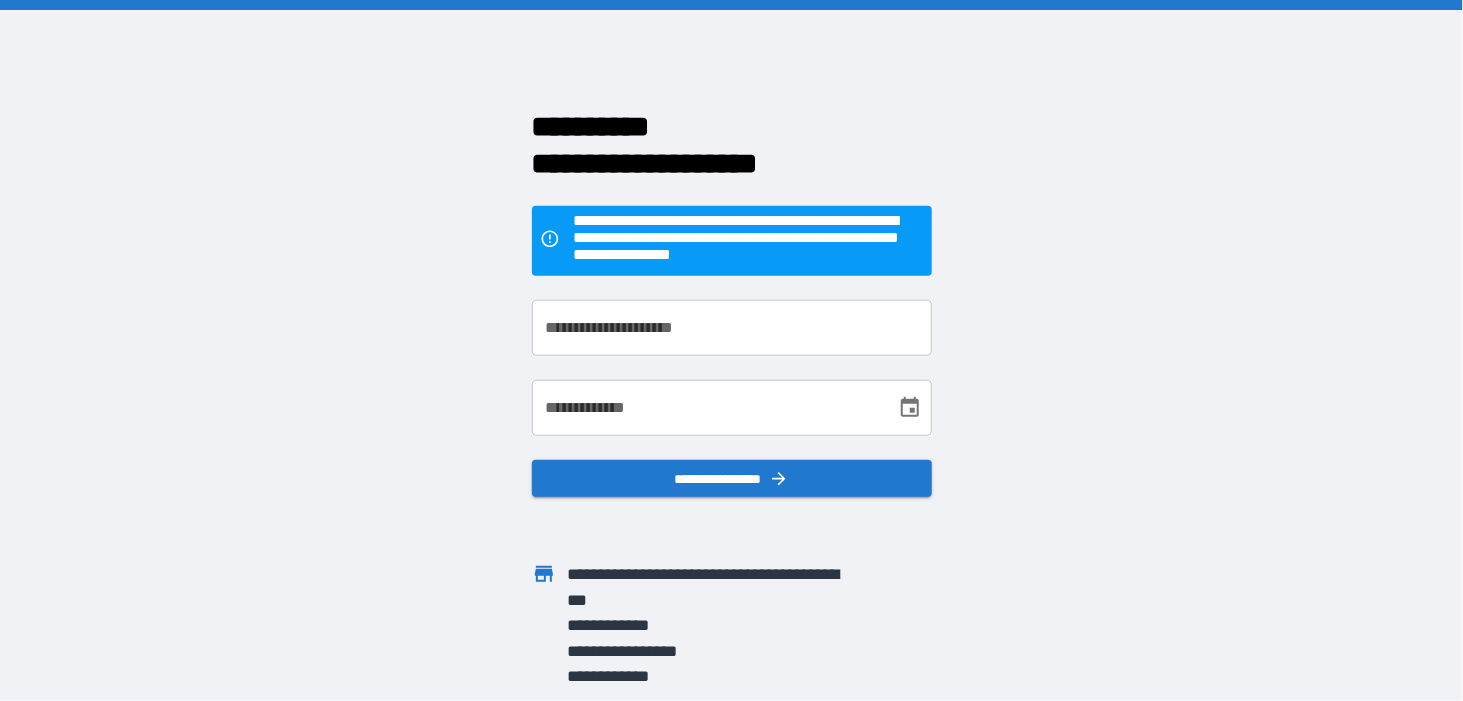 click on "**********" at bounding box center (732, 328) 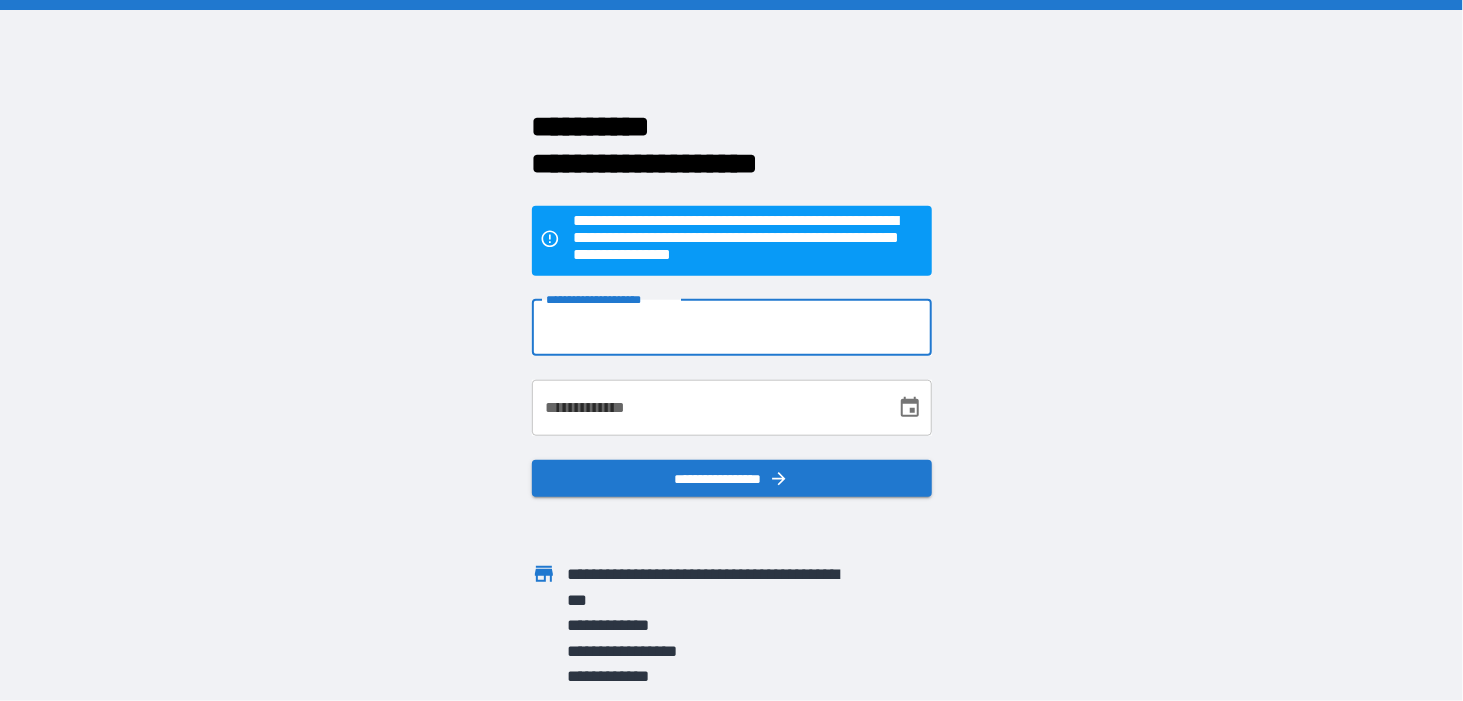 type on "**********" 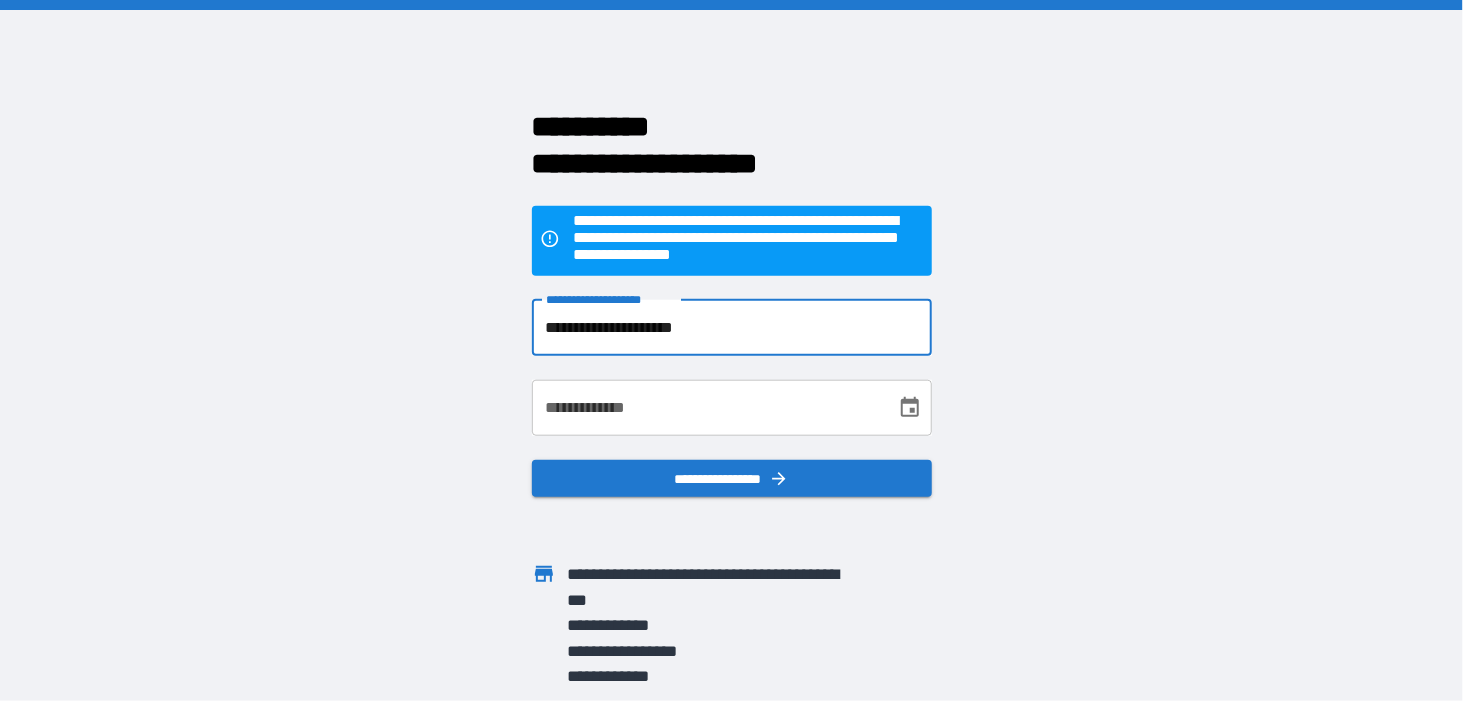 click on "**********" at bounding box center [707, 408] 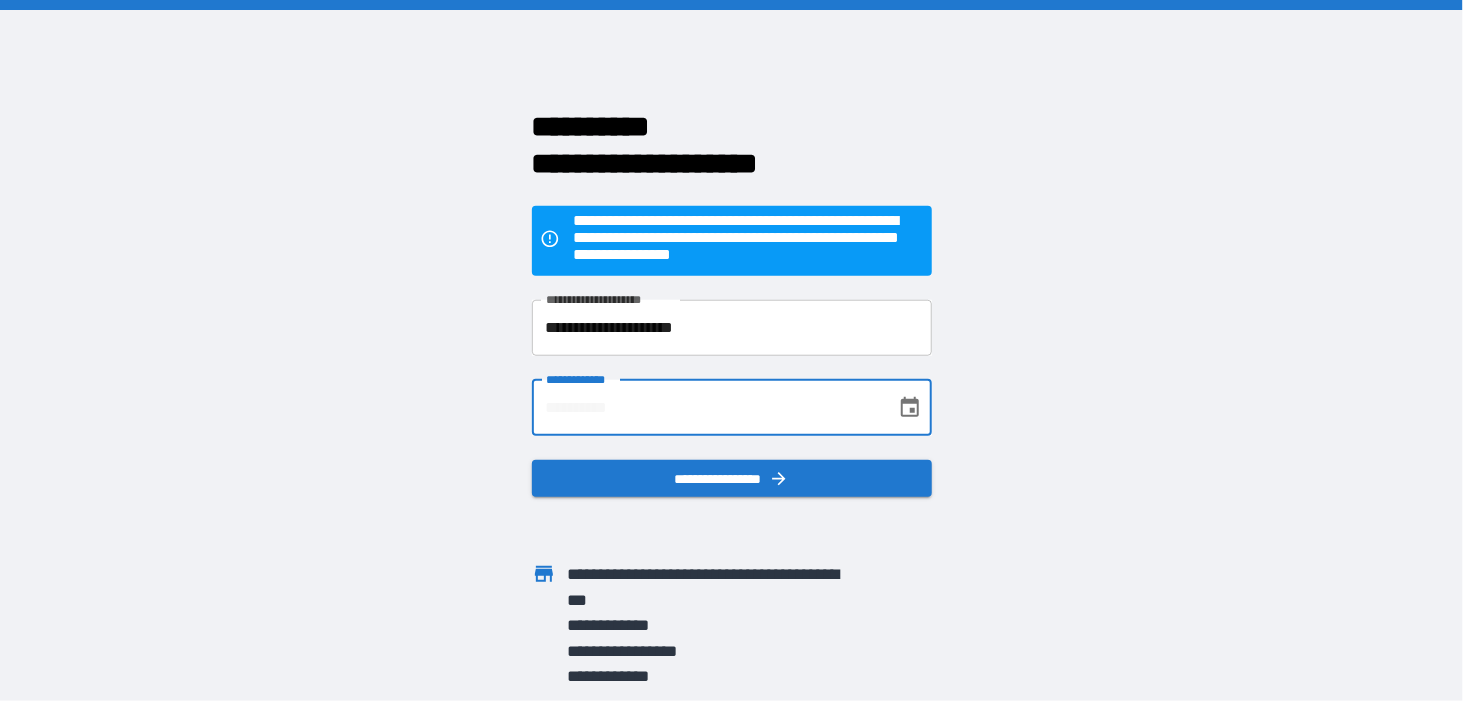 type on "**********" 